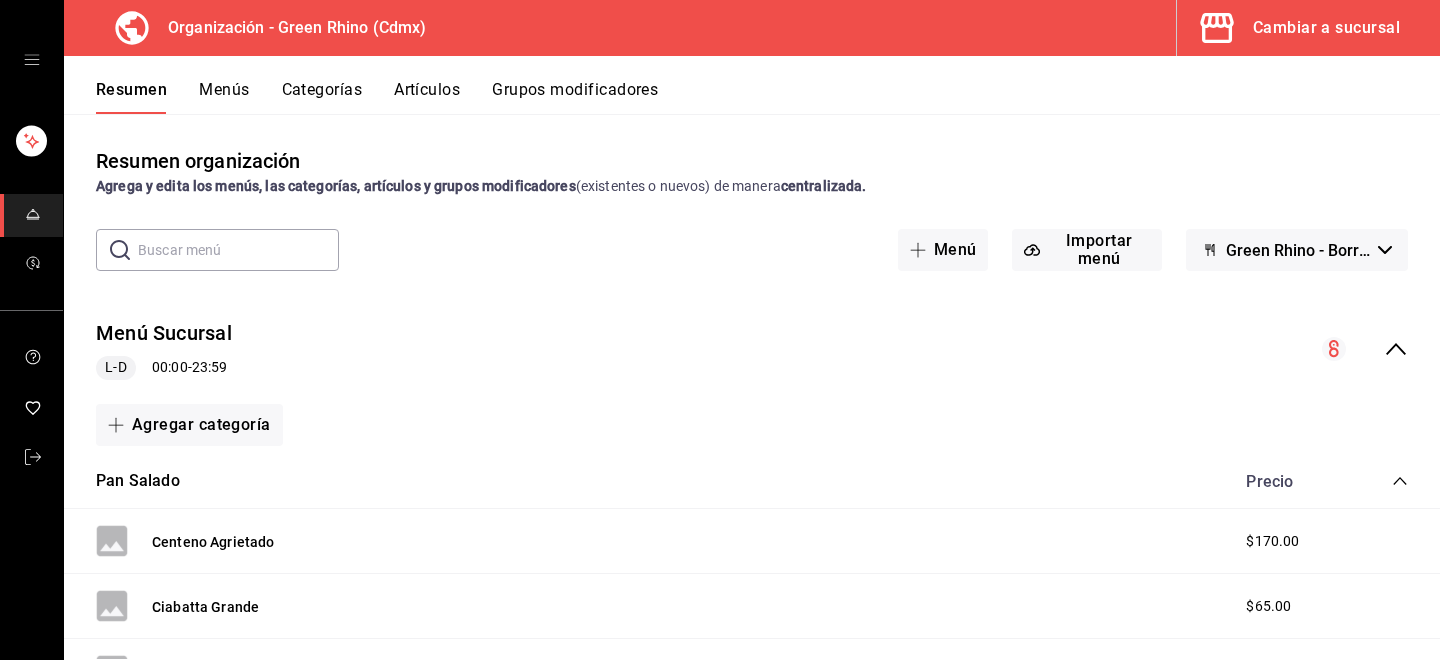scroll, scrollTop: 0, scrollLeft: 0, axis: both 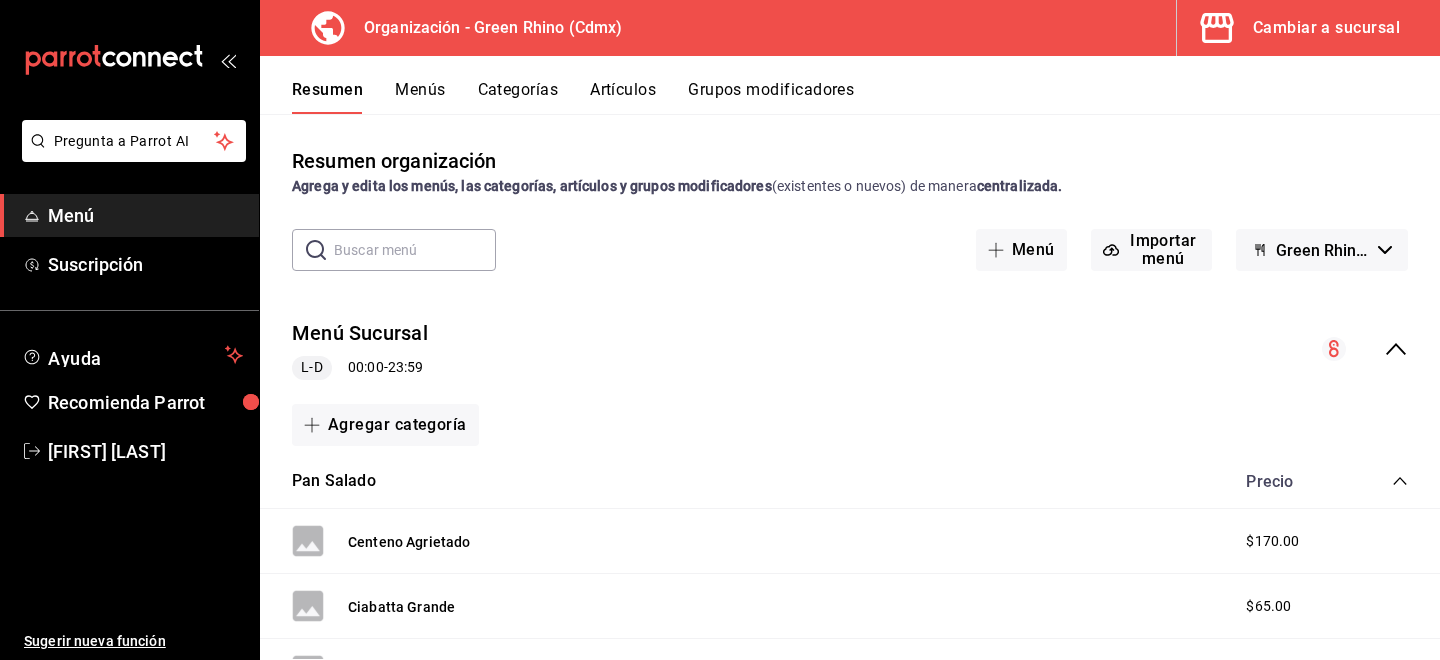 click at bounding box center (1221, 28) 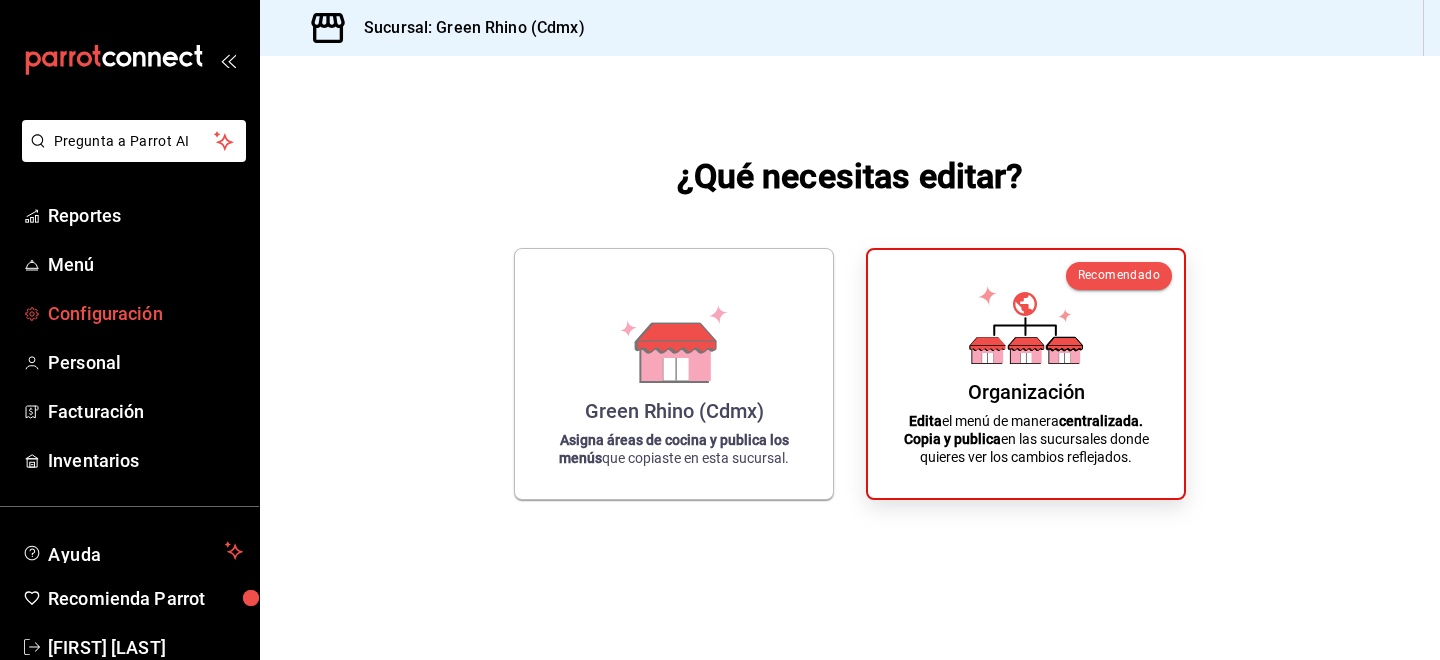 click on "Configuración" at bounding box center (145, 313) 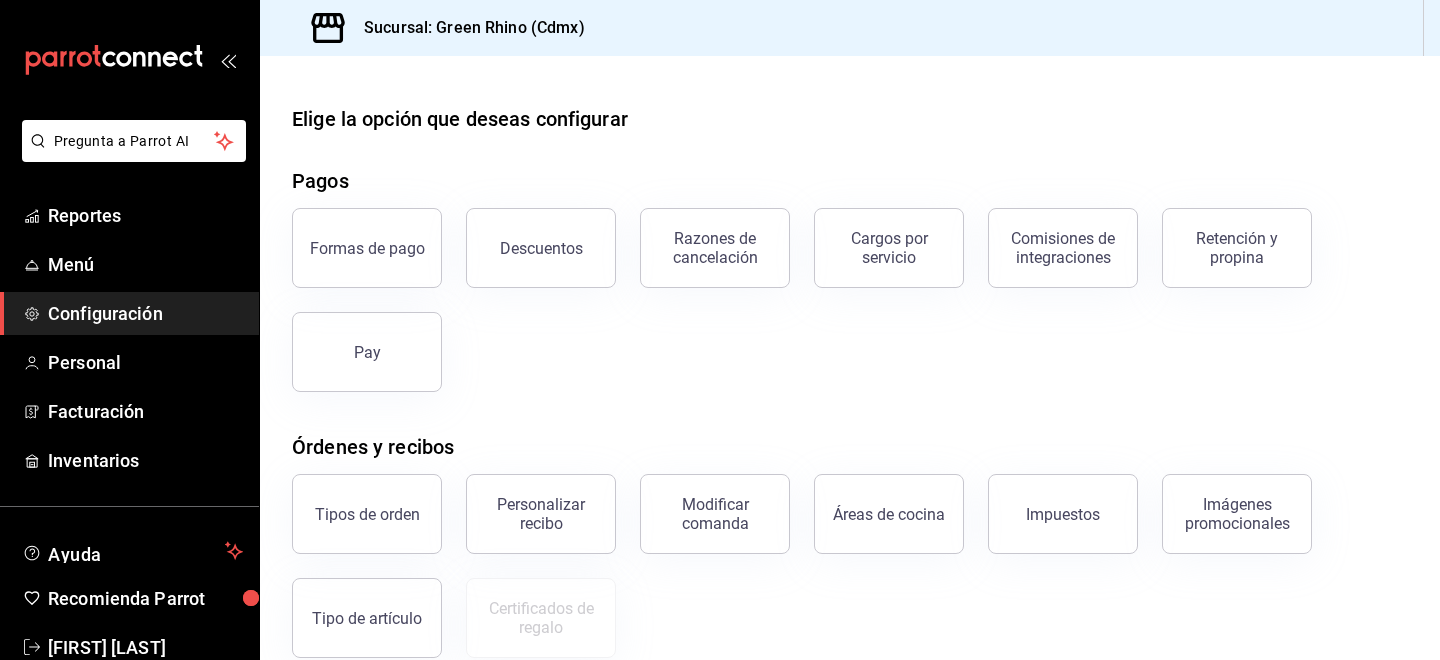 scroll, scrollTop: 145, scrollLeft: 0, axis: vertical 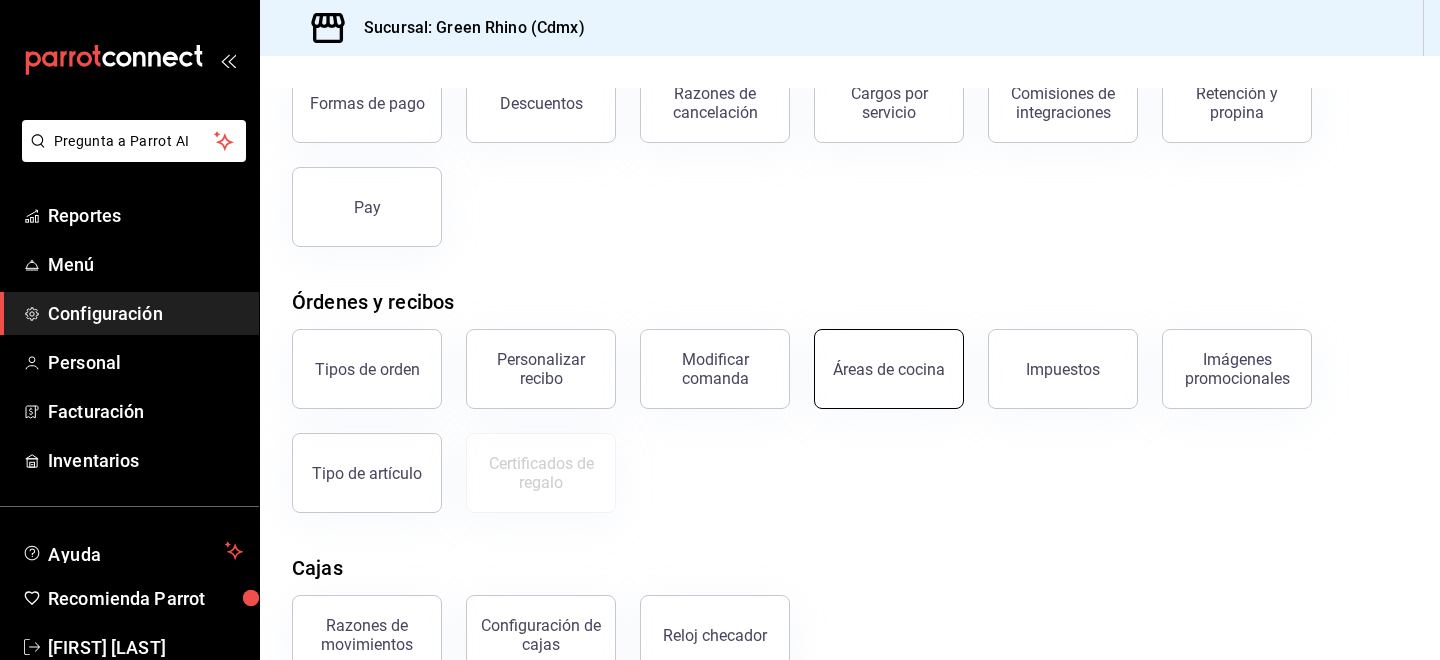 click on "Áreas de cocina" at bounding box center [889, 369] 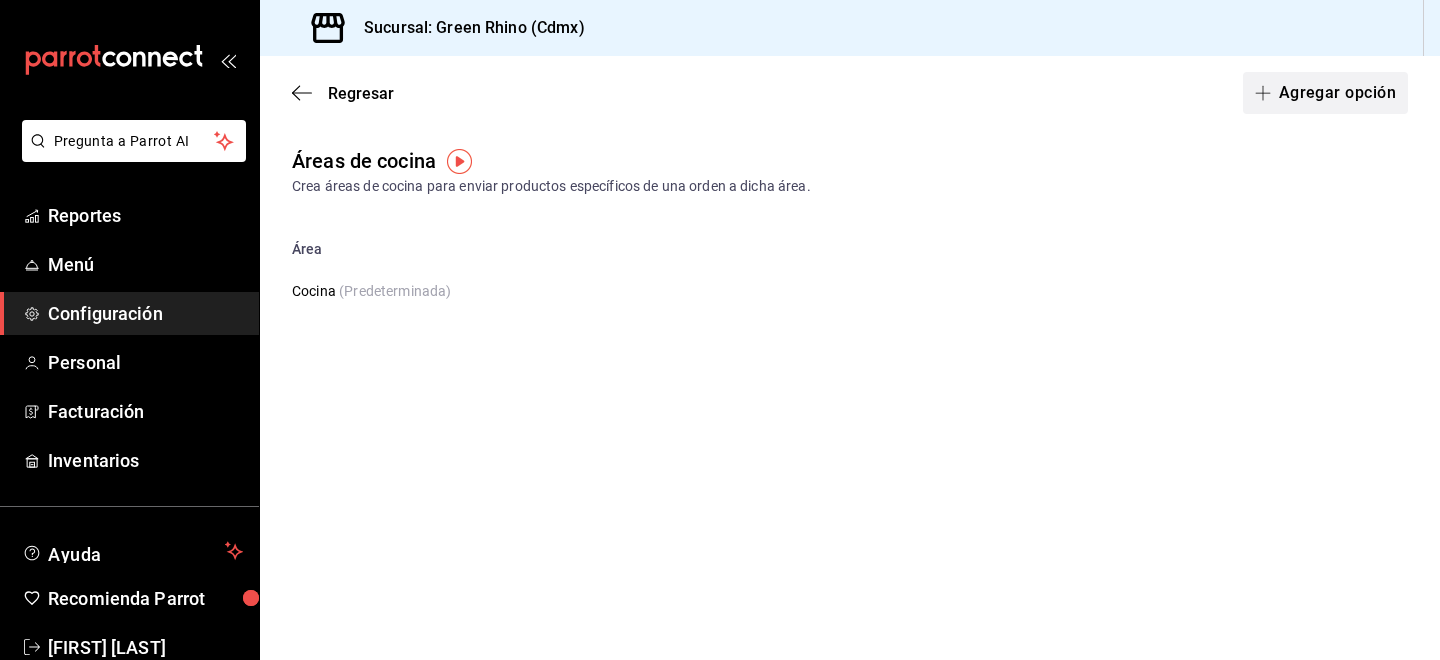 click on "Agregar opción" at bounding box center (1325, 93) 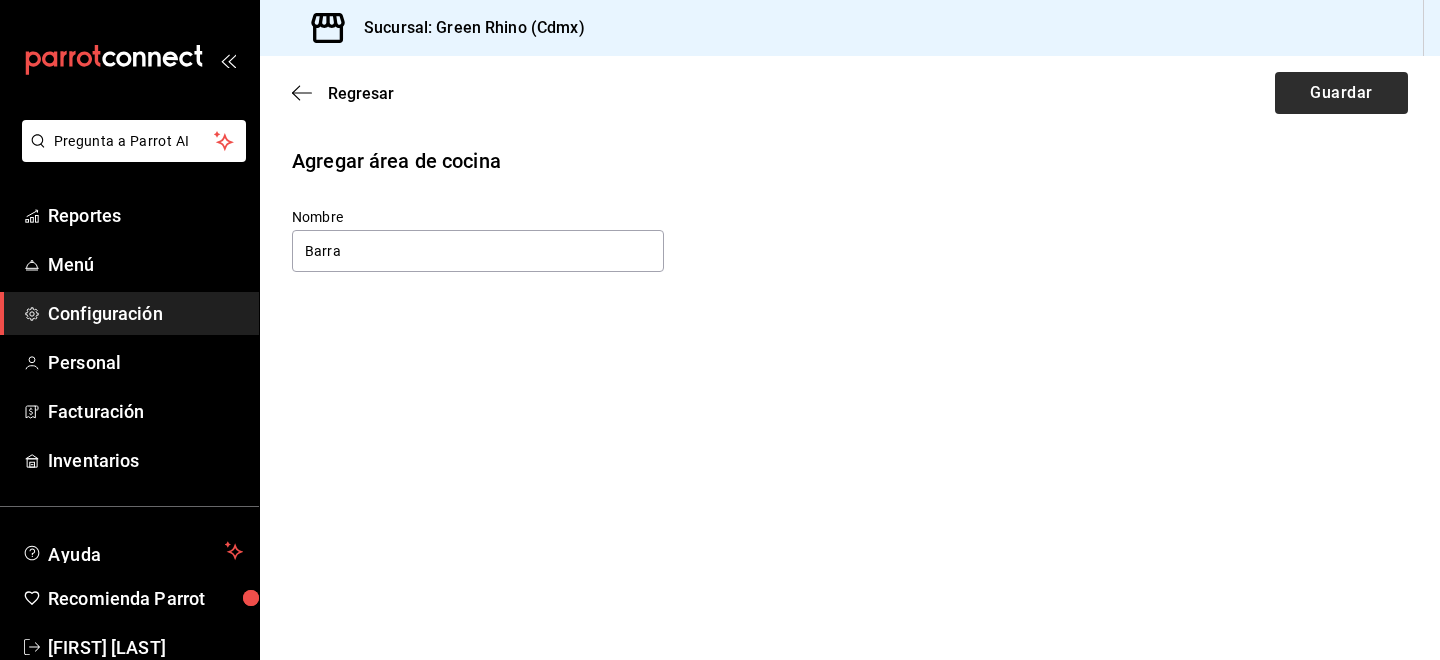 type on "Barra" 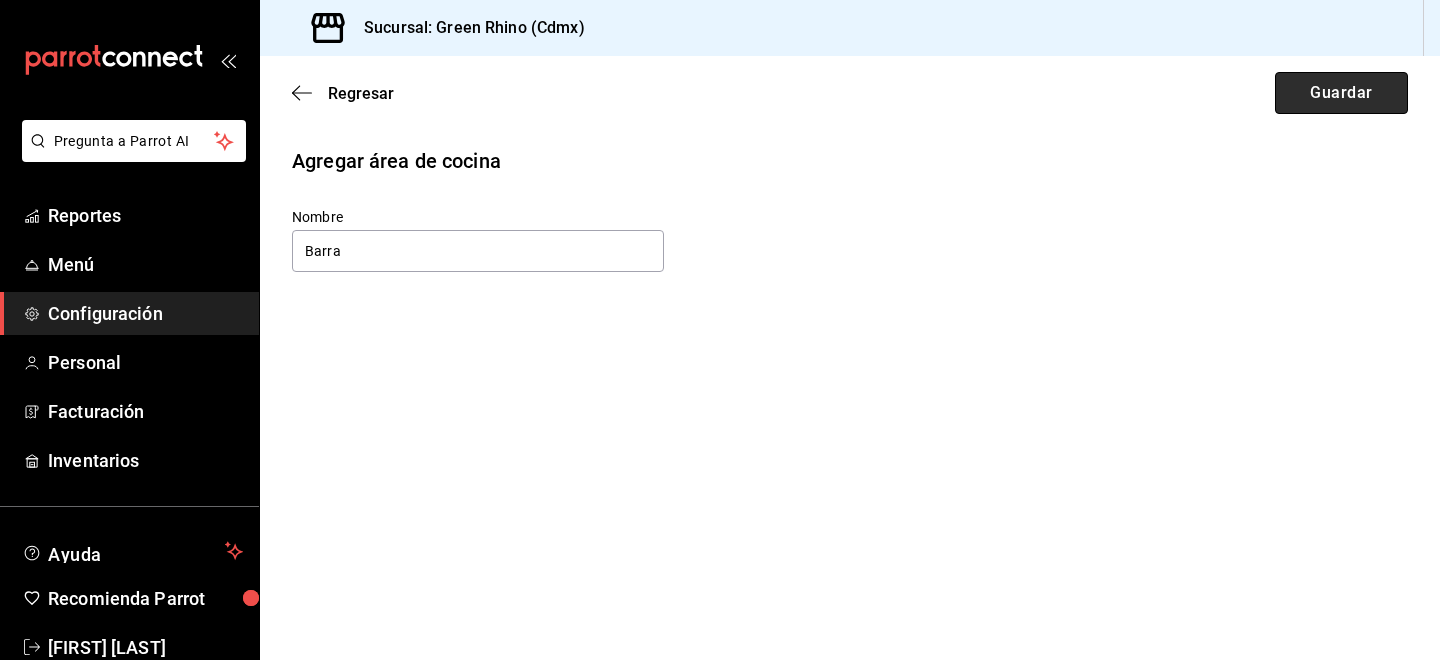 click on "Guardar" at bounding box center (1341, 93) 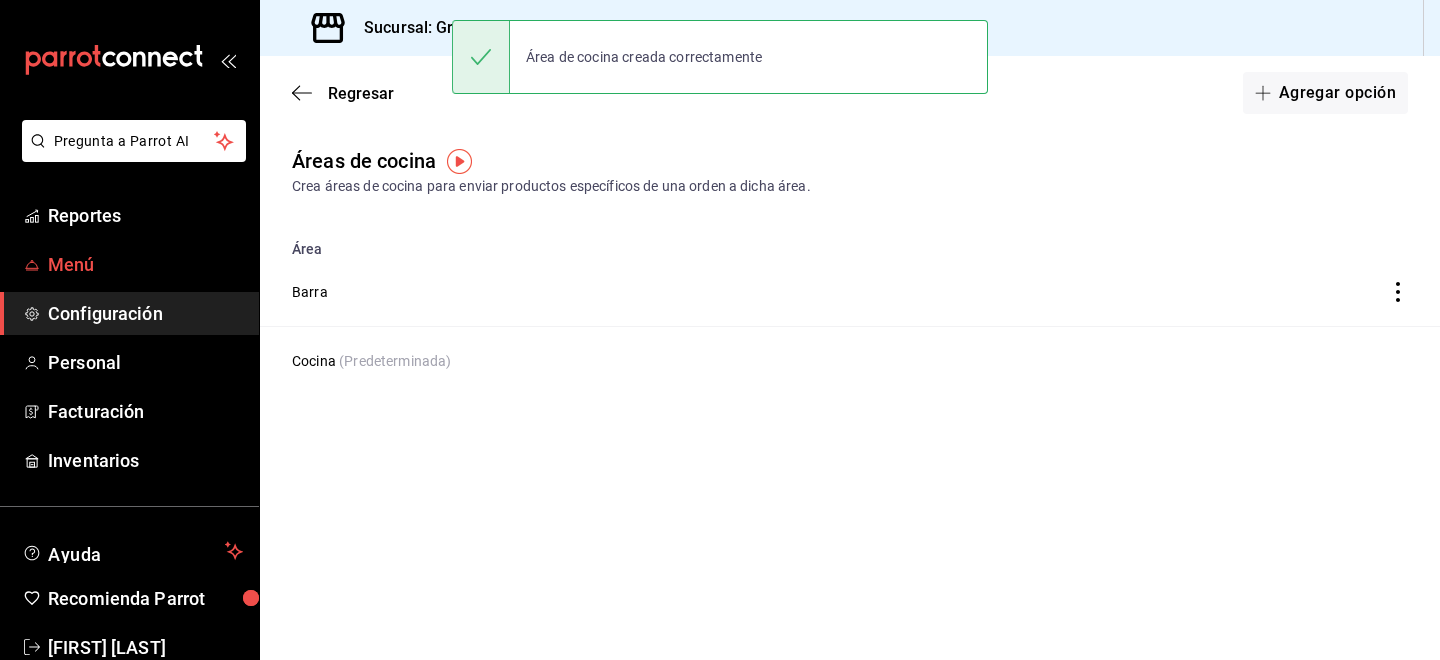 click on "Menú" at bounding box center (145, 264) 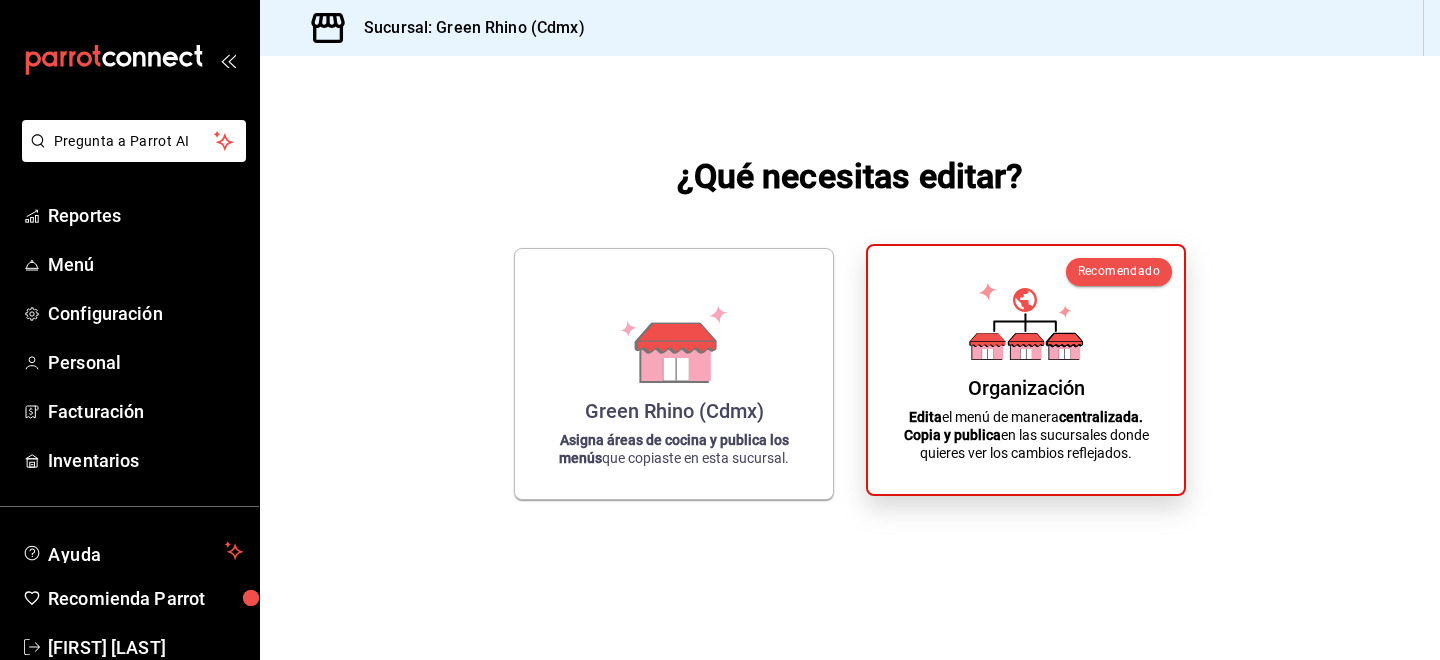 click on "Organización Edita  el menú de manera  centralizada.     Copia y publica  en las sucursales donde quieres ver los cambios reflejados." at bounding box center [1026, 370] 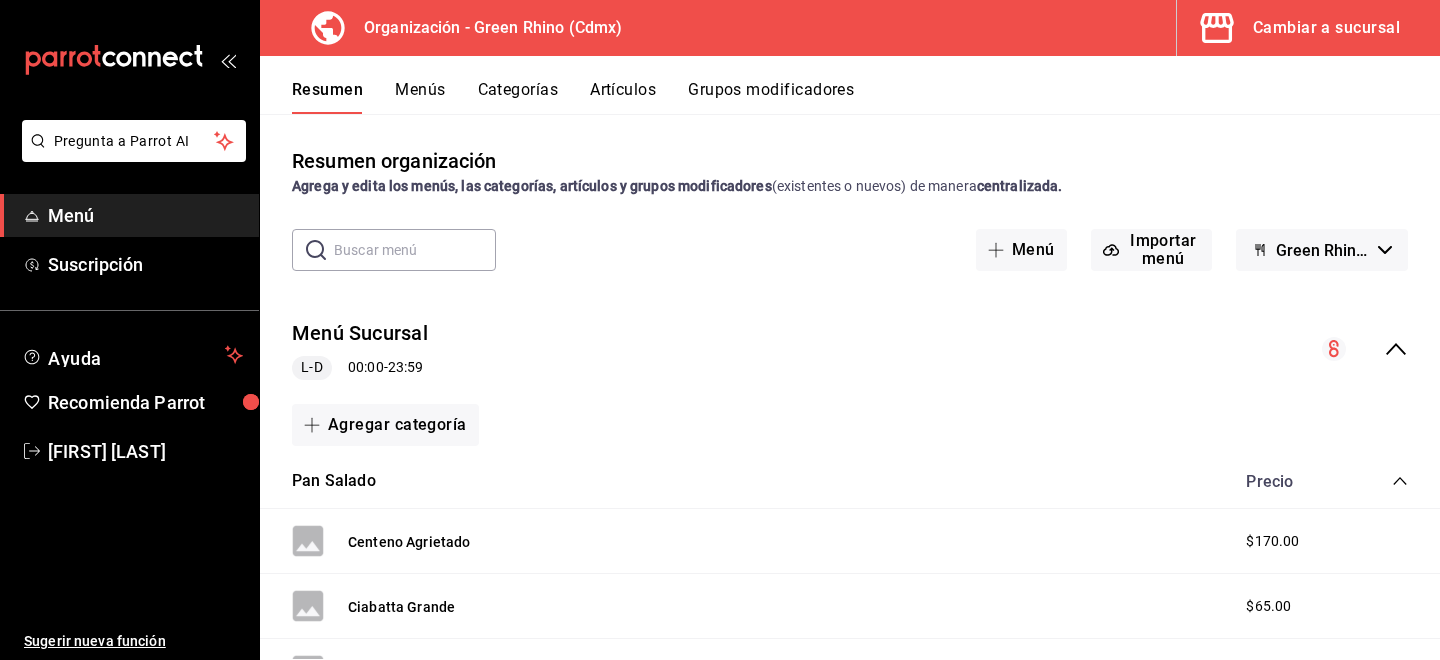 click on "Menús" at bounding box center [420, 97] 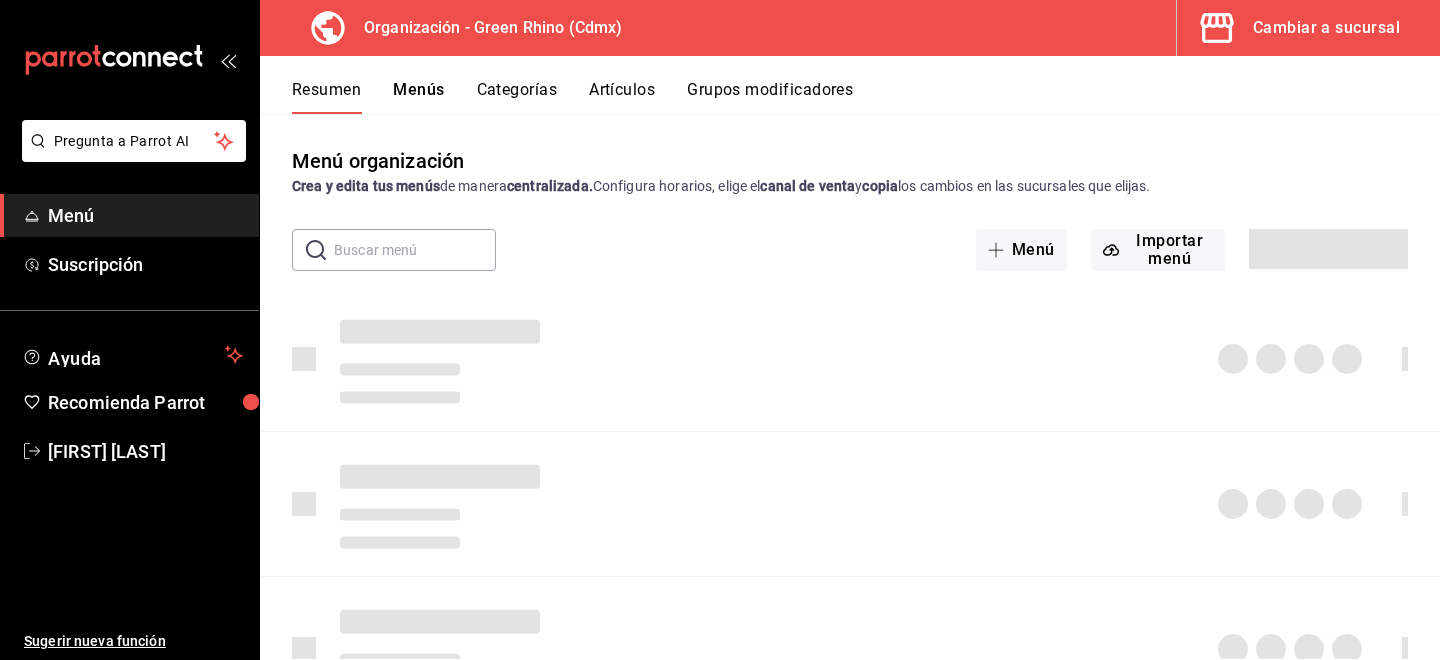 click on "Categorías" at bounding box center (517, 97) 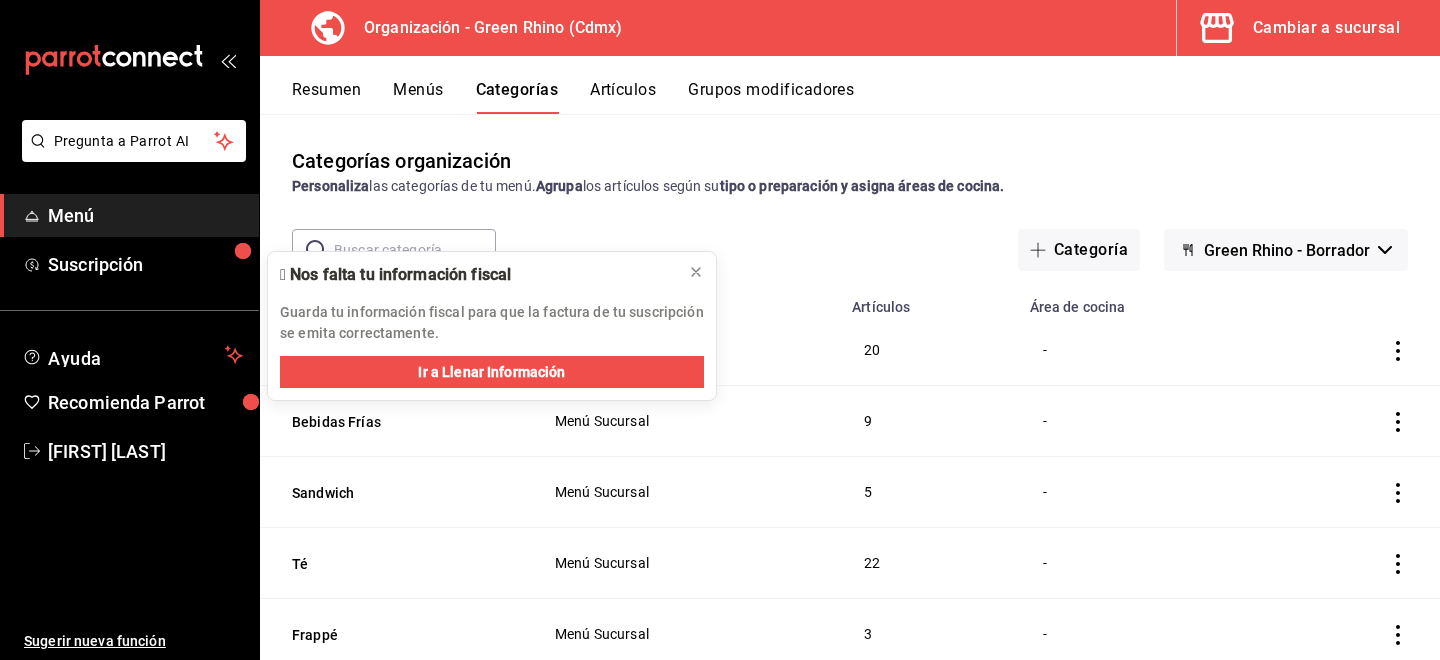 scroll, scrollTop: 70, scrollLeft: 0, axis: vertical 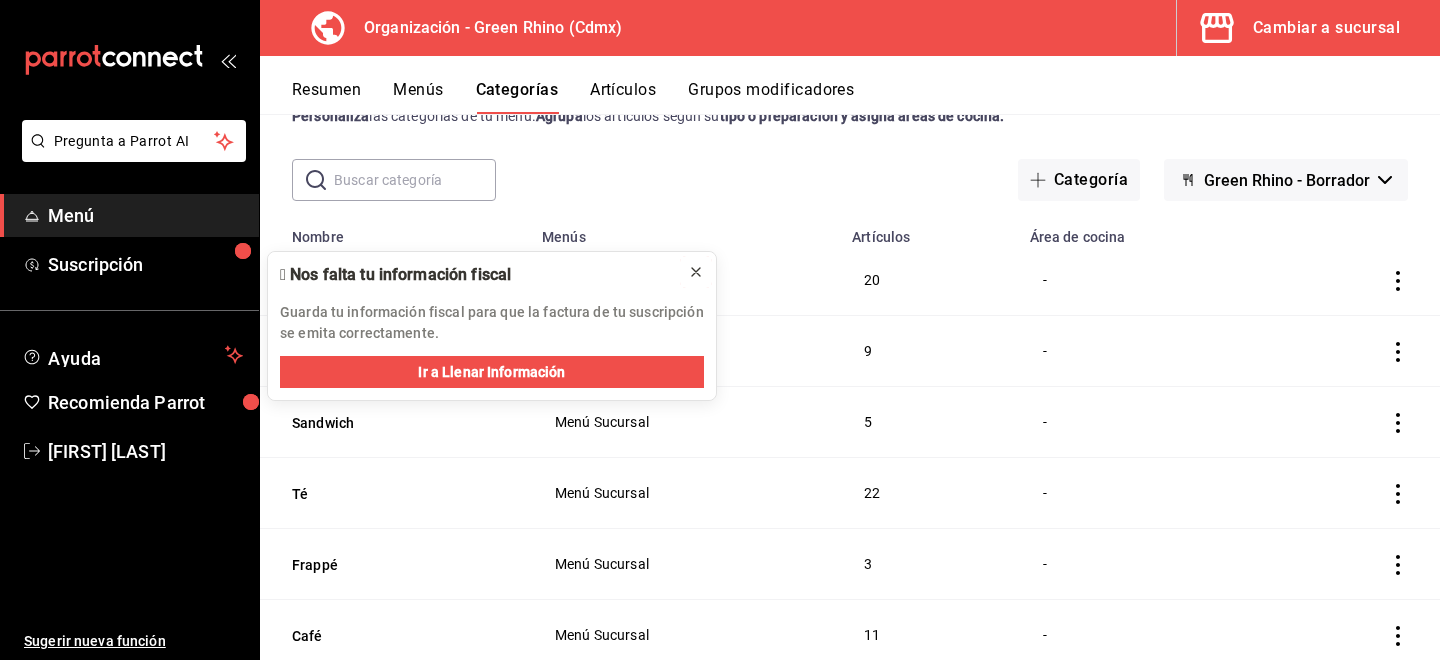 click 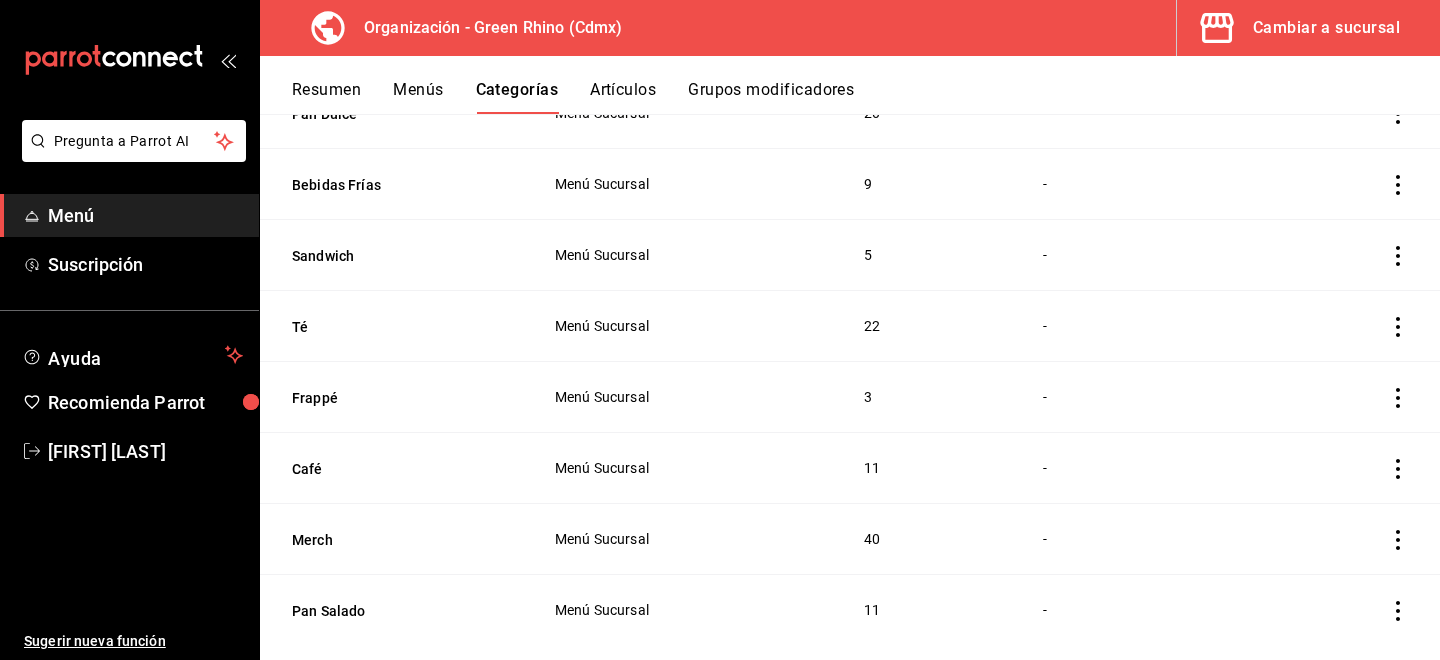 scroll, scrollTop: 271, scrollLeft: 0, axis: vertical 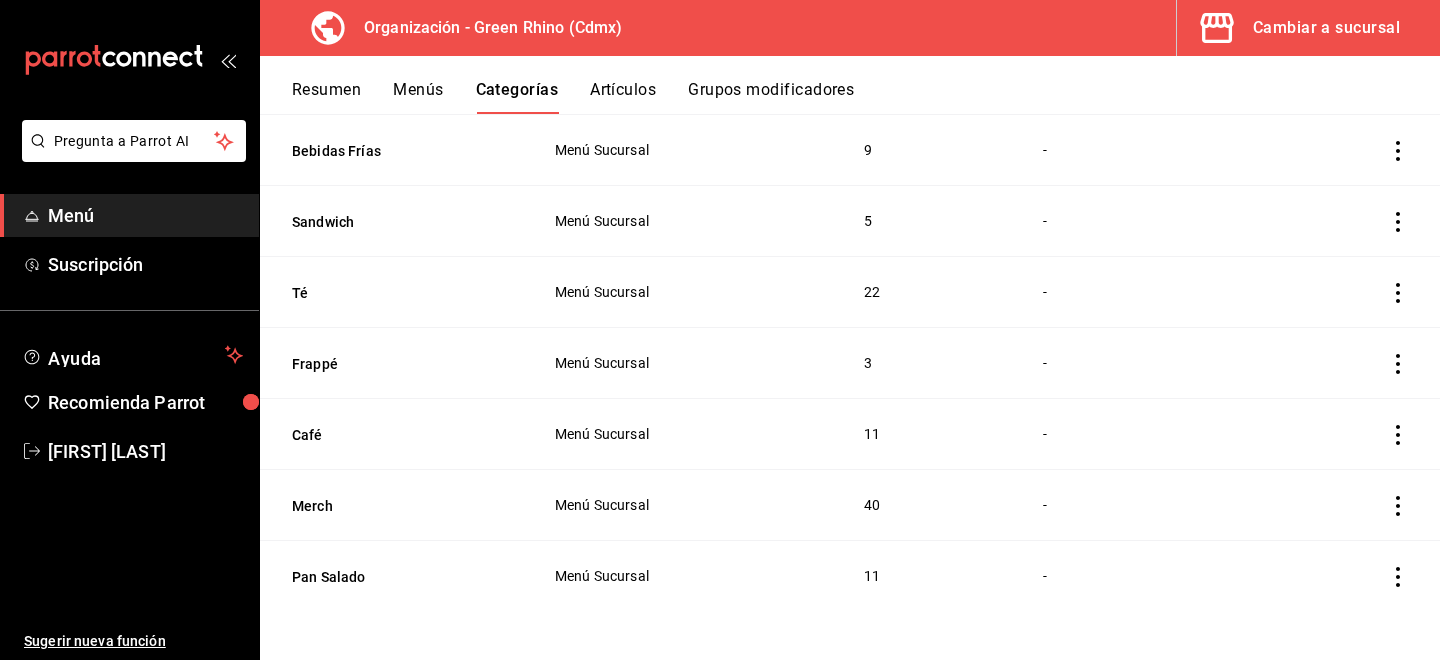 click 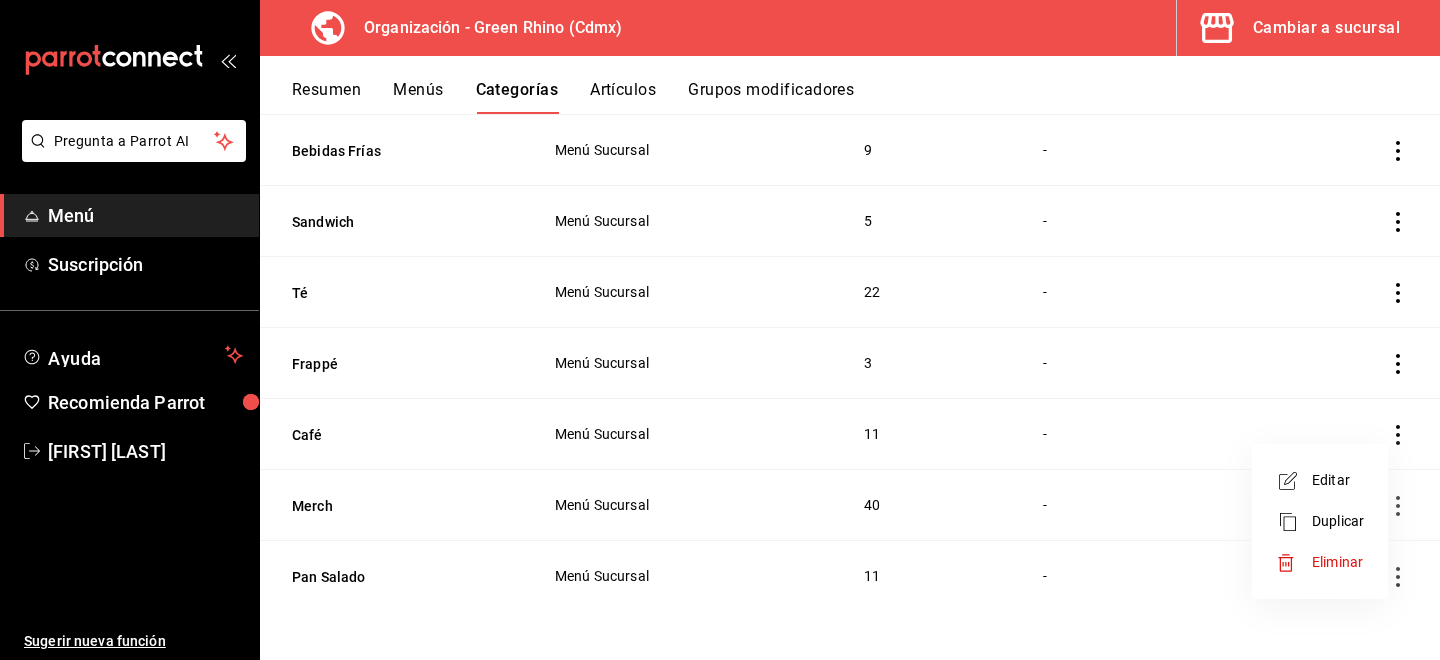 click on "Editar" at bounding box center [1320, 480] 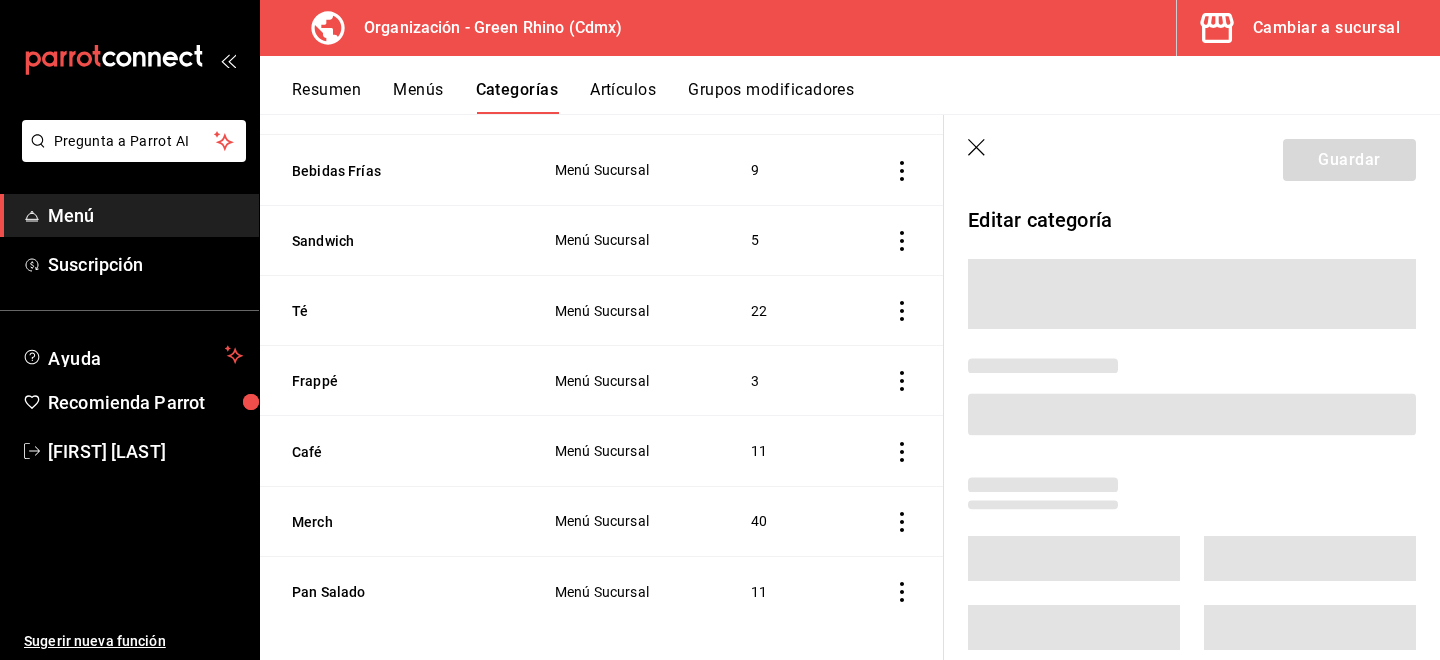 scroll, scrollTop: 262, scrollLeft: 0, axis: vertical 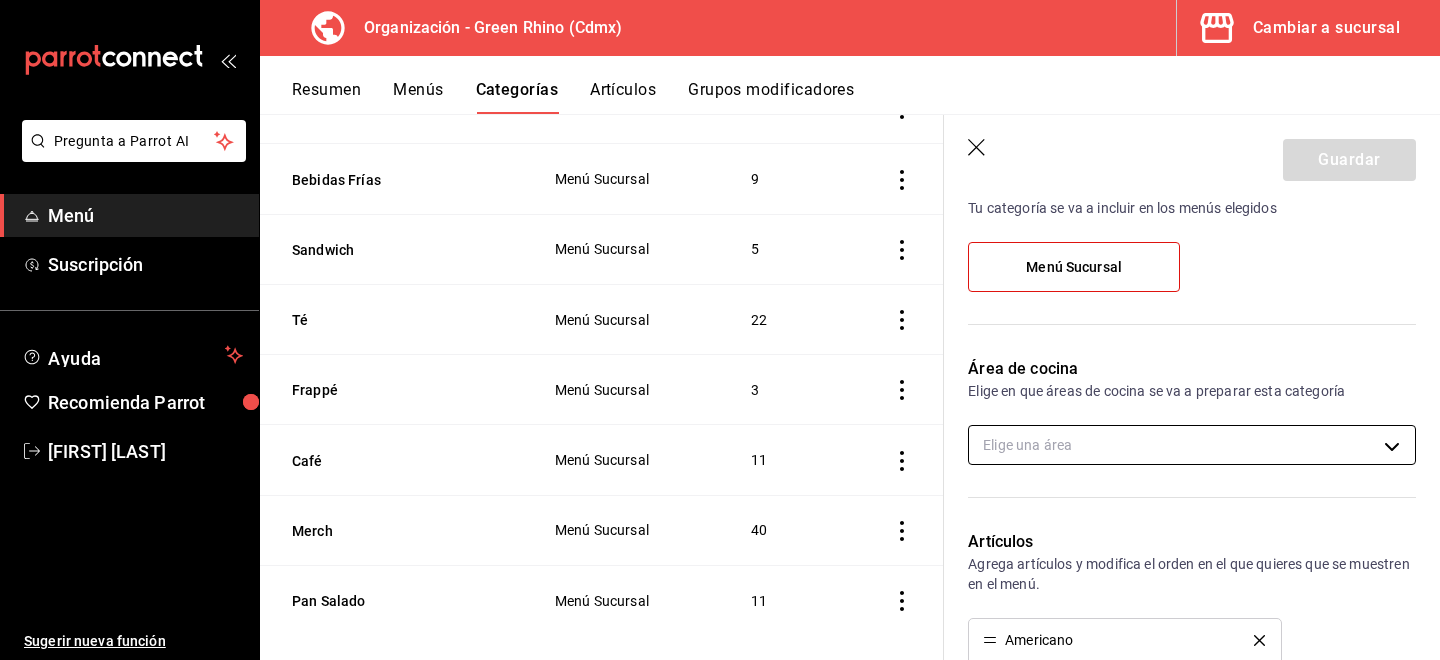click on "Pregunta a Parrot AI Menú   Suscripción   Ayuda Recomienda Parrot   [NAME]   Sugerir nueva función   Organización - Green Rhino ([CITY]) Cambiar a sucursal Resumen Menús Categorías Artículos Grupos modificadores Categorías organización Personaliza  las categorías de tu menú.  Agrupa  los artículos según su  tipo o preparación y asigna áreas de cocina. ​ ​ Green Rhino - Borrador Nombre Menús Artículos Pan Dulce Menú Sucursal 20 Bebidas Frías Menú Sucursal 9 Sandwich Menú Sucursal 5 Té Menú Sucursal 22 Frappé Menú Sucursal 3 Café Menú Sucursal 11 Merch Menú Sucursal 40 Pan Salado Menú Sucursal 11 Guardar Editar categoría ¿Cómo se va a llamar? Café 4 /30 ¿Cómo se va a llamar? Elige tu menú Tu categoría se va a incluir en los menús elegidos Menú Sucursal Área de cocina Elige en que áreas de cocina se va a preparar esta categoría Elige una área Artículos Agrega artículos y modifica el orden en el que quieres que se muestren en el menú. Americano Café del Día /" at bounding box center (720, 330) 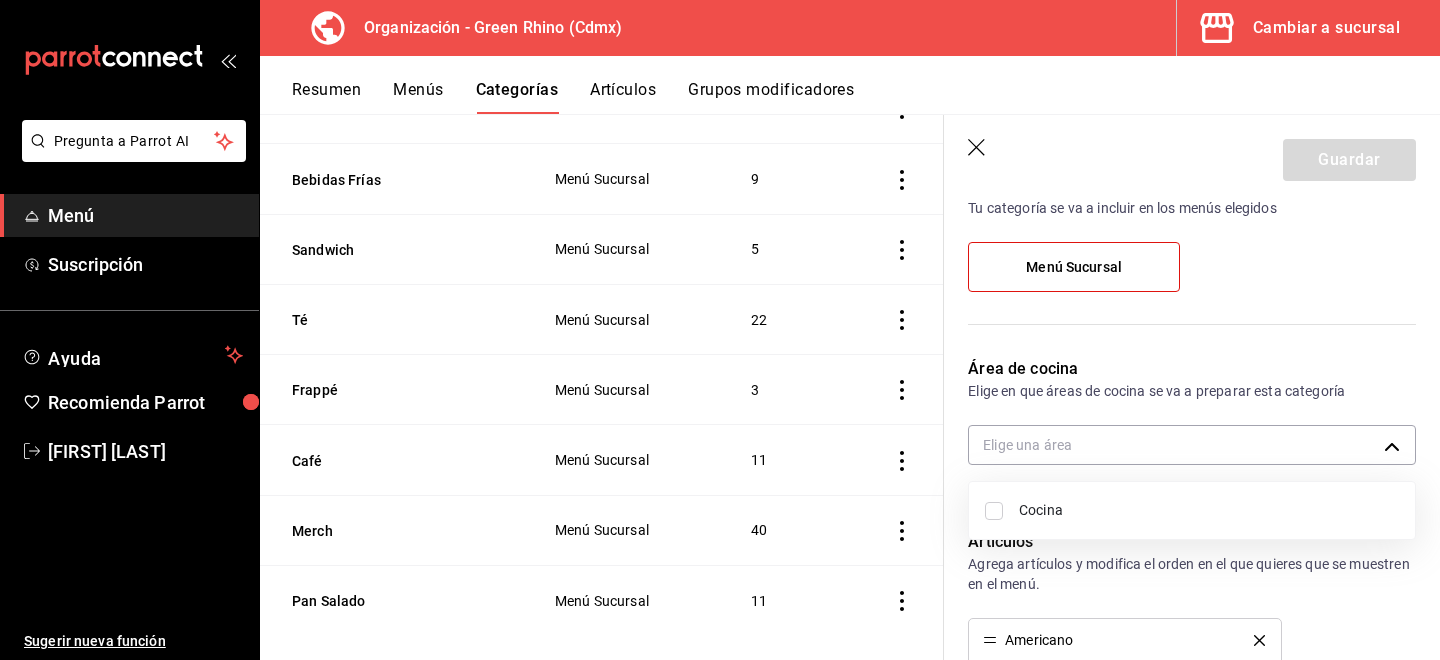 click at bounding box center (720, 330) 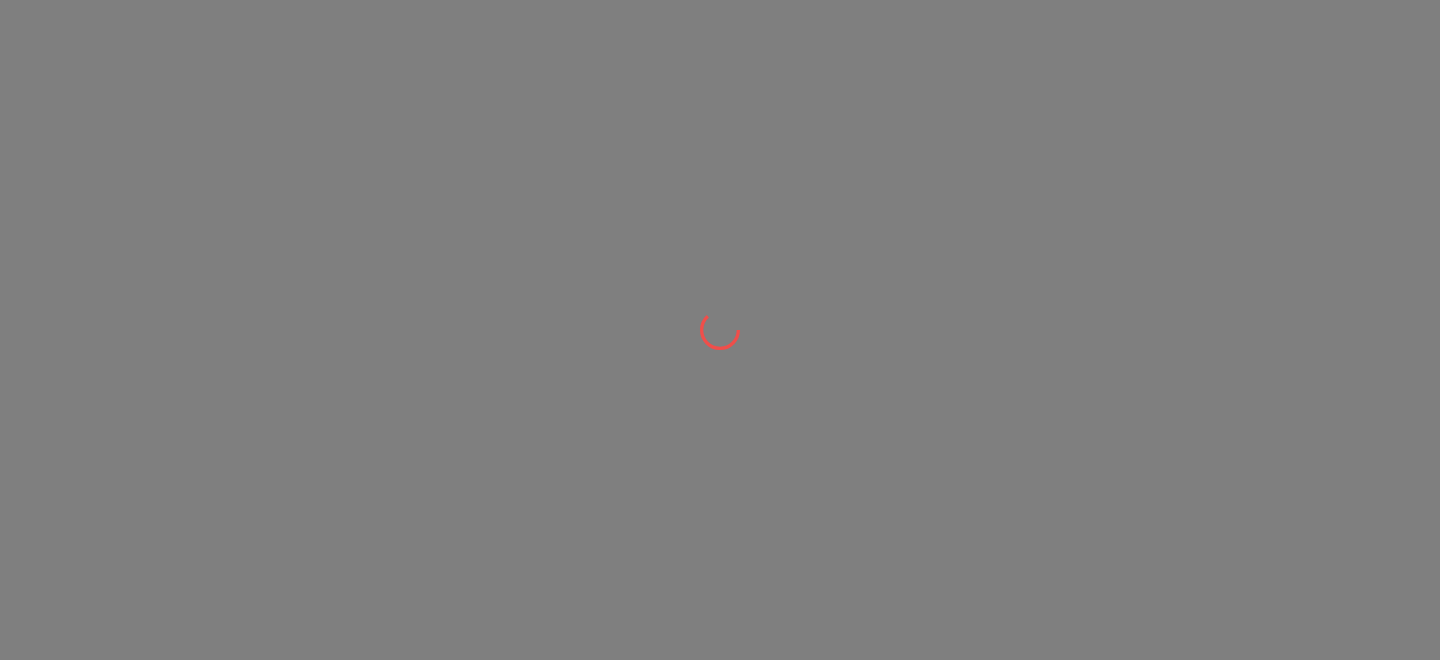 scroll, scrollTop: 0, scrollLeft: 0, axis: both 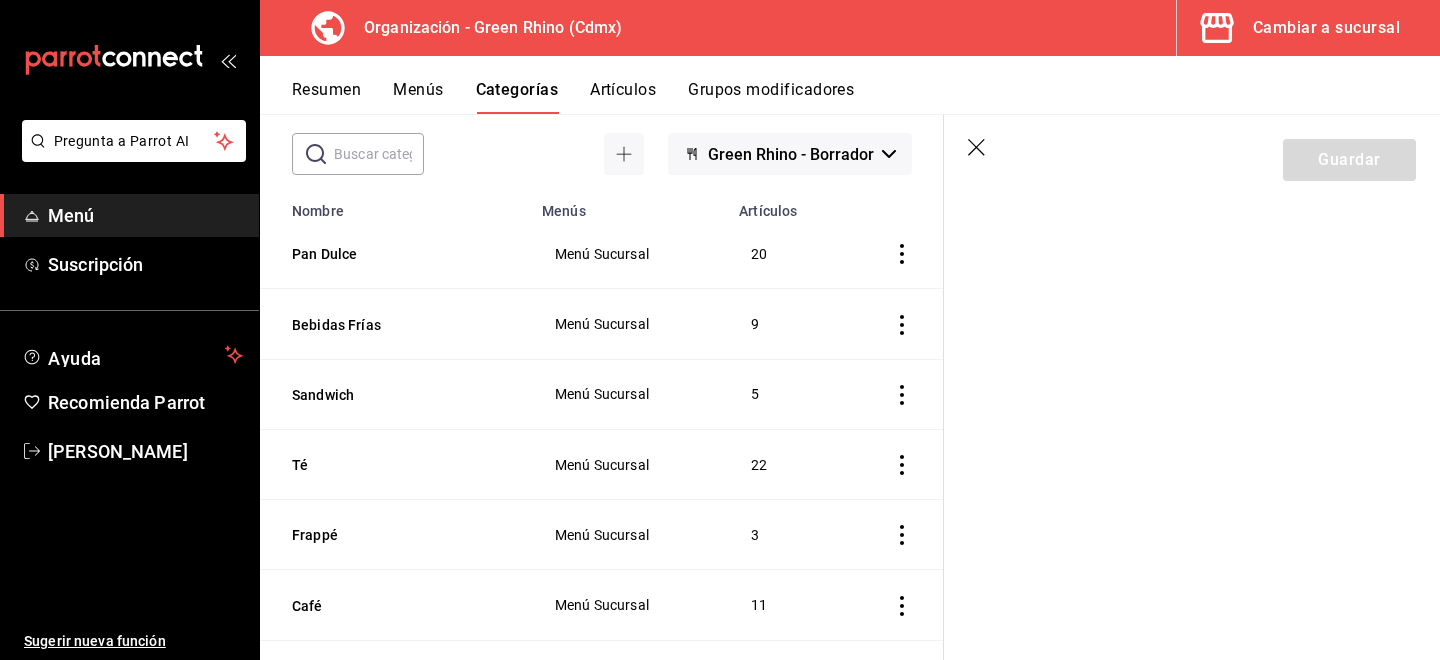 click 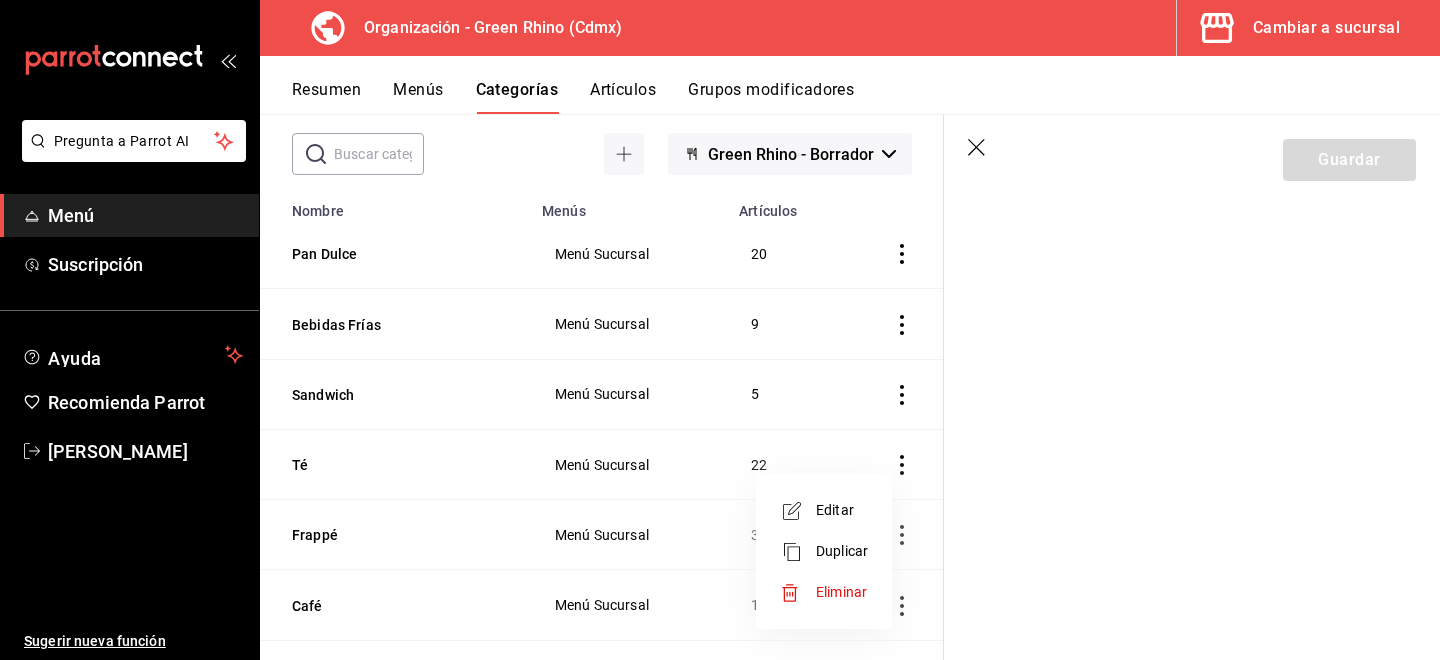 click on "Editar" at bounding box center [842, 510] 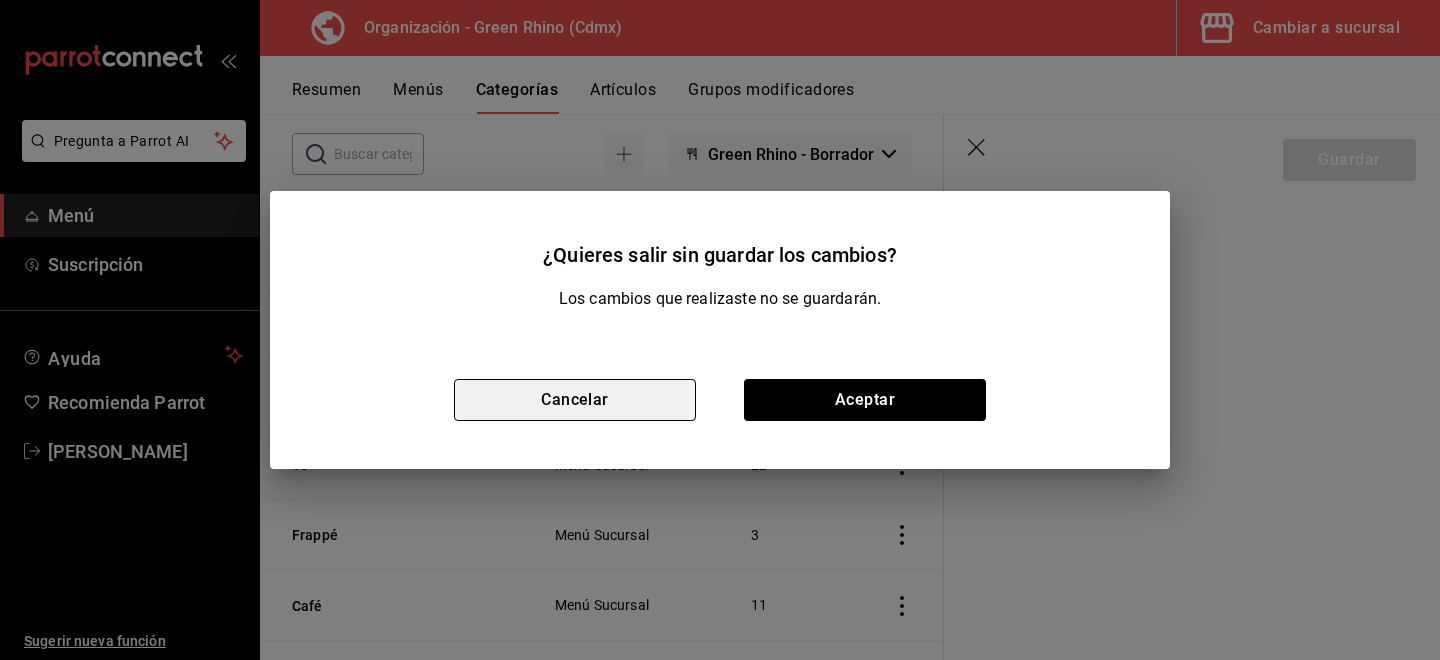 click on "Cancelar" at bounding box center [575, 400] 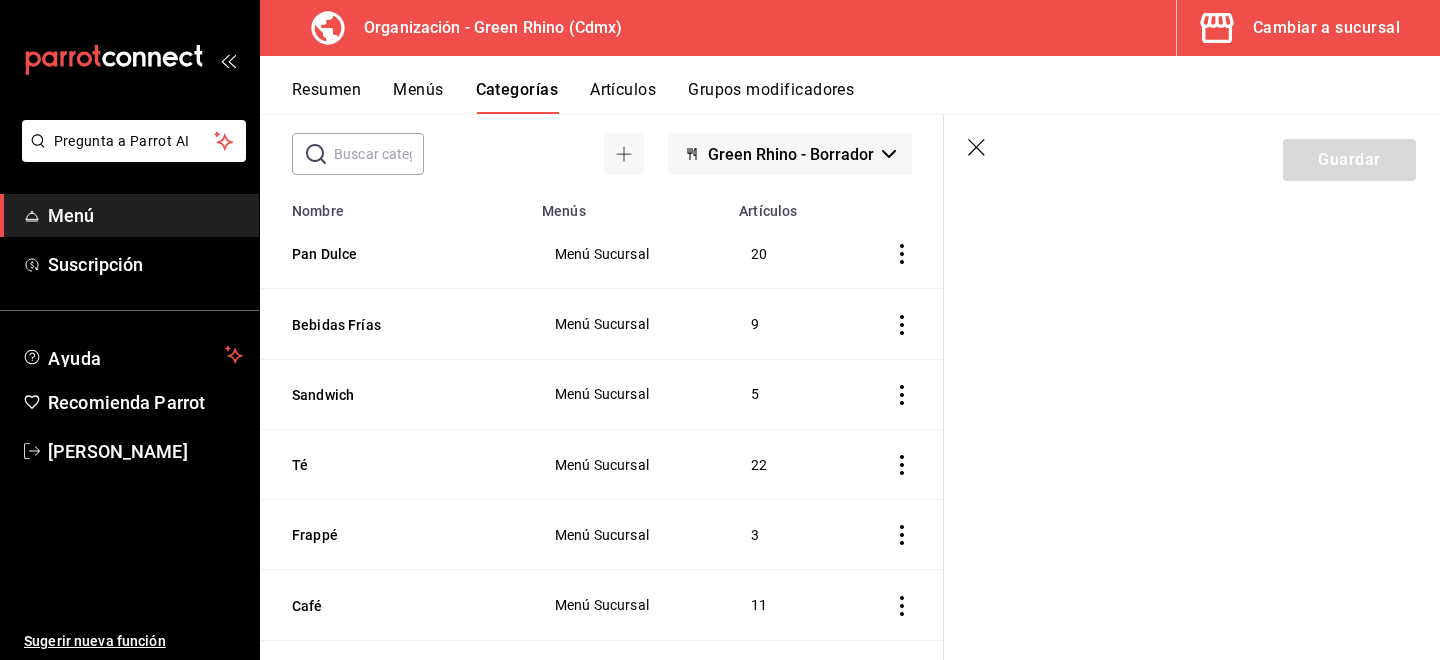 click at bounding box center (892, 464) 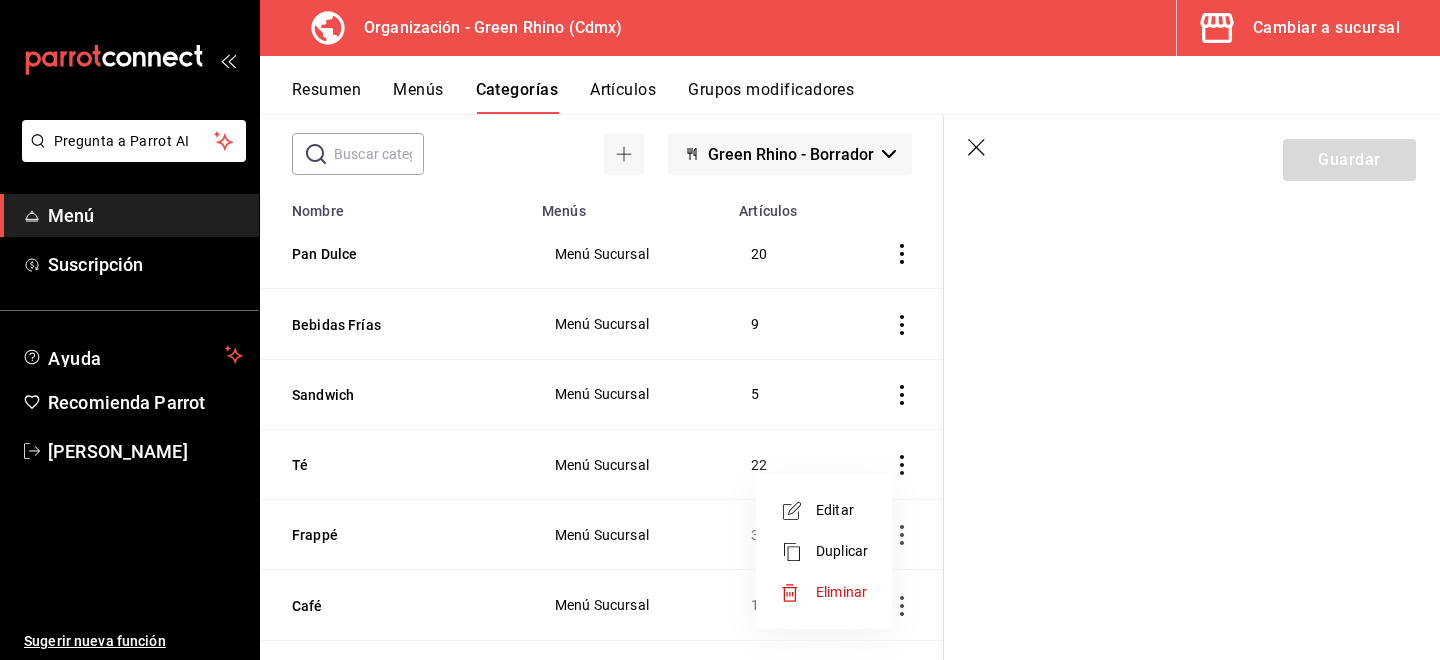 click on "Editar" at bounding box center (824, 510) 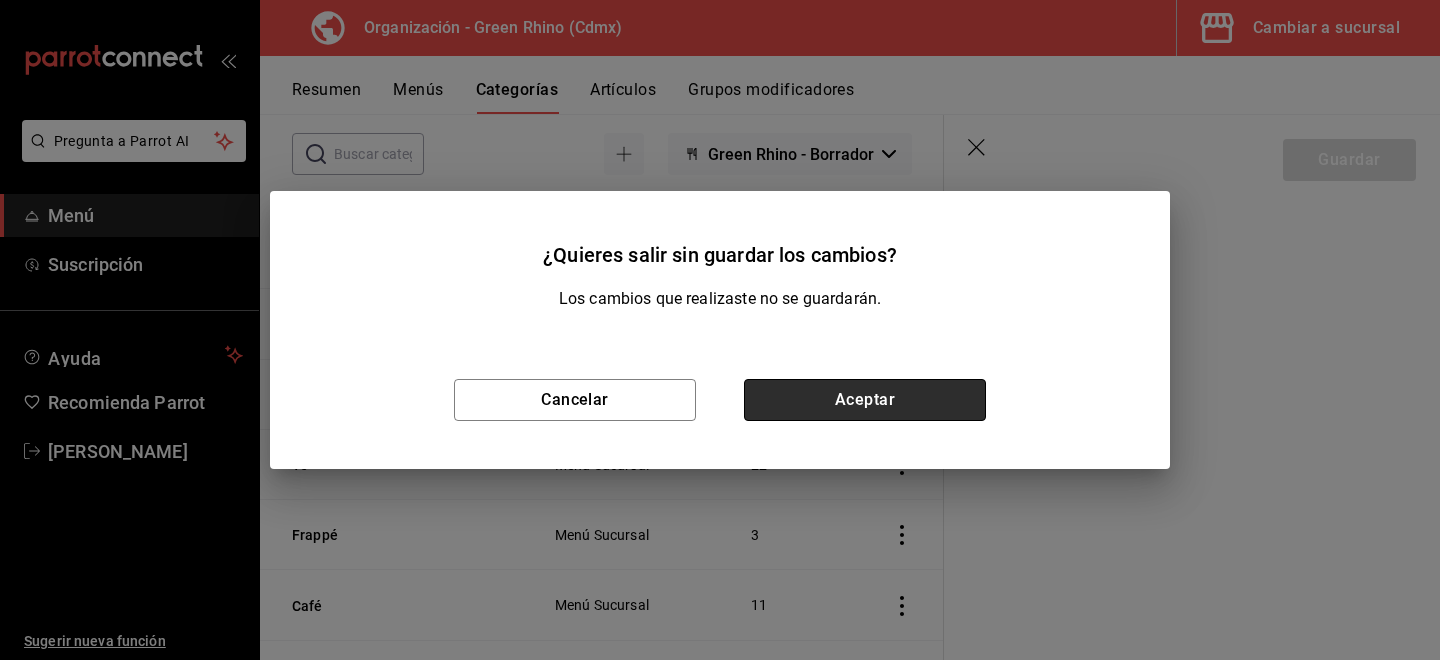 click on "Aceptar" at bounding box center (865, 400) 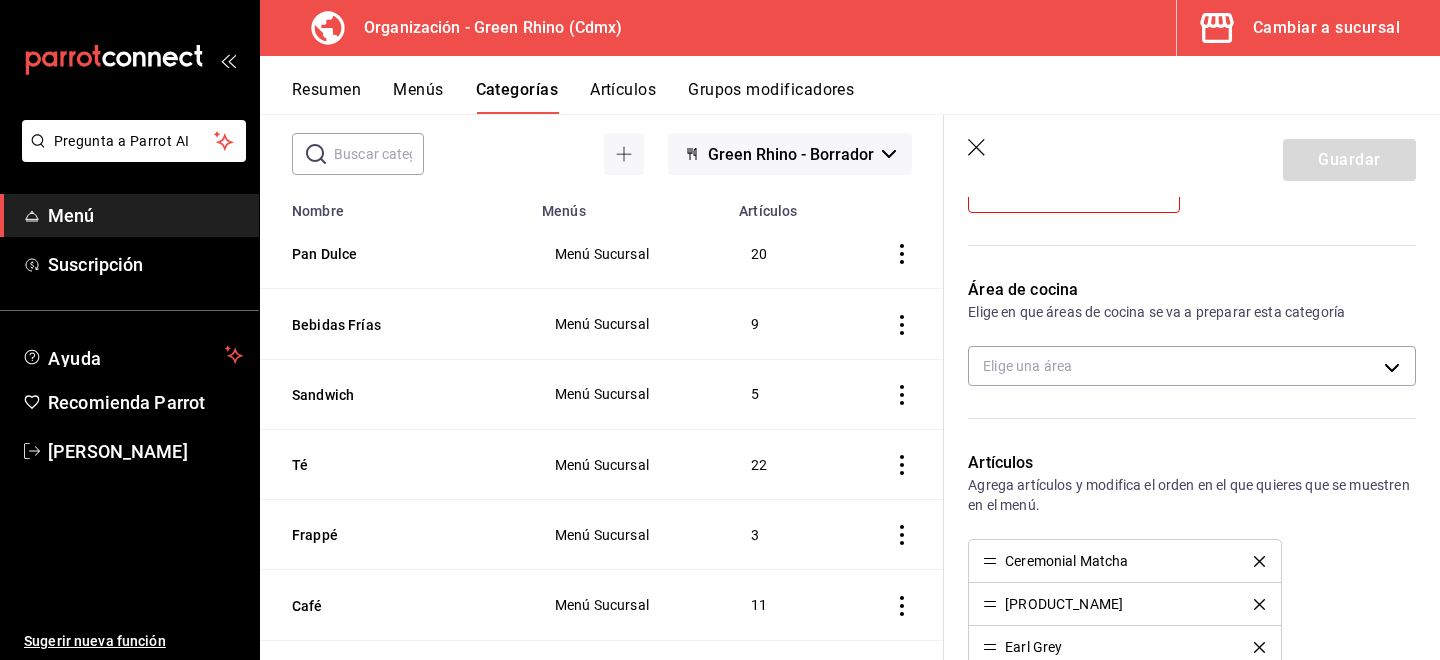 scroll, scrollTop: 278, scrollLeft: 0, axis: vertical 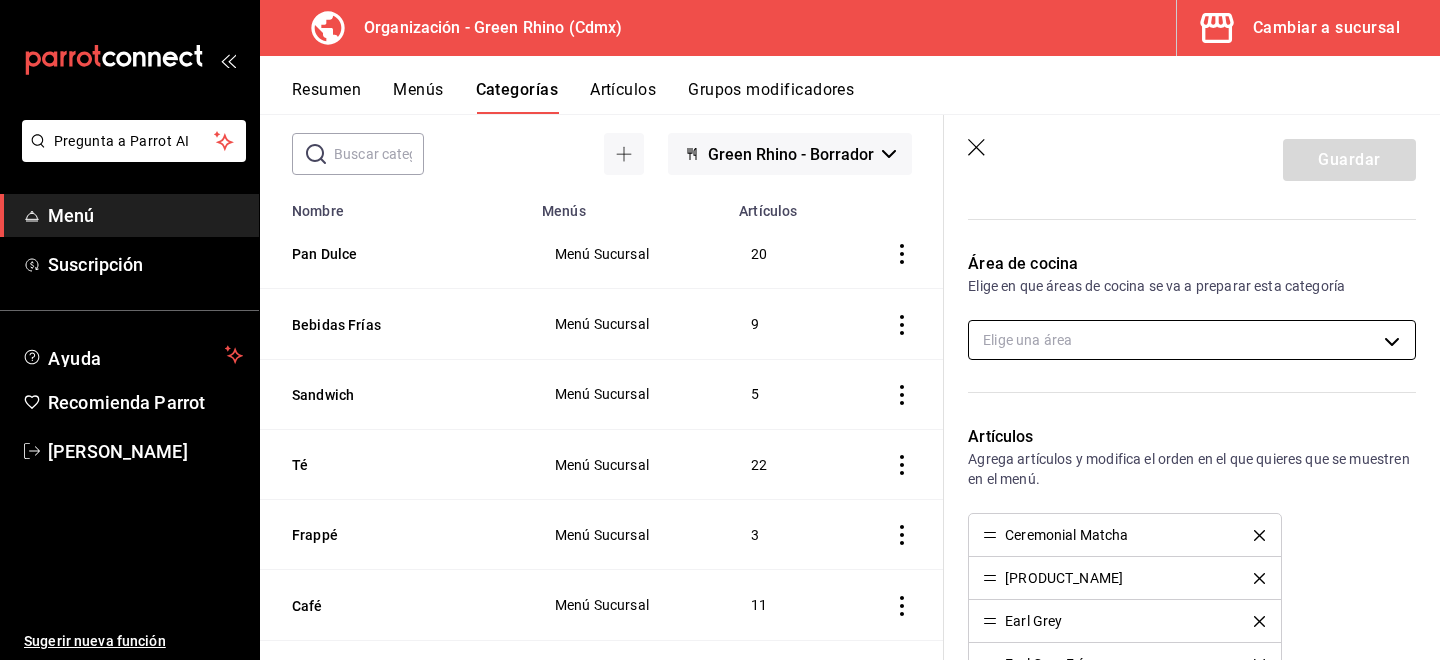 click on "Pregunta a Parrot AI Menú   Suscripción   Ayuda Recomienda Parrot   Ion Vazquez   Sugerir nueva función   Organización - Green Rhino (Cdmx) Cambiar a sucursal Resumen Menús Categorías Artículos Grupos modificadores Categorías organización Personaliza  las categorías de tu menú.  Agrupa  los artículos según su  tipo o preparación y asigna áreas de cocina. ​ ​ Green Rhino - Borrador Nombre Menús Artículos Pan Dulce Menú Sucursal 20 Bebidas Frías Menú Sucursal 9 Sandwich Menú Sucursal 5 Té Menú Sucursal 22 Frappé Menú Sucursal 3 Café Menú Sucursal 11 Merch Menú Sucursal 40 Pan Salado Menú Sucursal 11 Guardar Editar categoría ¿Cómo se va a llamar? Té 2 /30 ¿Cómo se va a llamar? Elige tu menú Tu categoría se va a incluir en los menús elegidos Menú Sucursal Área de cocina Elige en que áreas de cocina se va a preparar esta categoría Elige una área Artículos Agrega artículos y modifica el orden en el que quieres que se muestren en el menú. Ceremonial Matcha Earl Grey" at bounding box center (720, 330) 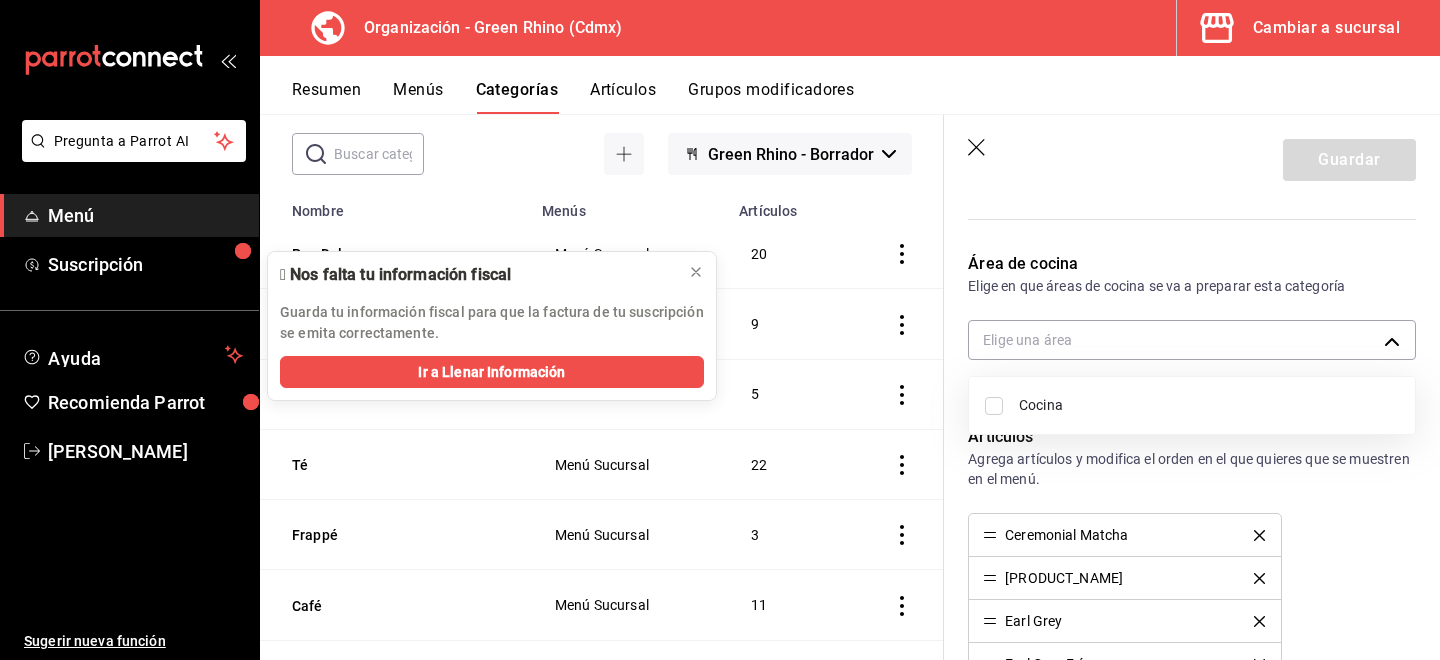 click at bounding box center (720, 330) 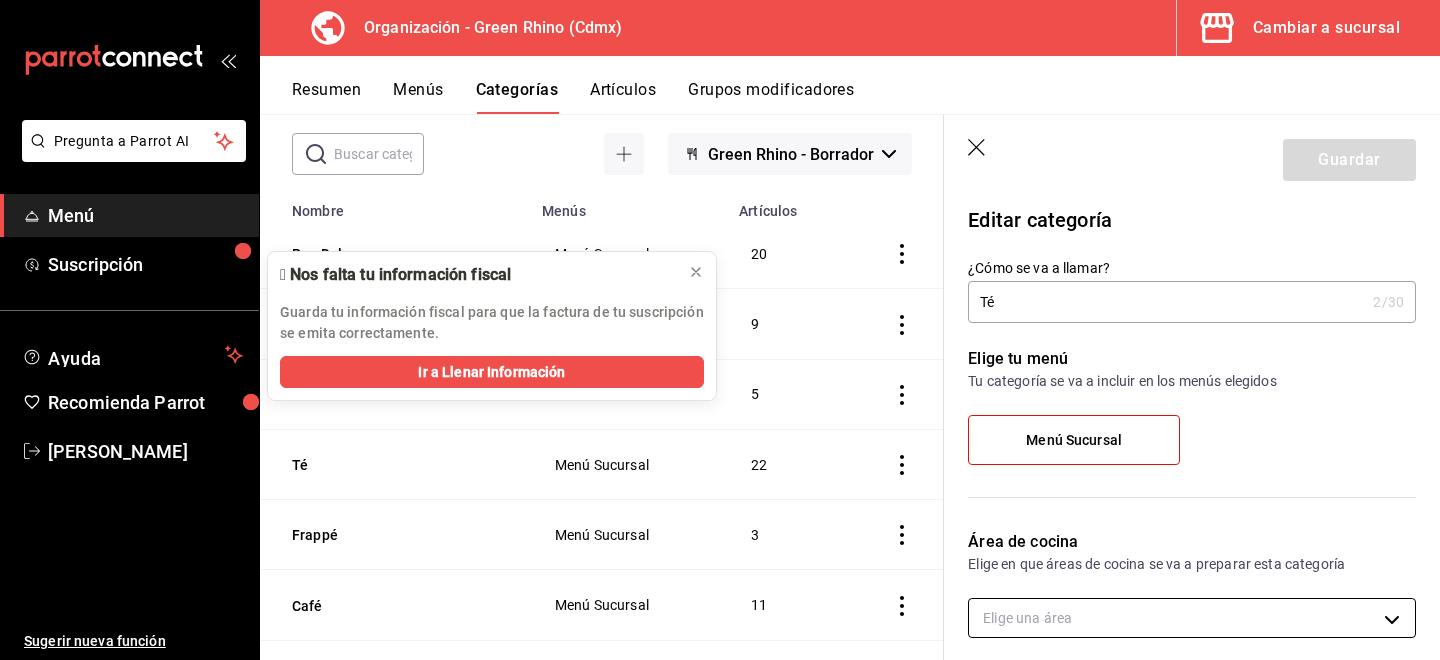 scroll, scrollTop: 146, scrollLeft: 0, axis: vertical 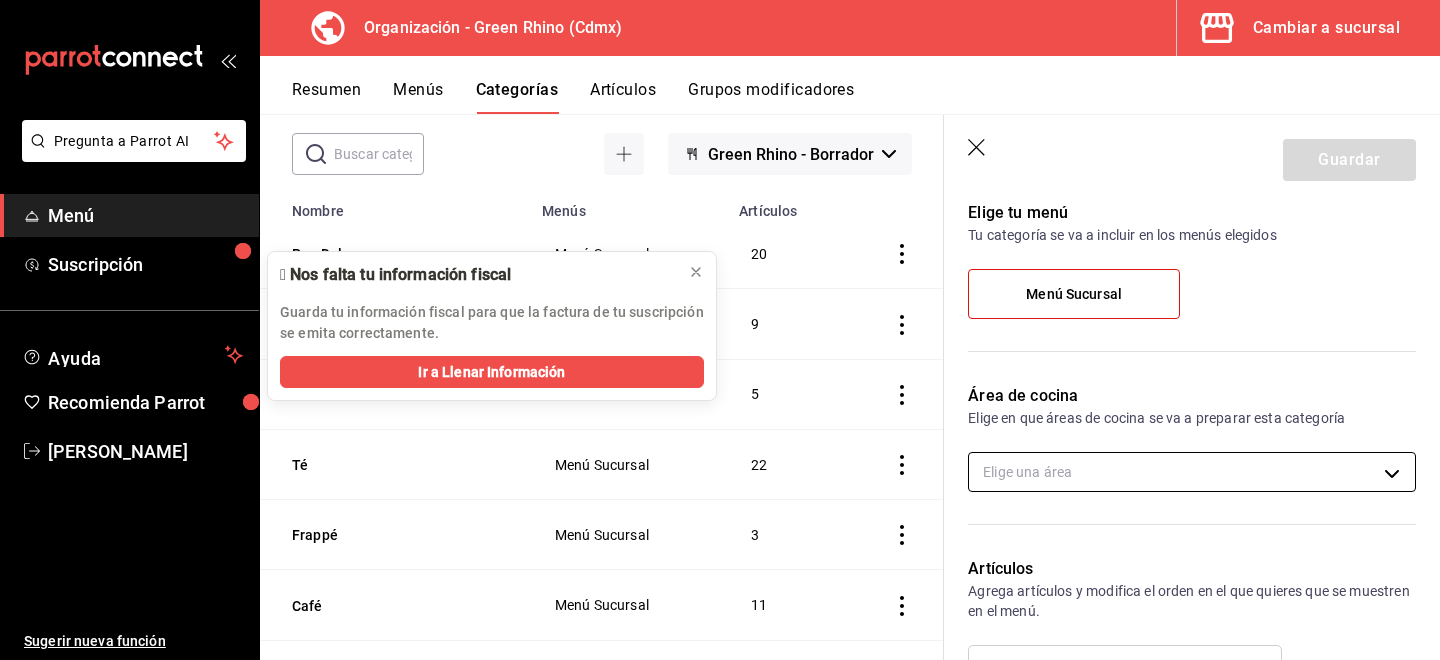 click on "Pregunta a Parrot AI Menú   Suscripción   Ayuda Recomienda Parrot   Ion Vazquez   Sugerir nueva función   Organización - Green Rhino (Cdmx) Cambiar a sucursal Resumen Menús Categorías Artículos Grupos modificadores Categorías organización Personaliza  las categorías de tu menú.  Agrupa  los artículos según su  tipo o preparación y asigna áreas de cocina. ​ ​ Green Rhino - Borrador Nombre Menús Artículos Pan Dulce Menú Sucursal 20 Bebidas Frías Menú Sucursal 9 Sandwich Menú Sucursal 5 Té Menú Sucursal 22 Frappé Menú Sucursal 3 Café Menú Sucursal 11 Merch Menú Sucursal 40 Pan Salado Menú Sucursal 11 Guardar Editar categoría ¿Cómo se va a llamar? Té 2 /30 ¿Cómo se va a llamar? Elige tu menú Tu categoría se va a incluir en los menús elegidos Menú Sucursal Área de cocina Elige en que áreas de cocina se va a preparar esta categoría Elige una área Artículos Agrega artículos y modifica el orden en el que quieres que se muestren en el menú. Ceremonial Matcha Earl Grey" at bounding box center (720, 330) 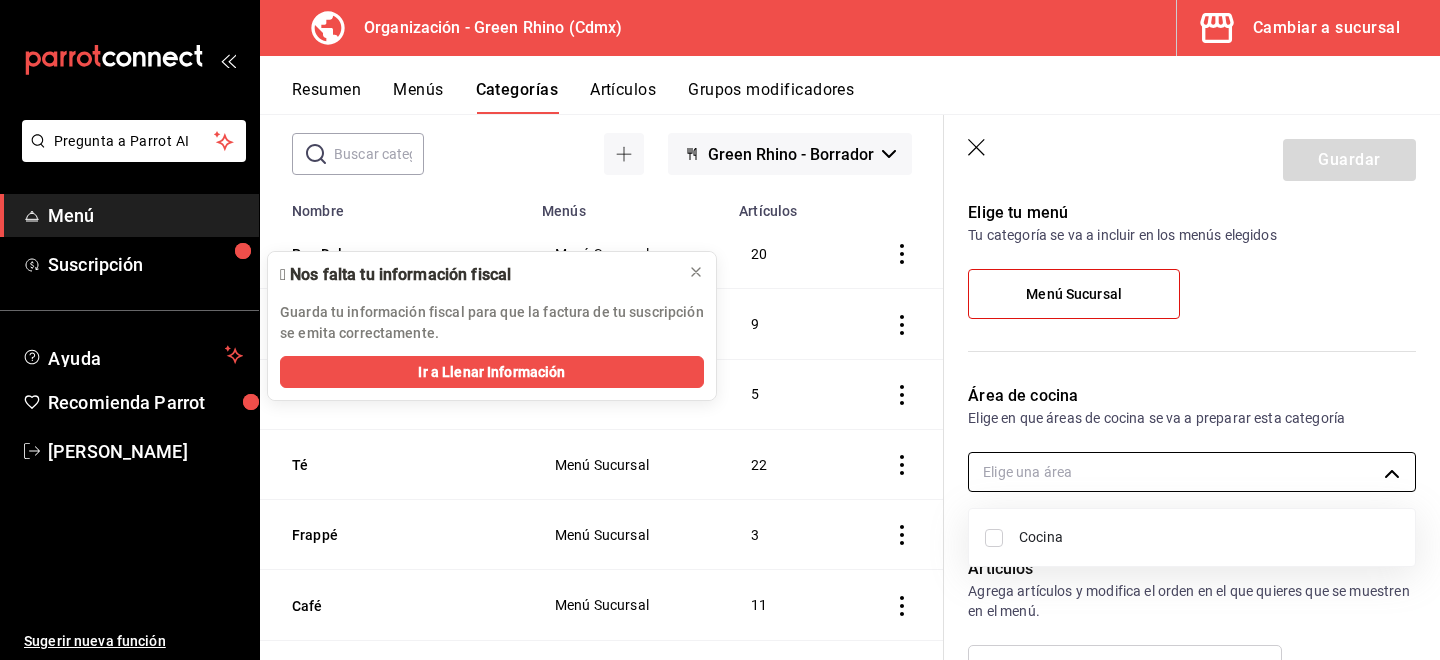 click at bounding box center (720, 330) 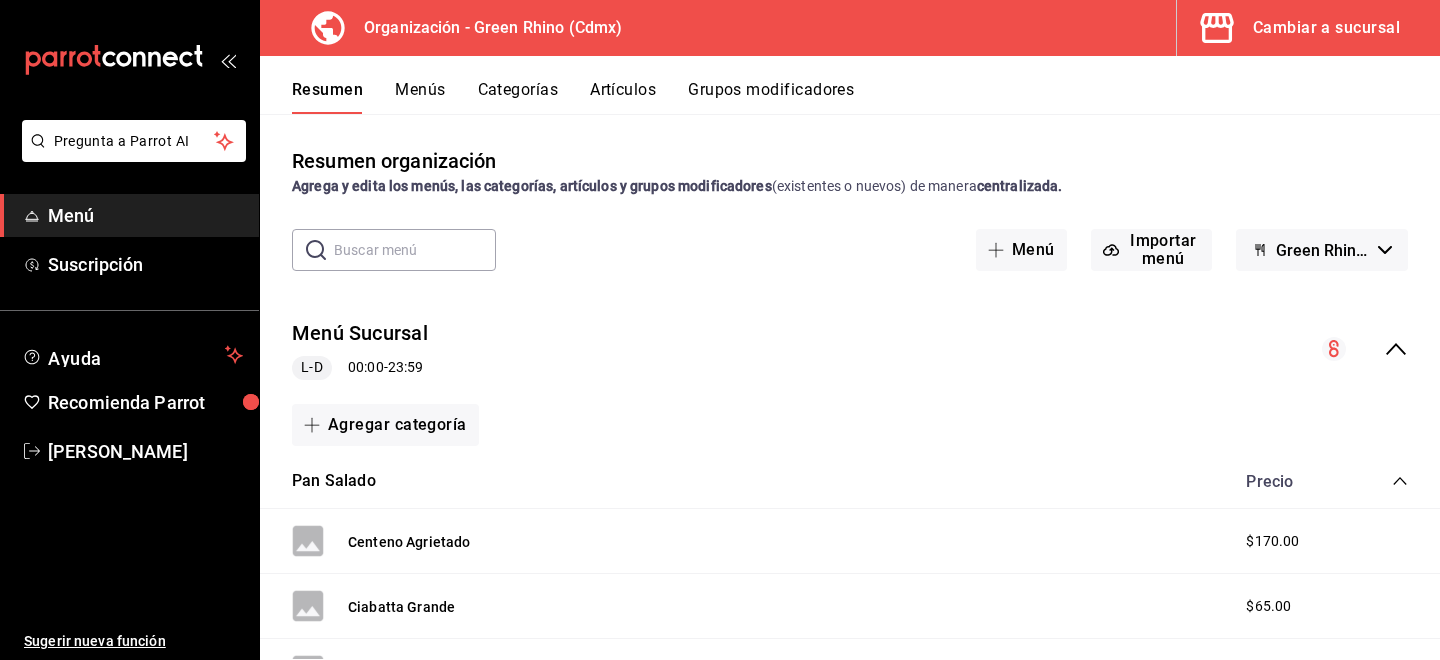click on "Cambiar a sucursal" at bounding box center [1300, 28] 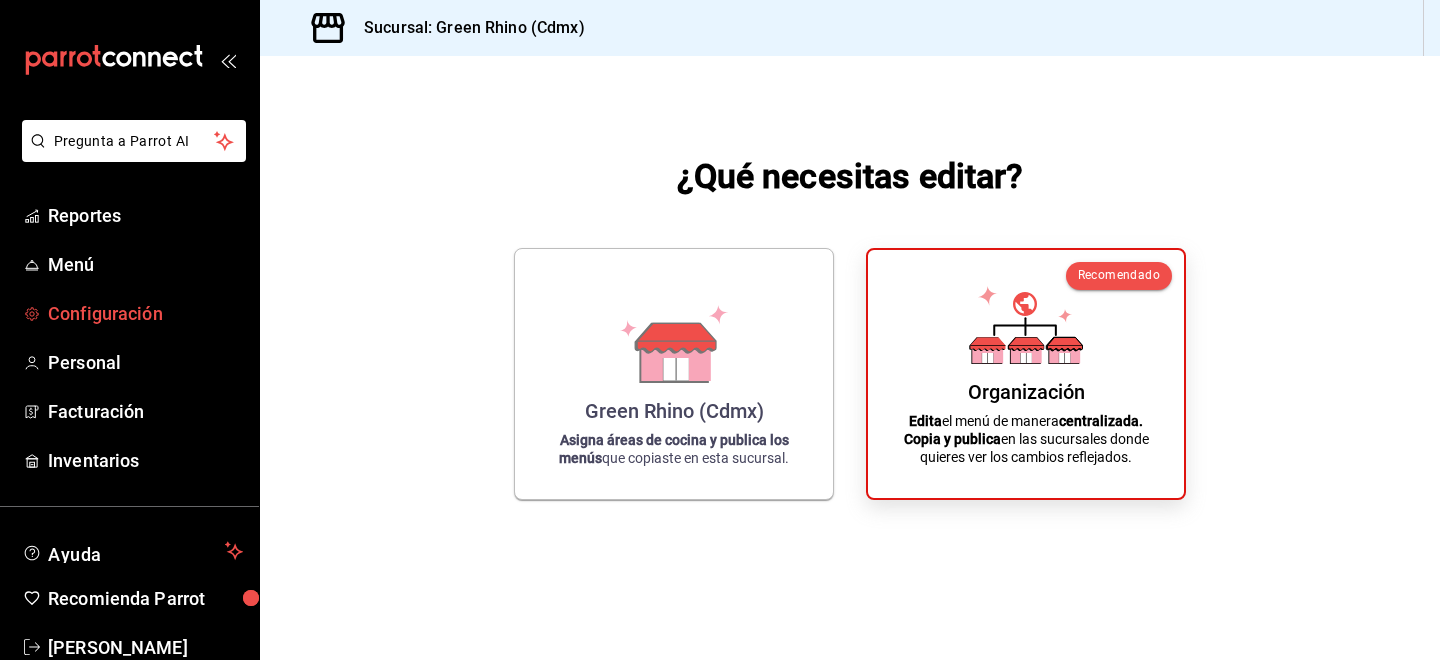 click on "Configuración" at bounding box center [145, 313] 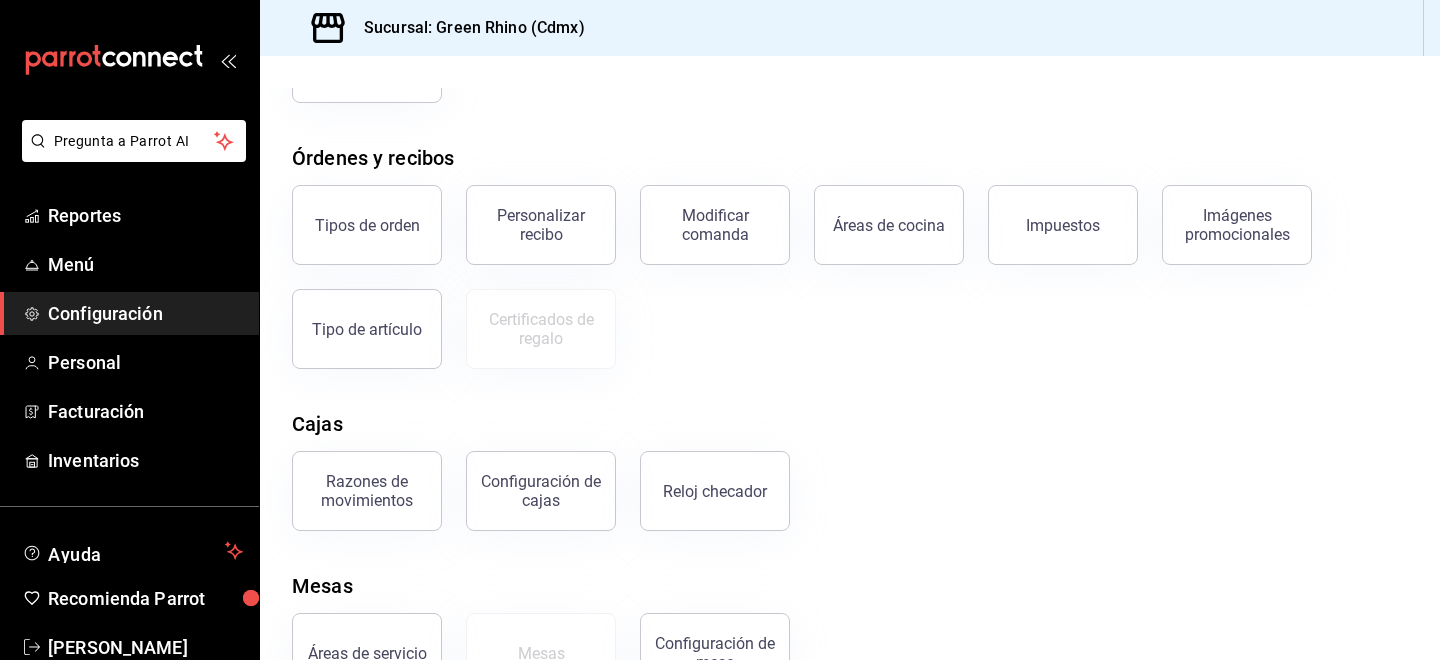 scroll, scrollTop: 0, scrollLeft: 0, axis: both 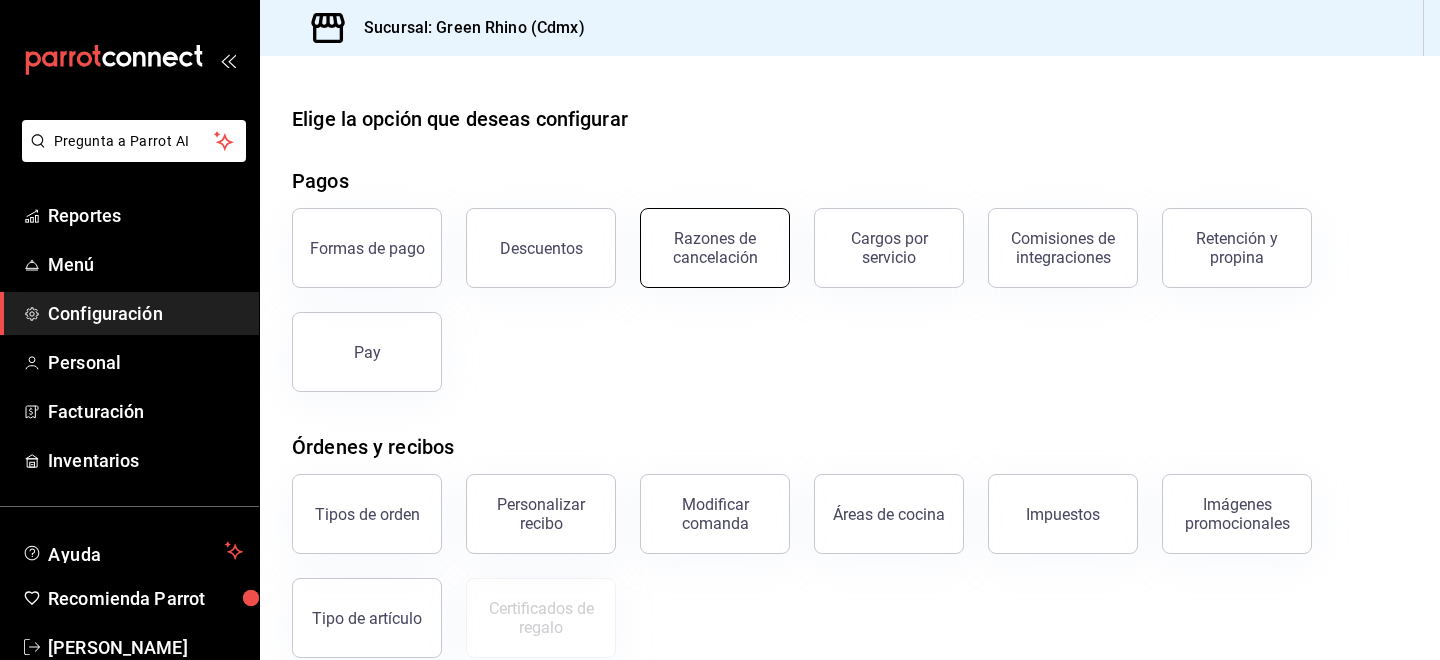 drag, startPoint x: 690, startPoint y: 297, endPoint x: 694, endPoint y: 281, distance: 16.492422 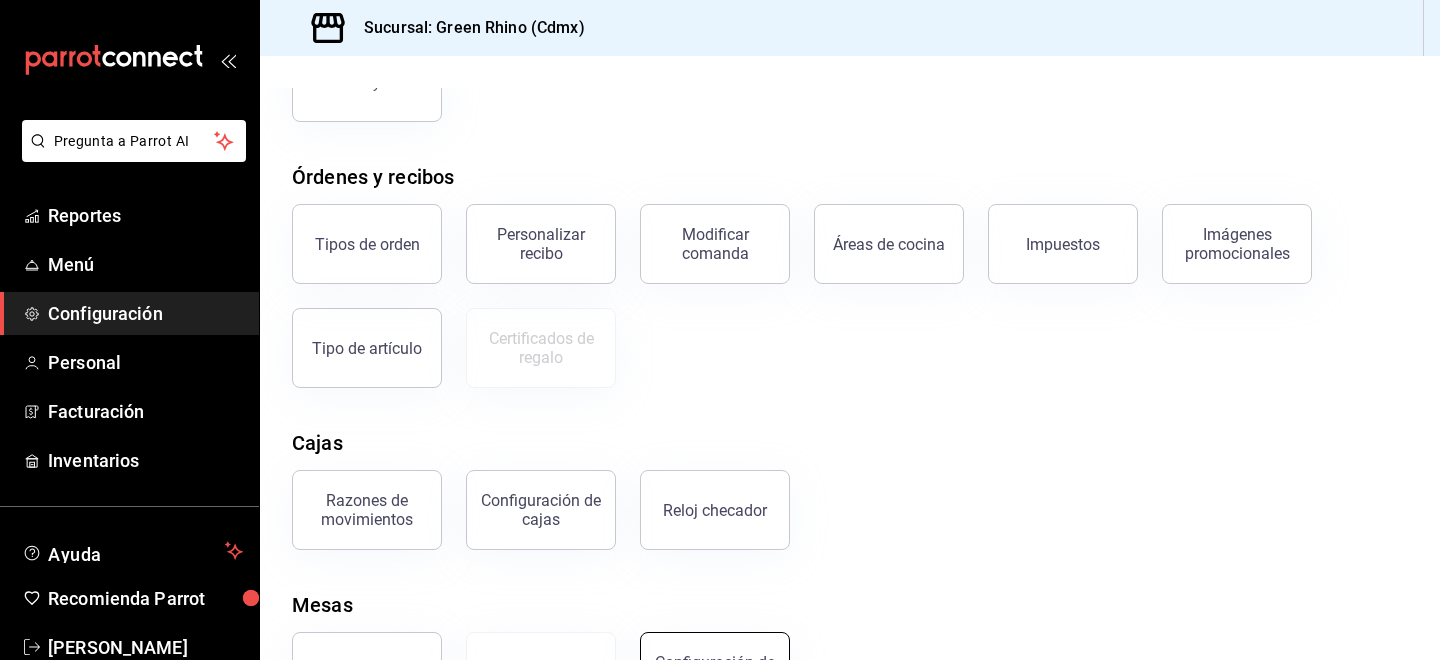 scroll, scrollTop: 0, scrollLeft: 0, axis: both 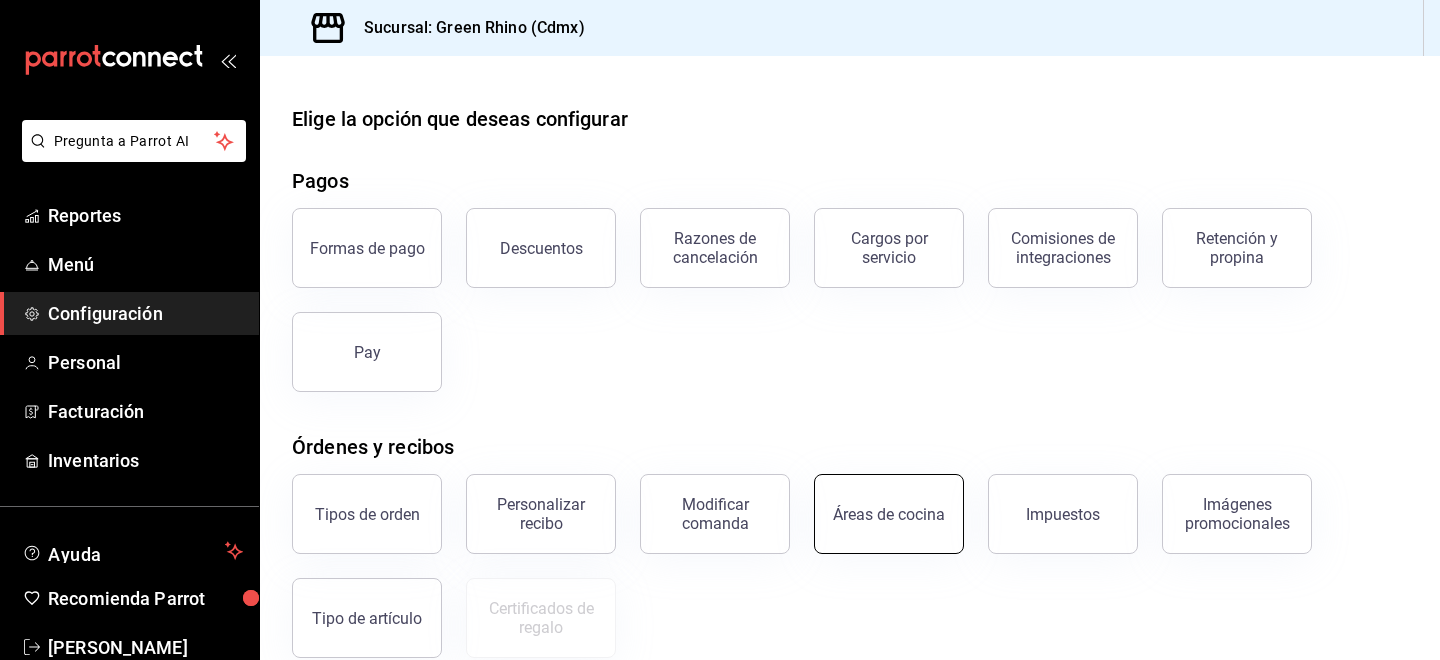 click on "Áreas de cocina" at bounding box center [889, 514] 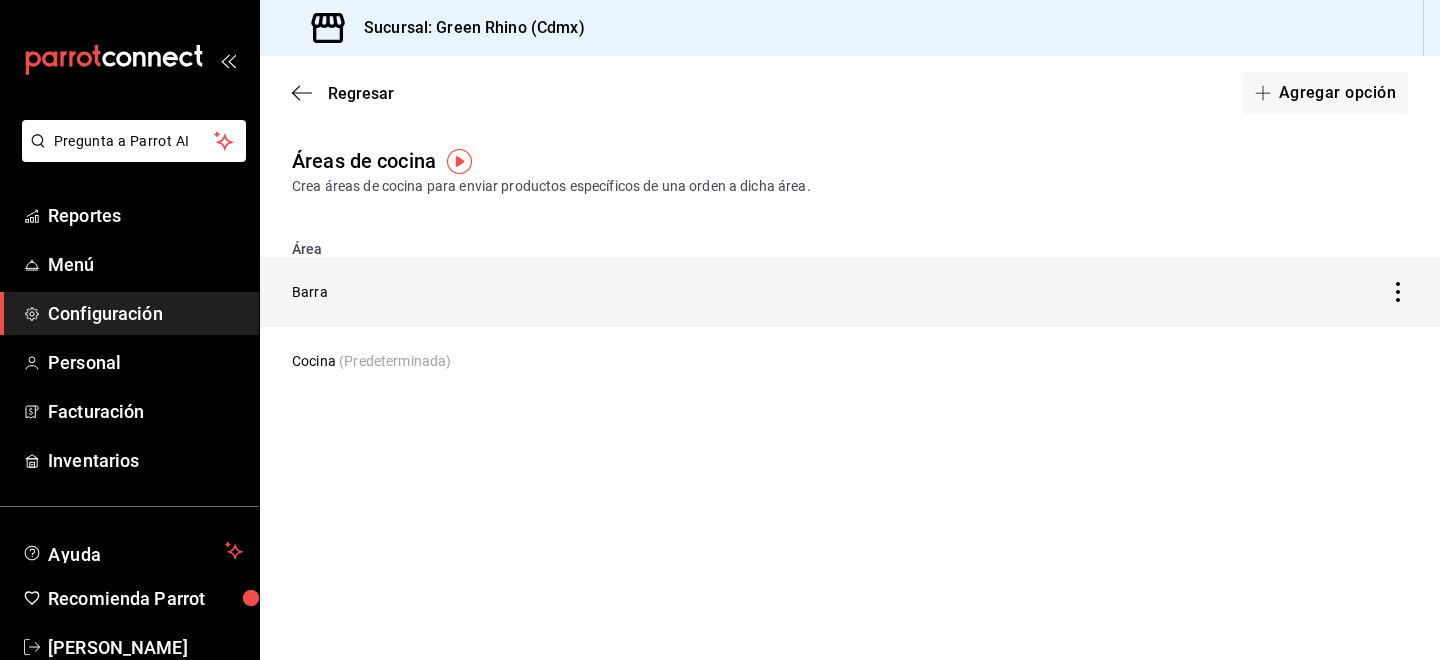 click on "Barra" at bounding box center (696, 292) 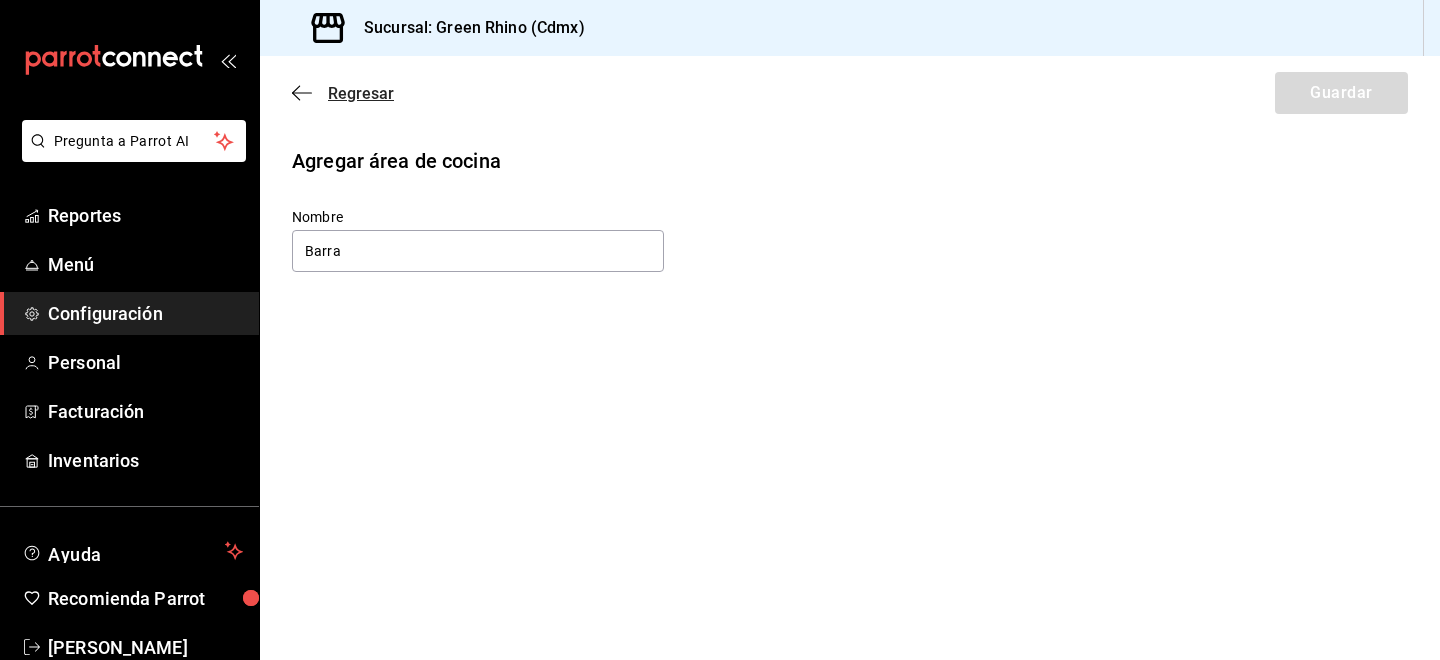 click 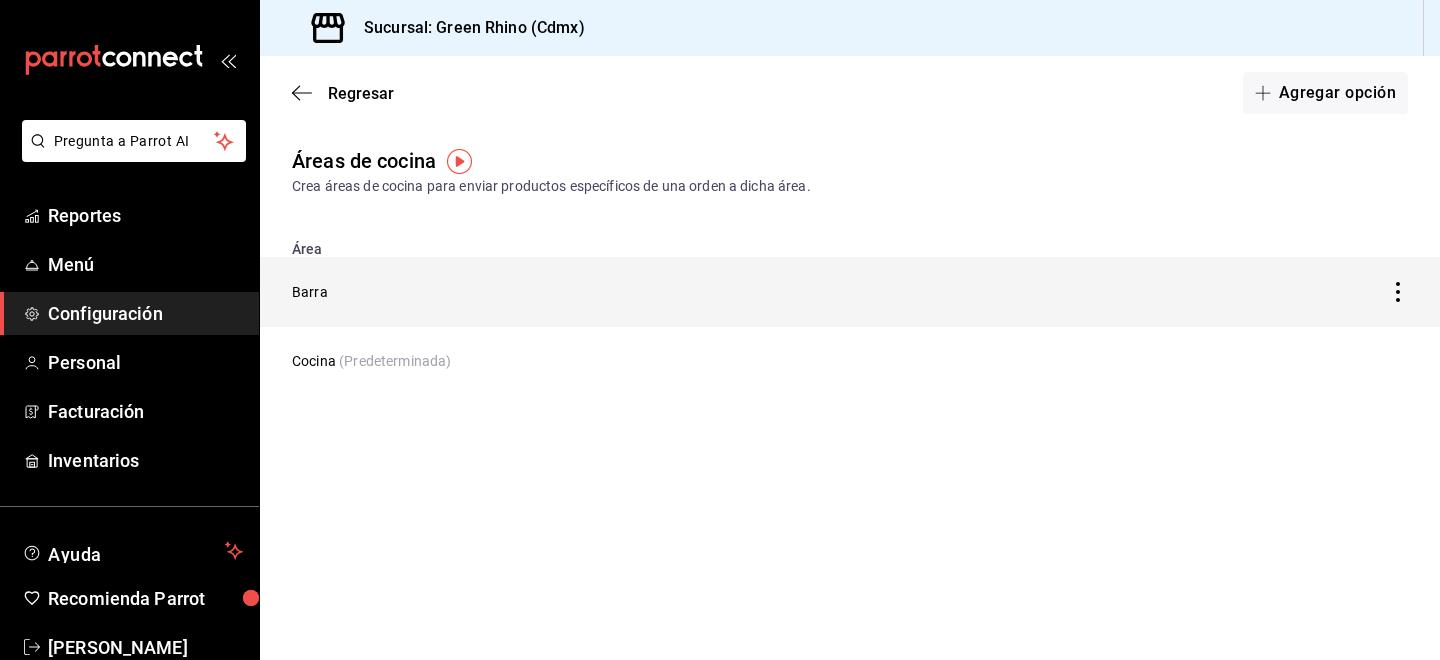 click 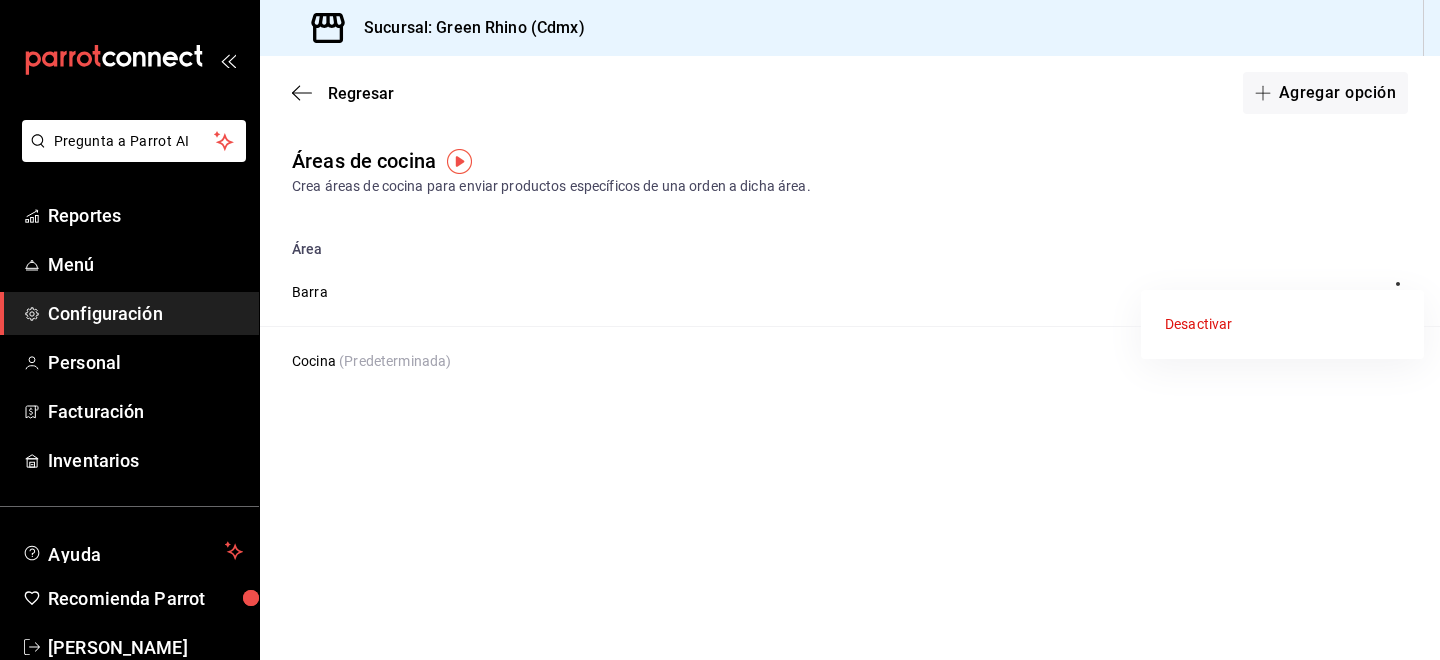 click at bounding box center (720, 330) 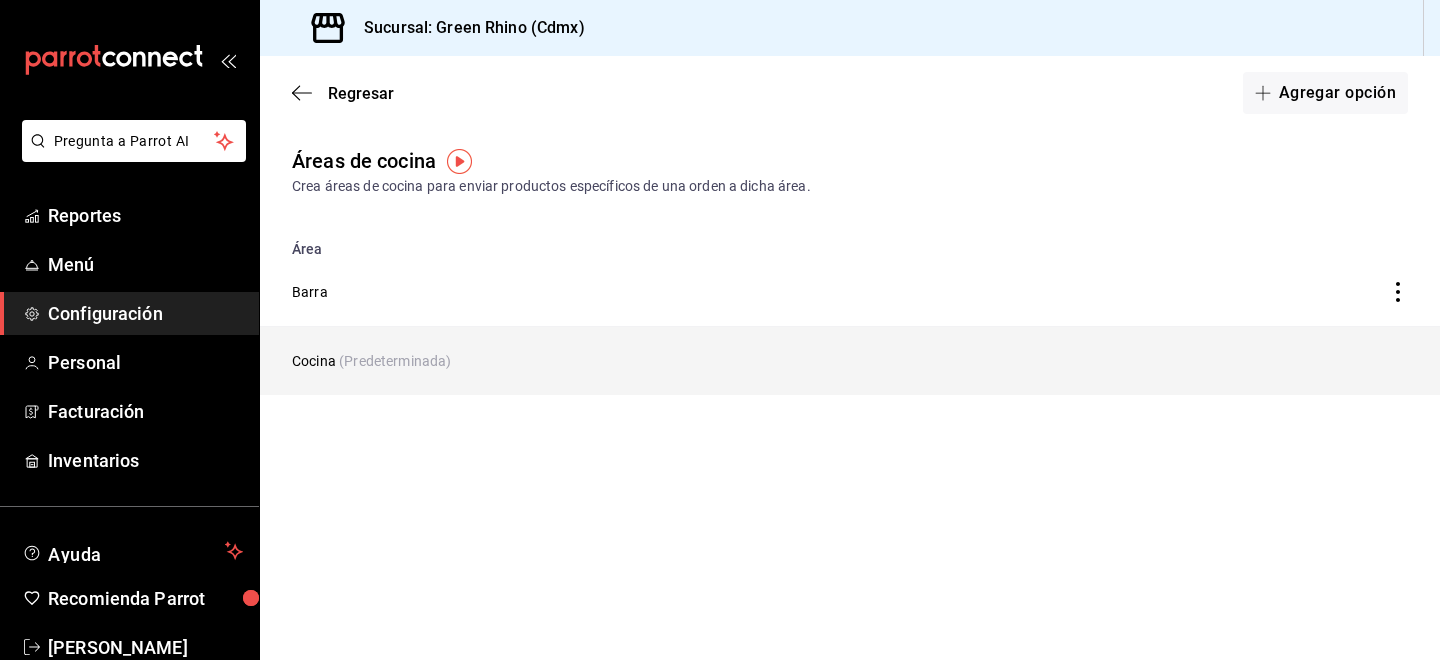 click on "(Predeterminada)" at bounding box center [395, 361] 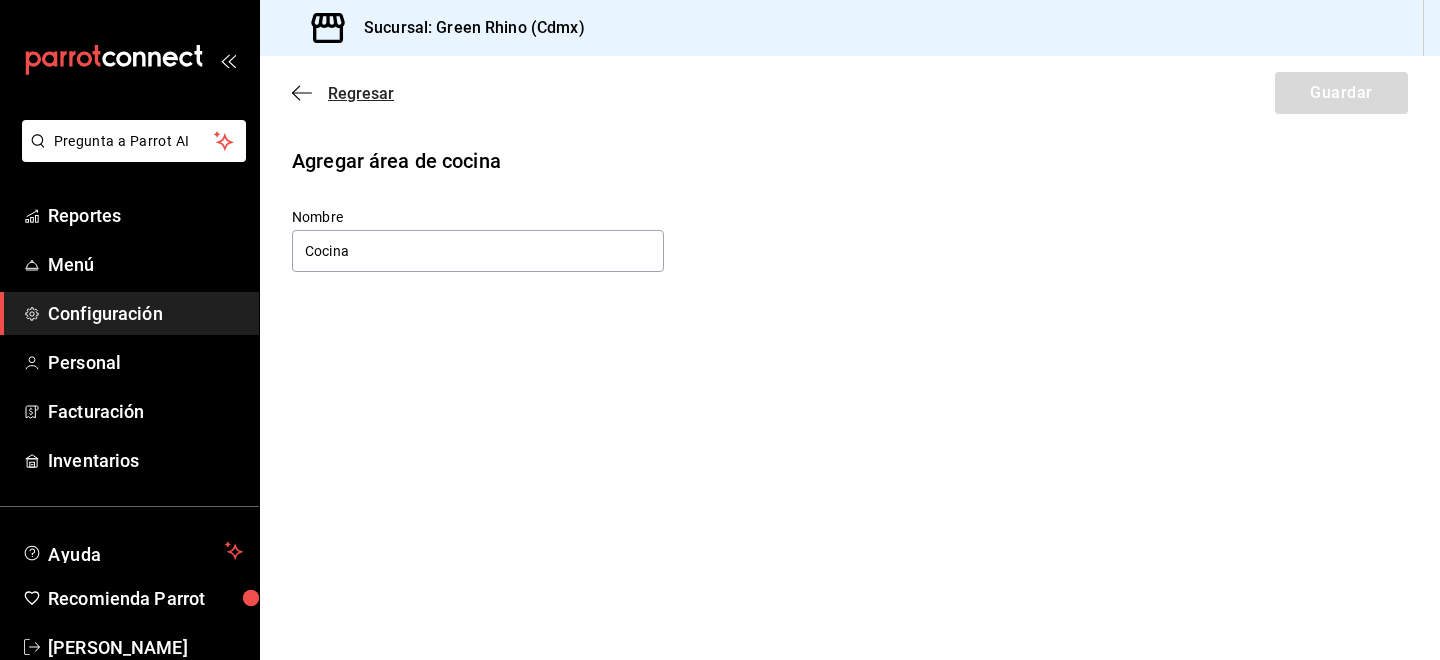 click 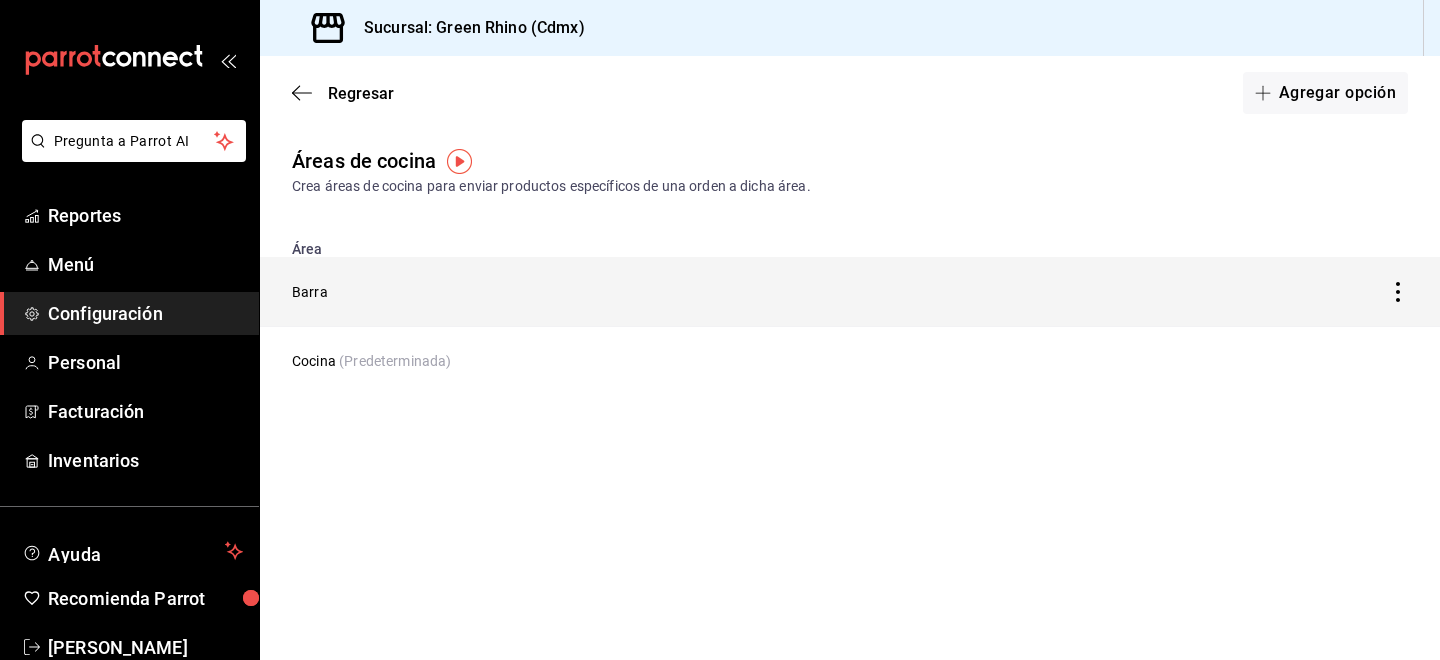 click on "Barra" at bounding box center (696, 292) 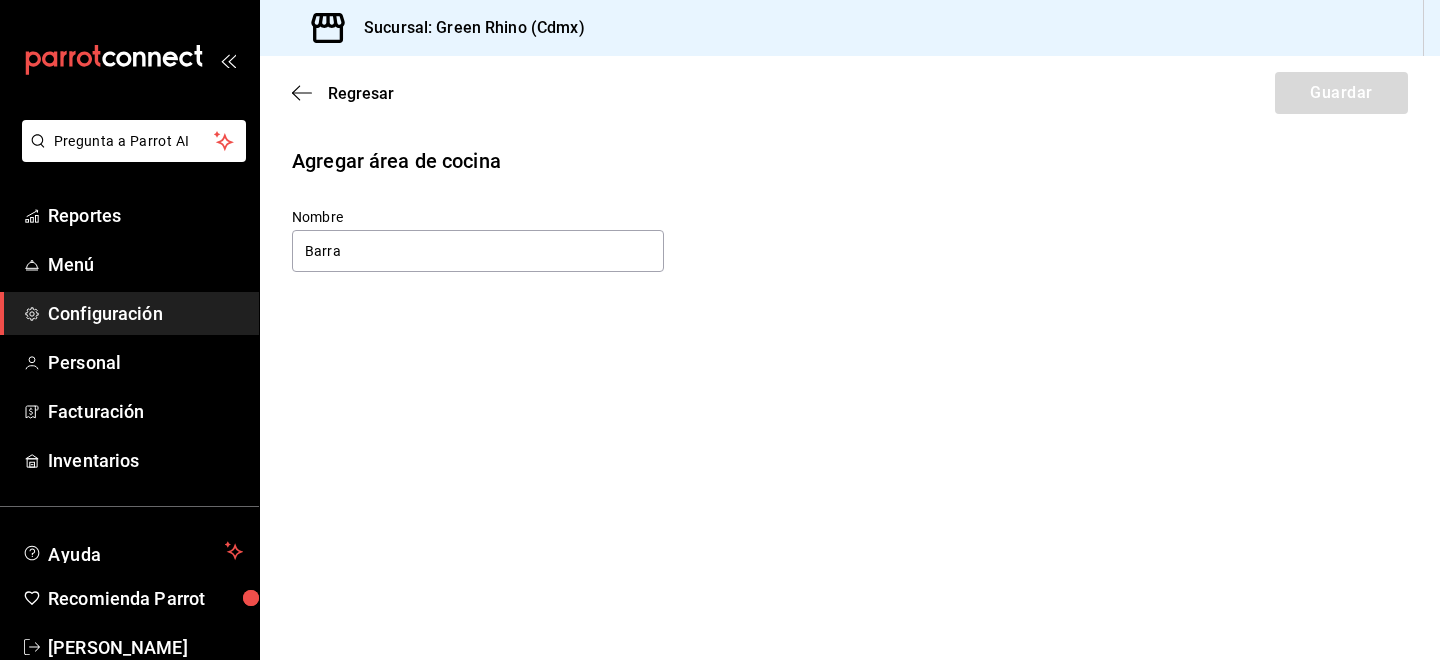 click on "Regresar Guardar" at bounding box center [850, 93] 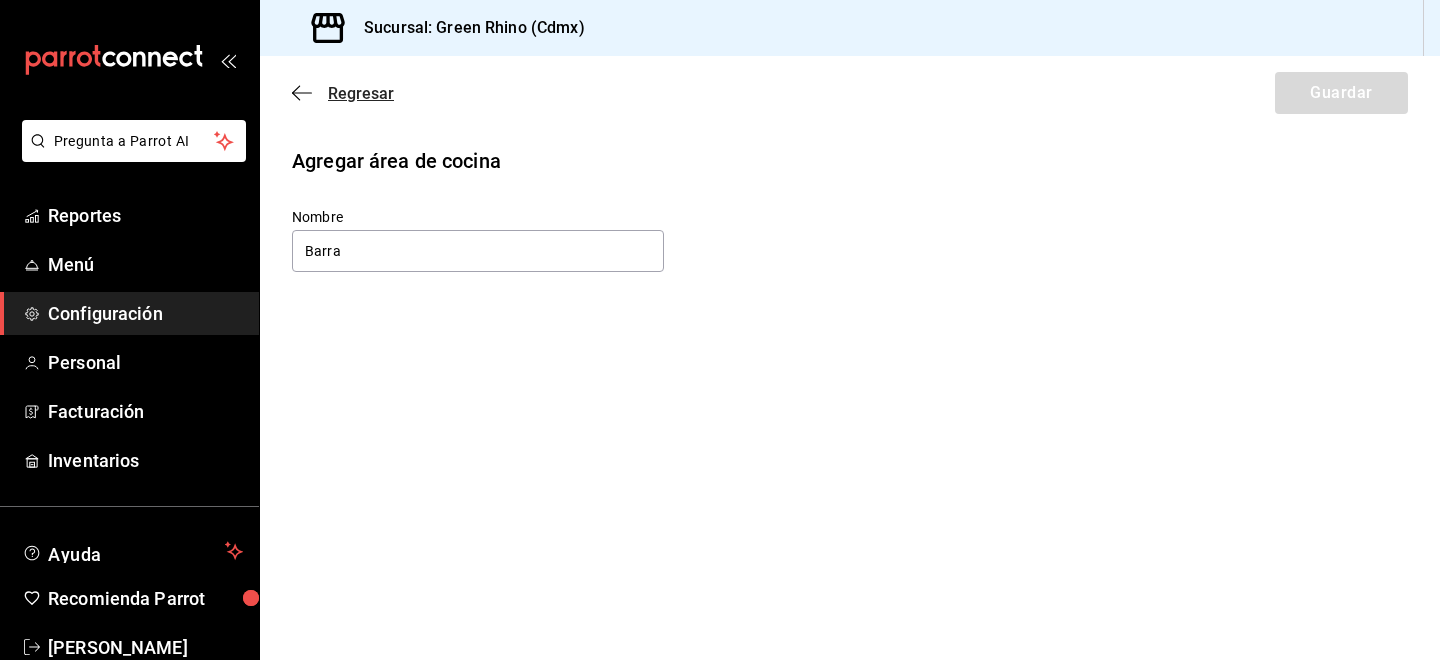 click 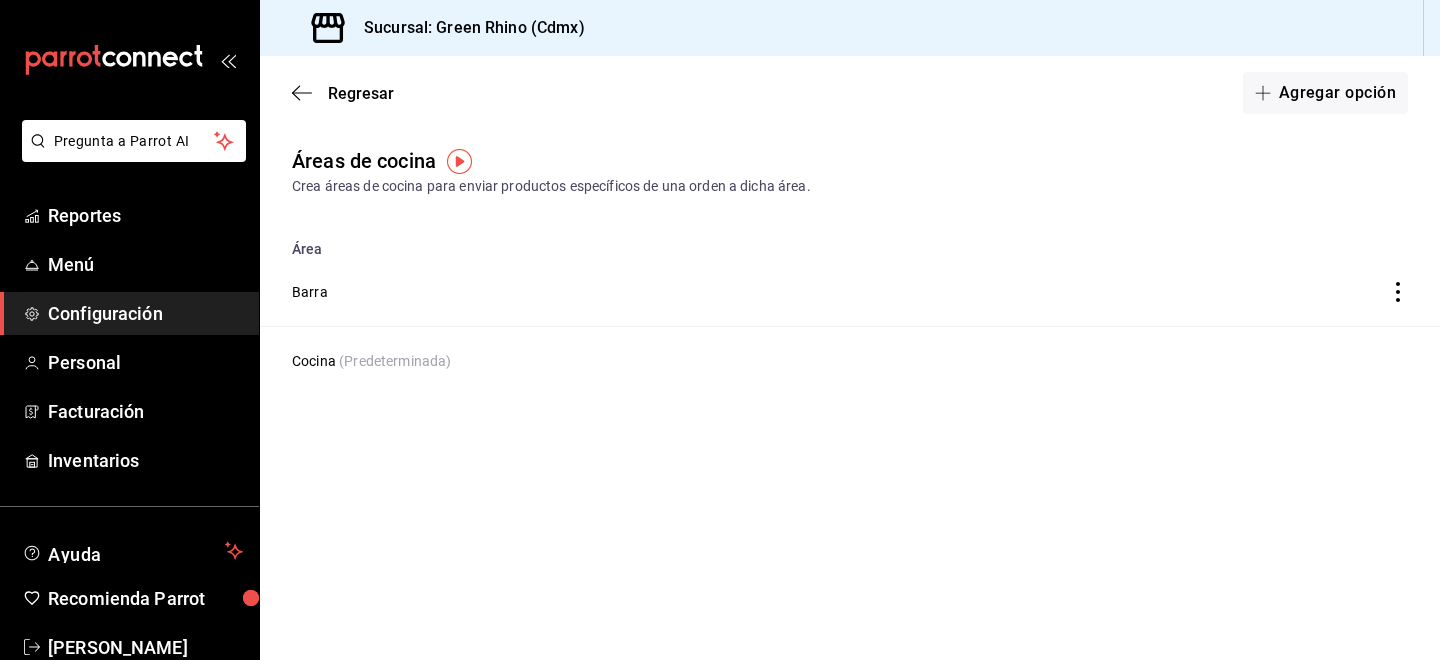 click at bounding box center (459, 161) 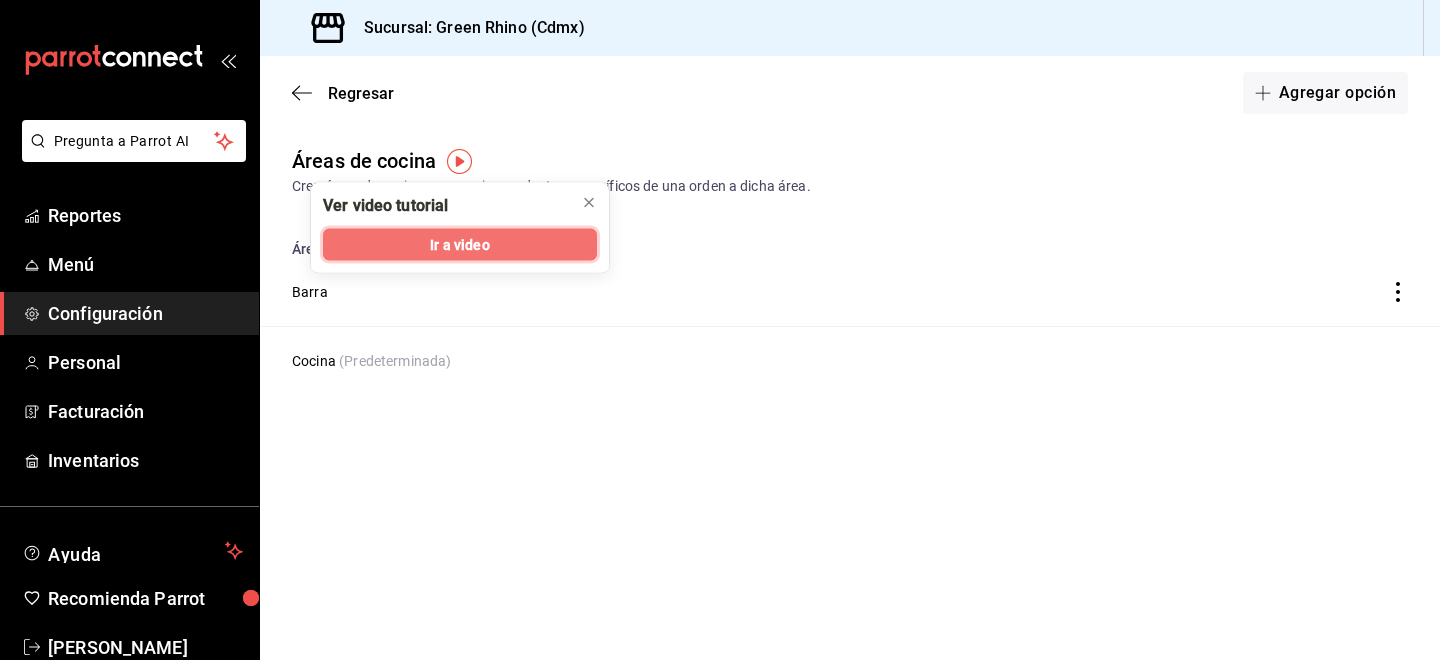 click on "Ir a video" at bounding box center (459, 244) 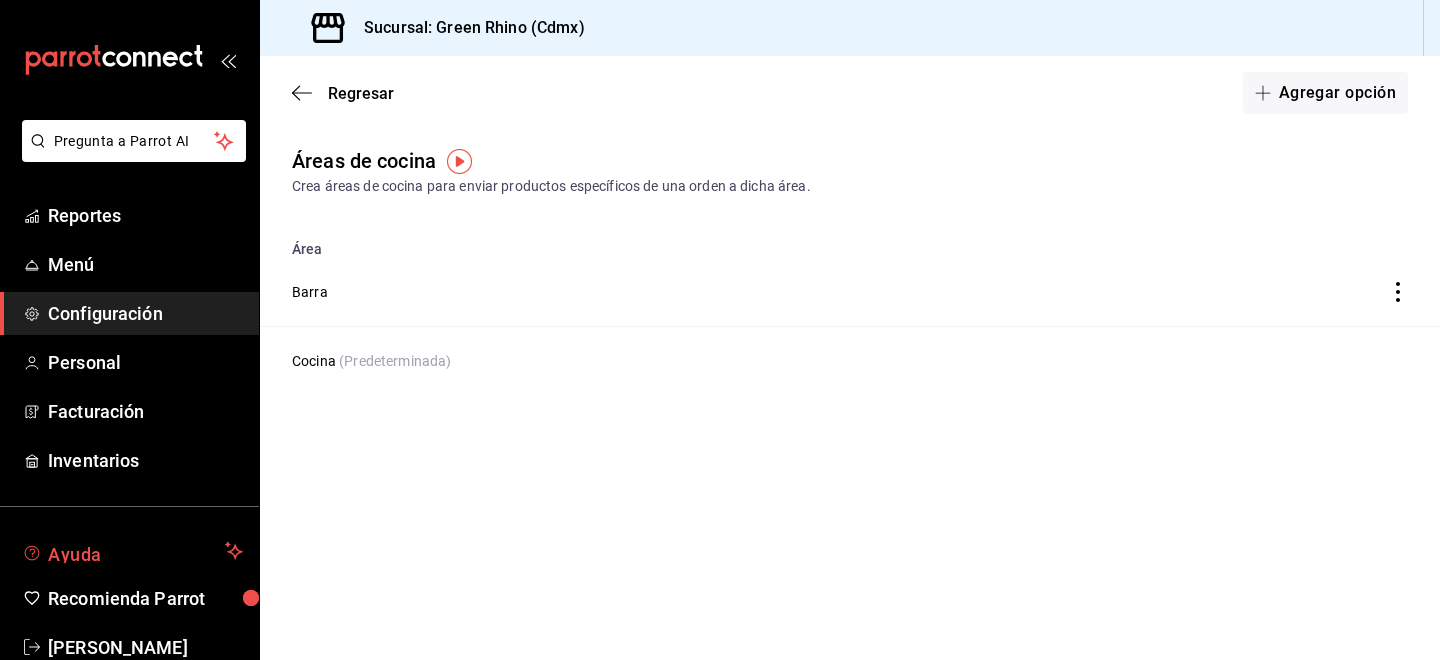 click 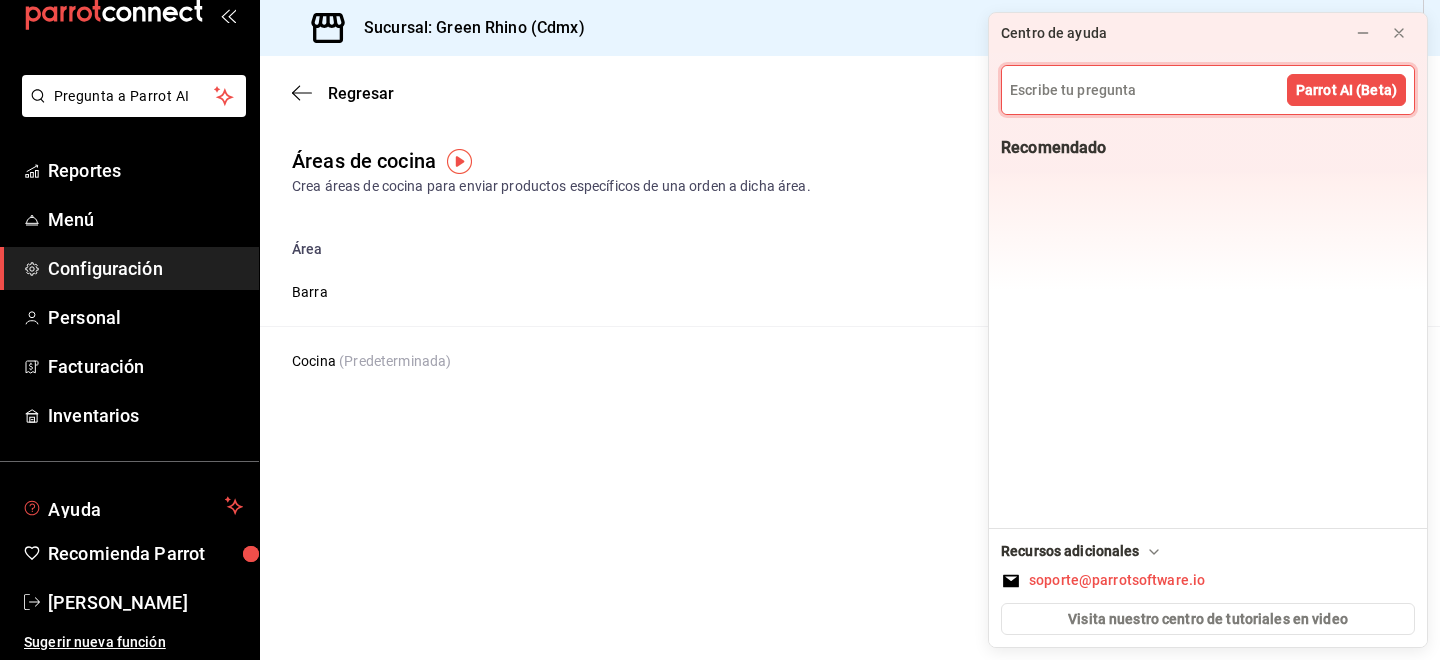 scroll, scrollTop: 44, scrollLeft: 0, axis: vertical 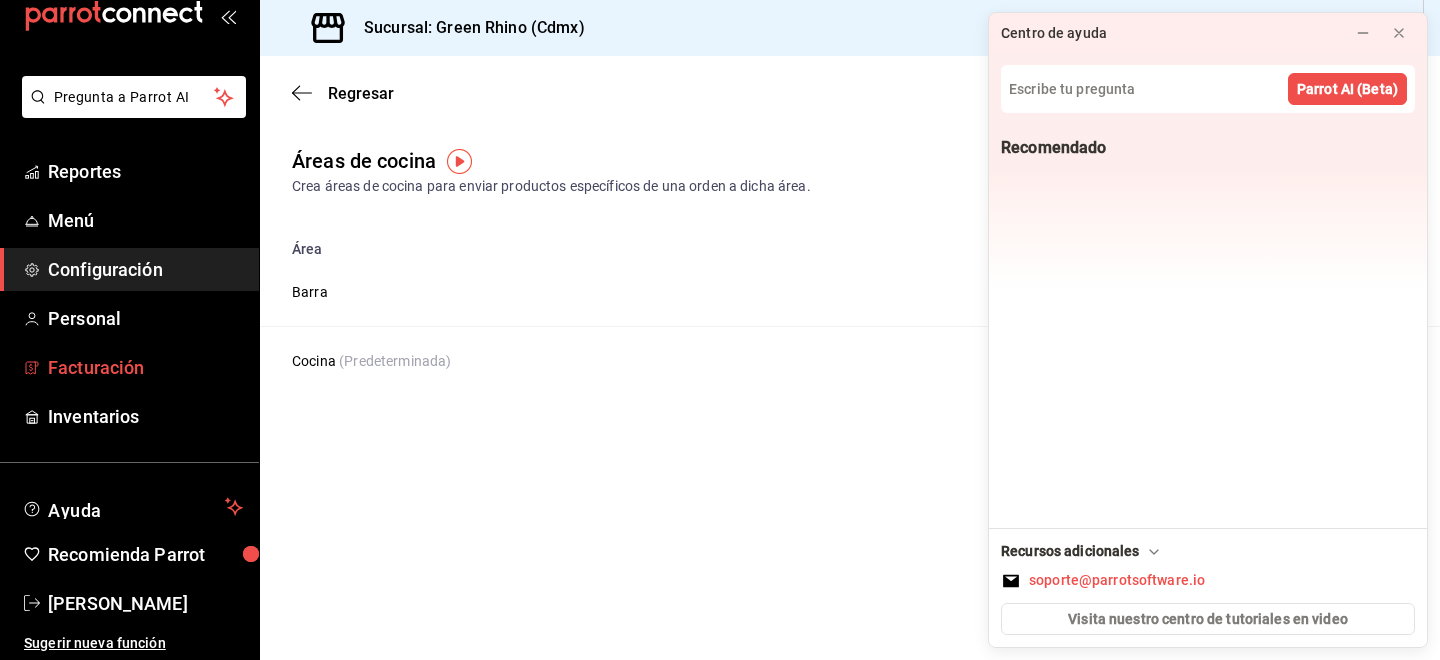 click on "Facturación" at bounding box center [145, 367] 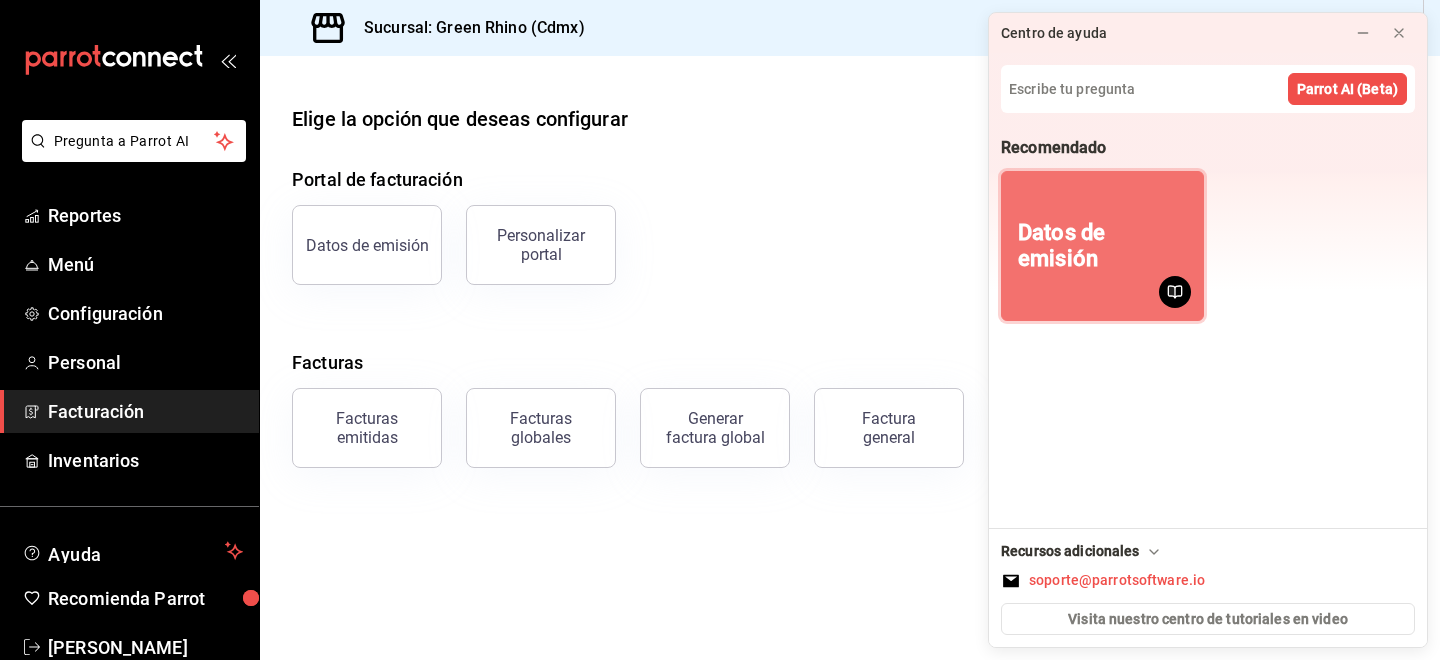 click on "Datos de emisión" at bounding box center (1102, 246) 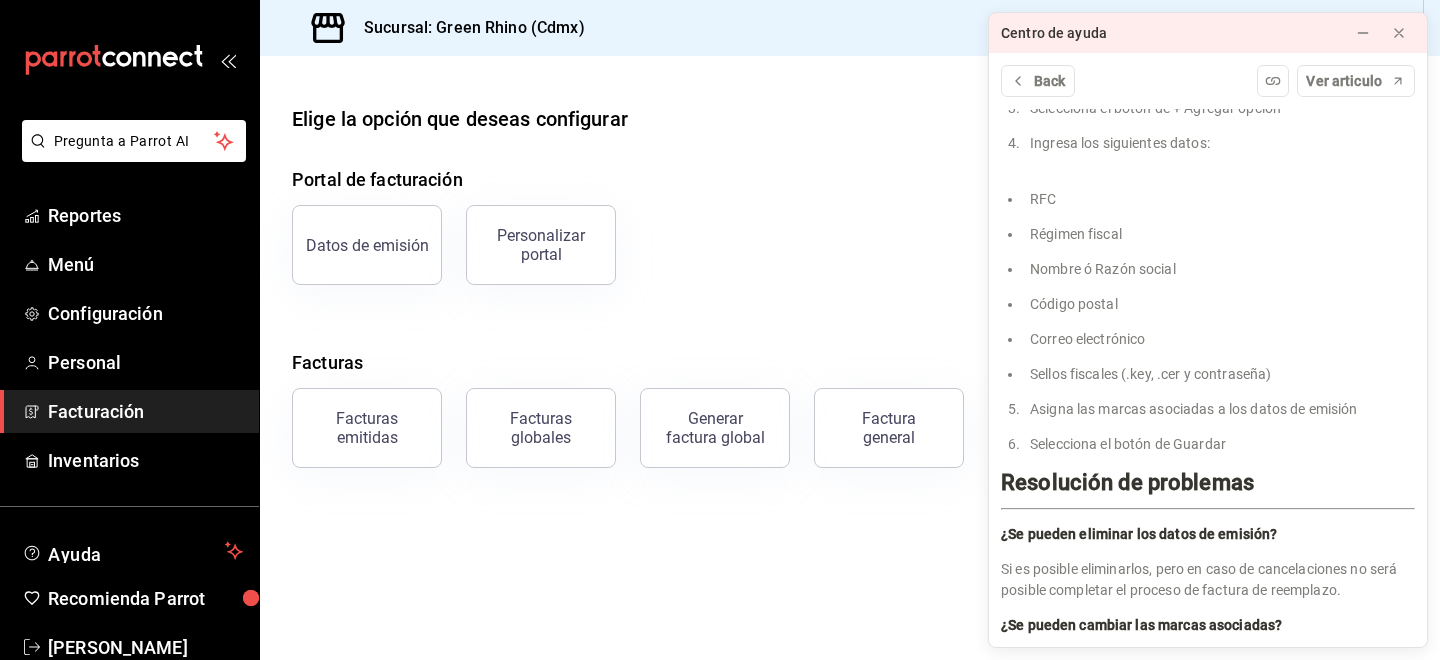 scroll, scrollTop: 723, scrollLeft: 0, axis: vertical 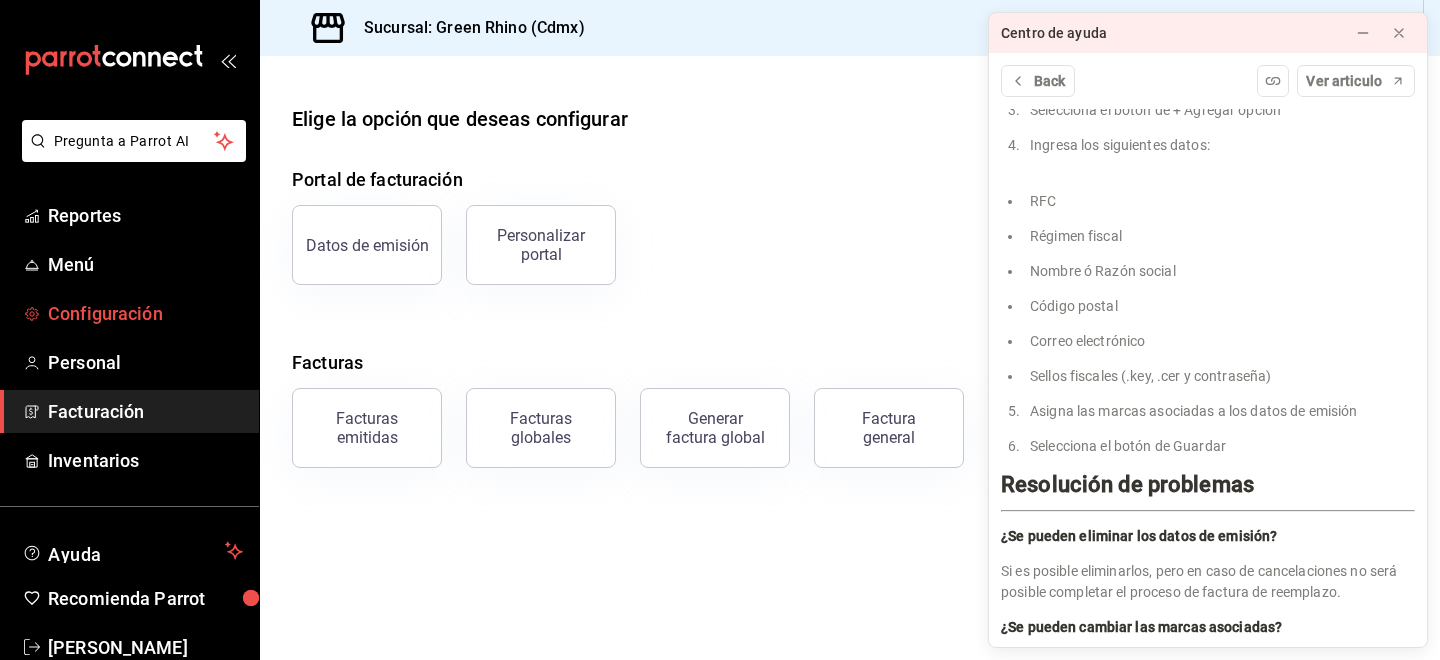 click on "Configuración" at bounding box center (145, 313) 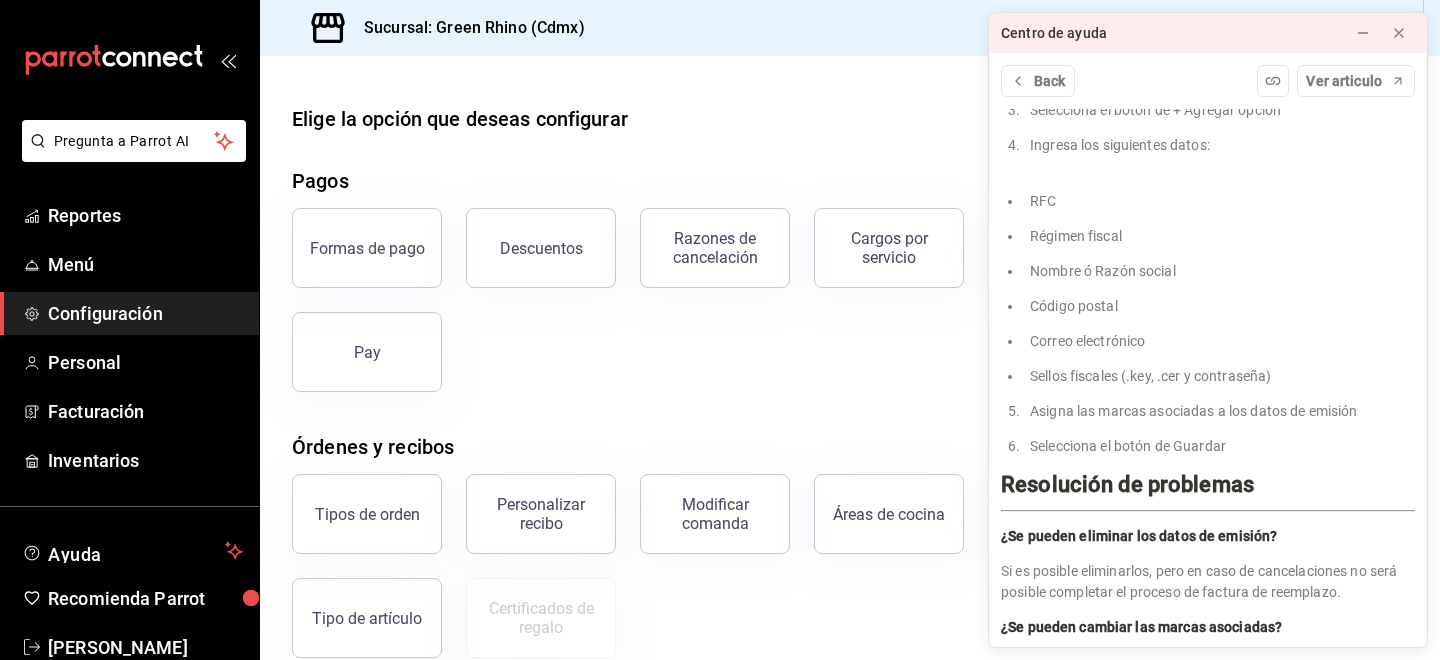 click on "Formas de pago Descuentos Razones de cancelación Cargos por servicio Comisiones de integraciones Retención y propina Pay" at bounding box center [838, 288] 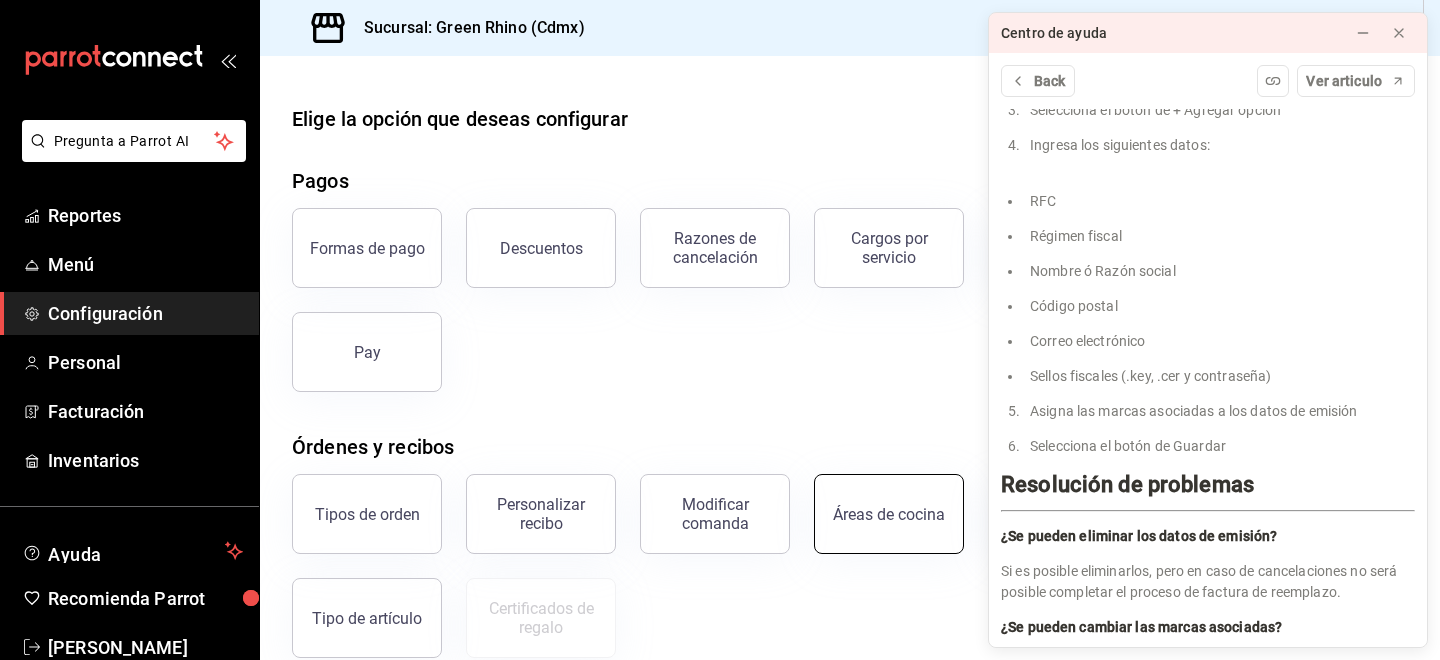 click on "Áreas de cocina" at bounding box center (889, 514) 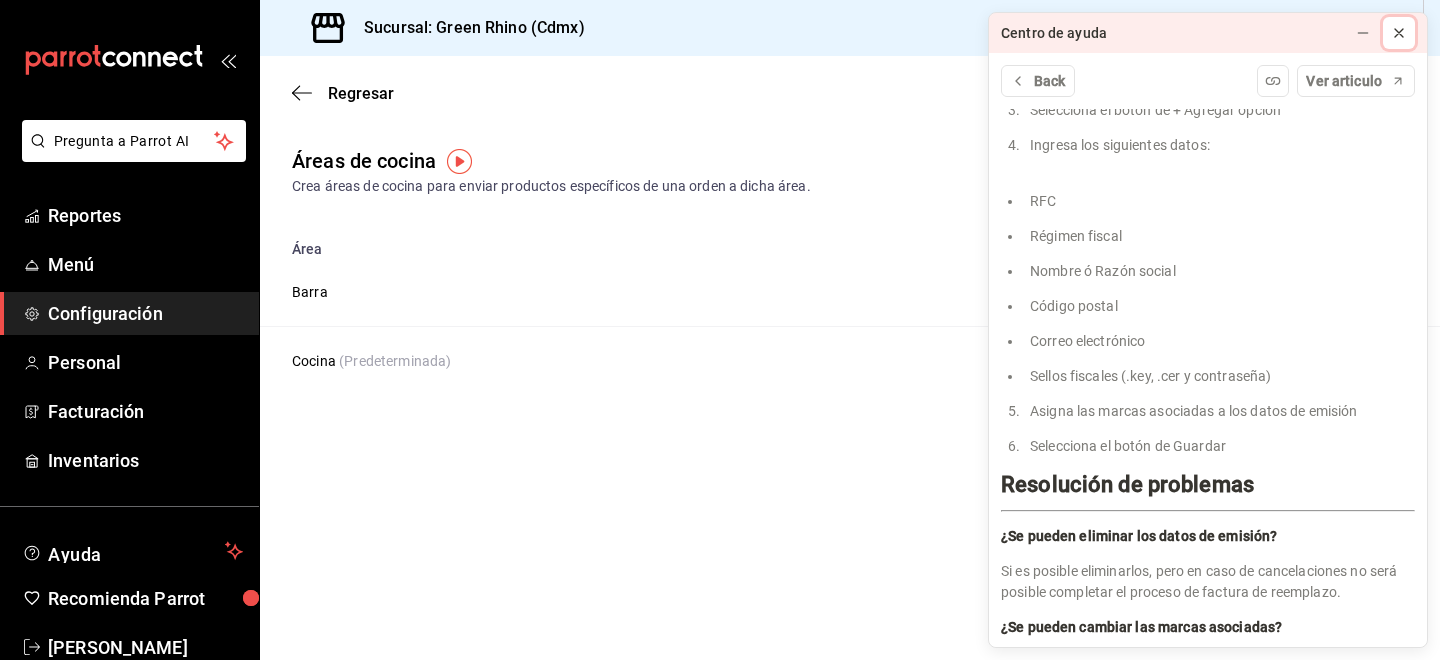 click 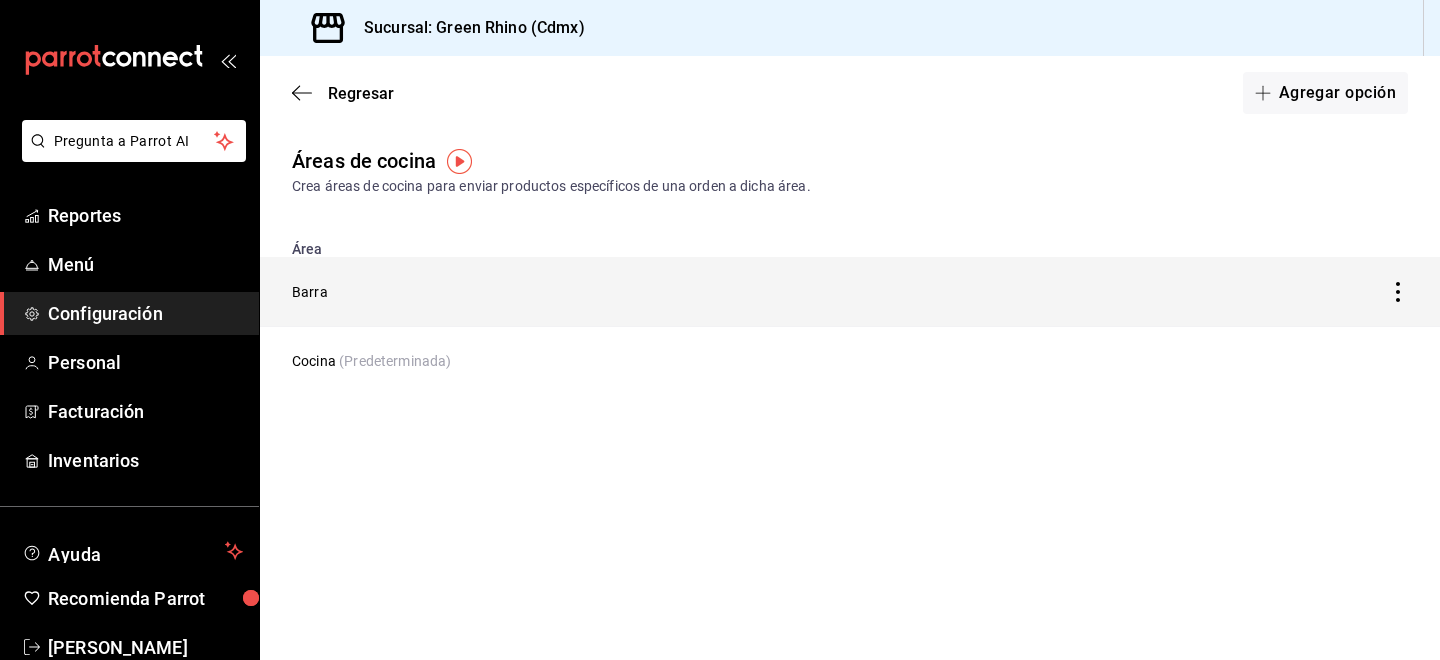 click 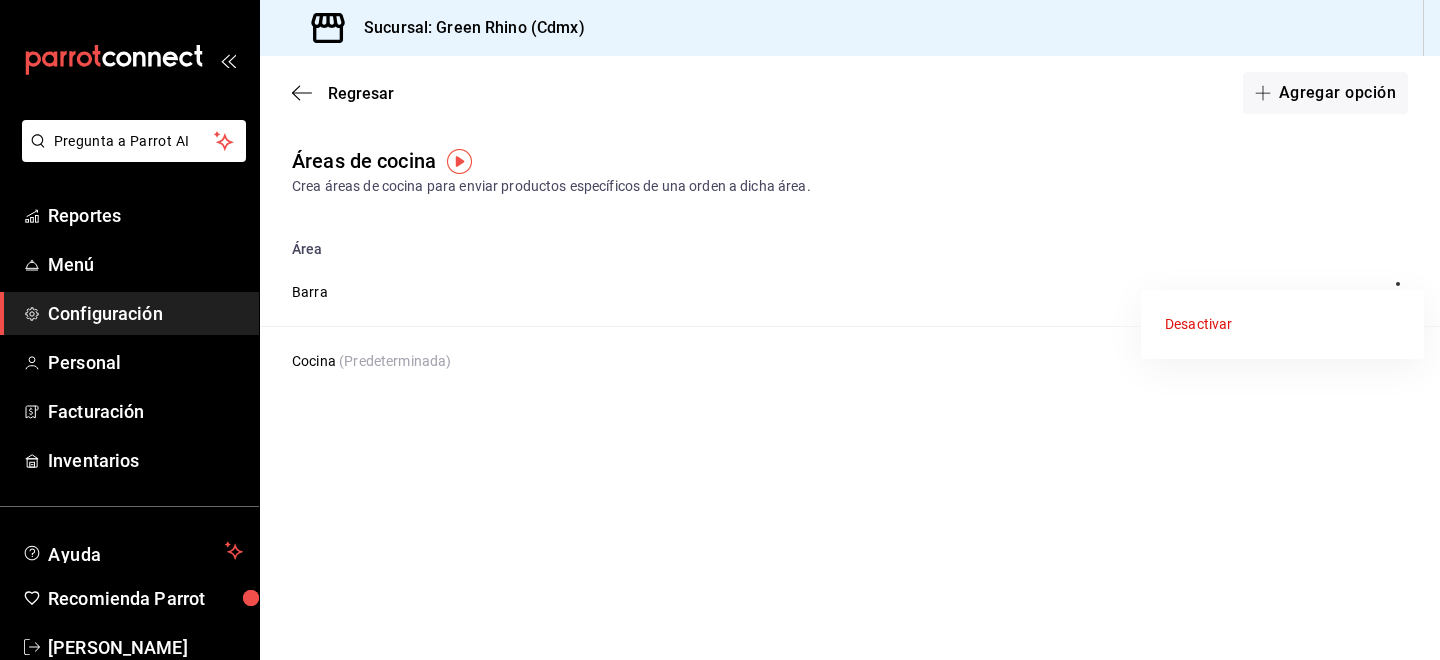 click at bounding box center [720, 330] 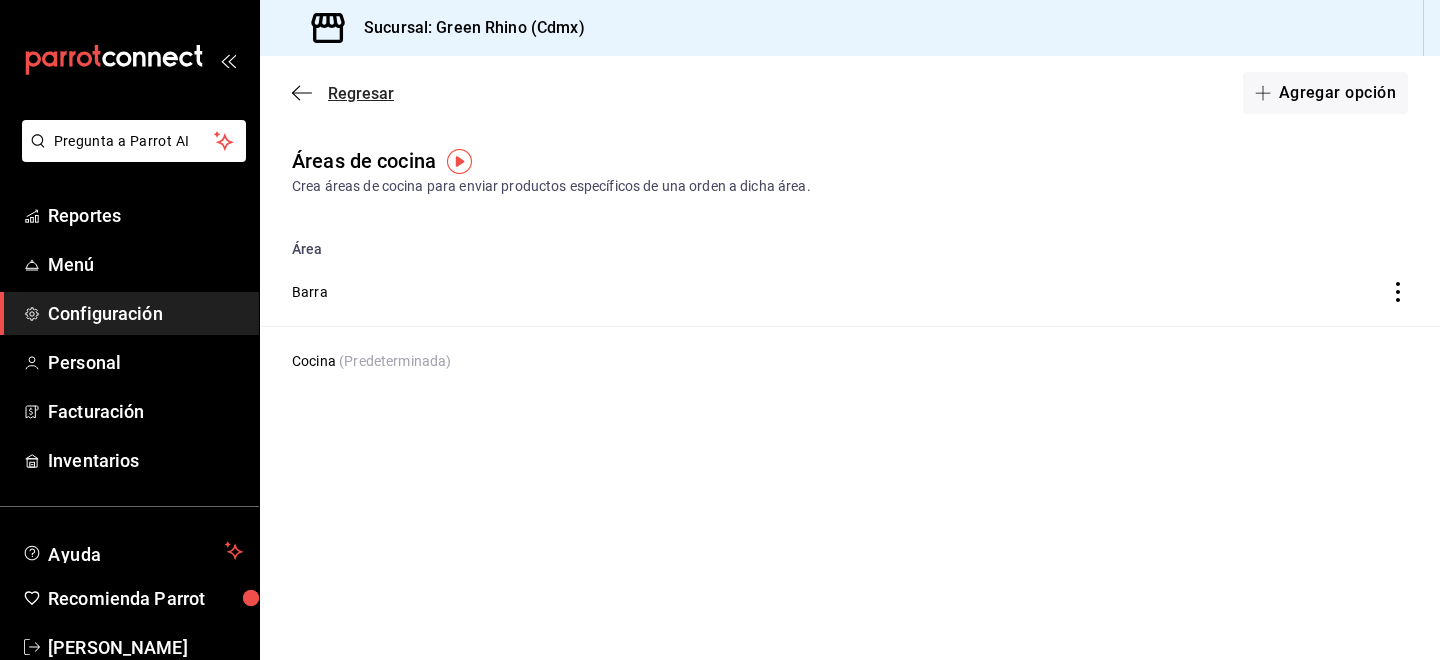 click 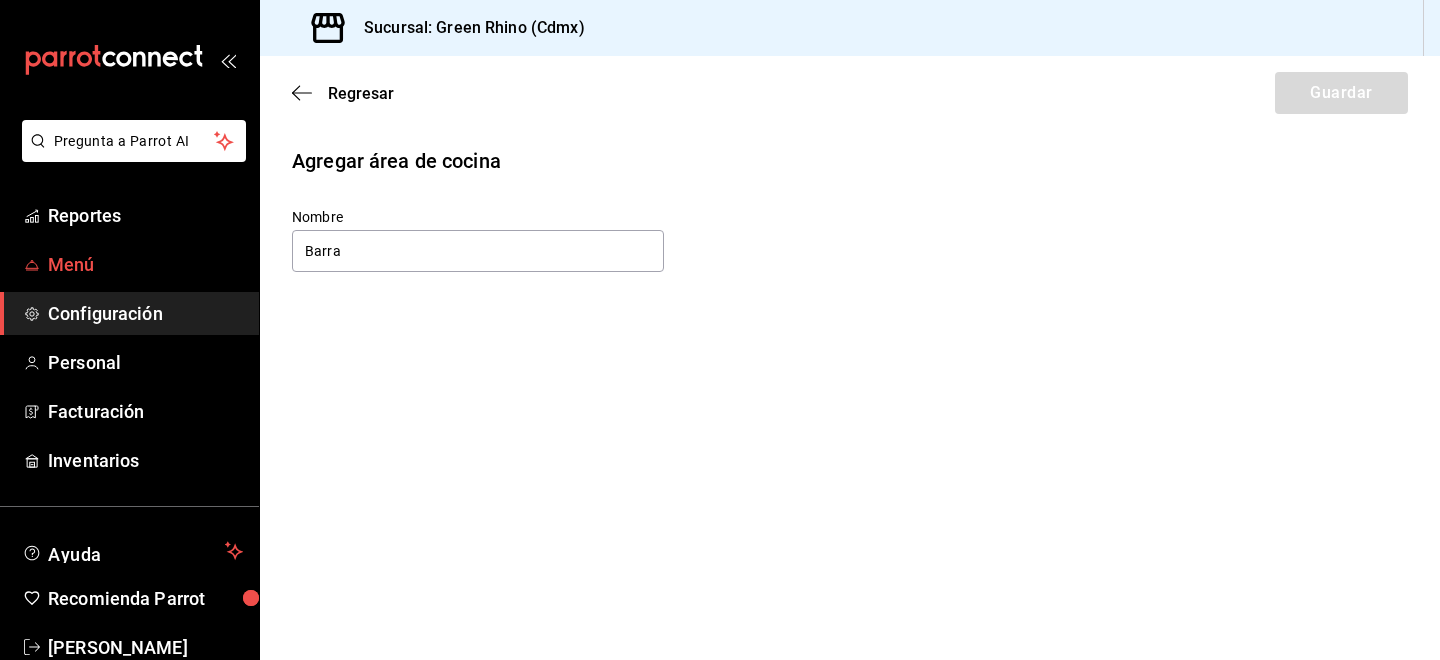 click on "Menú" at bounding box center (145, 264) 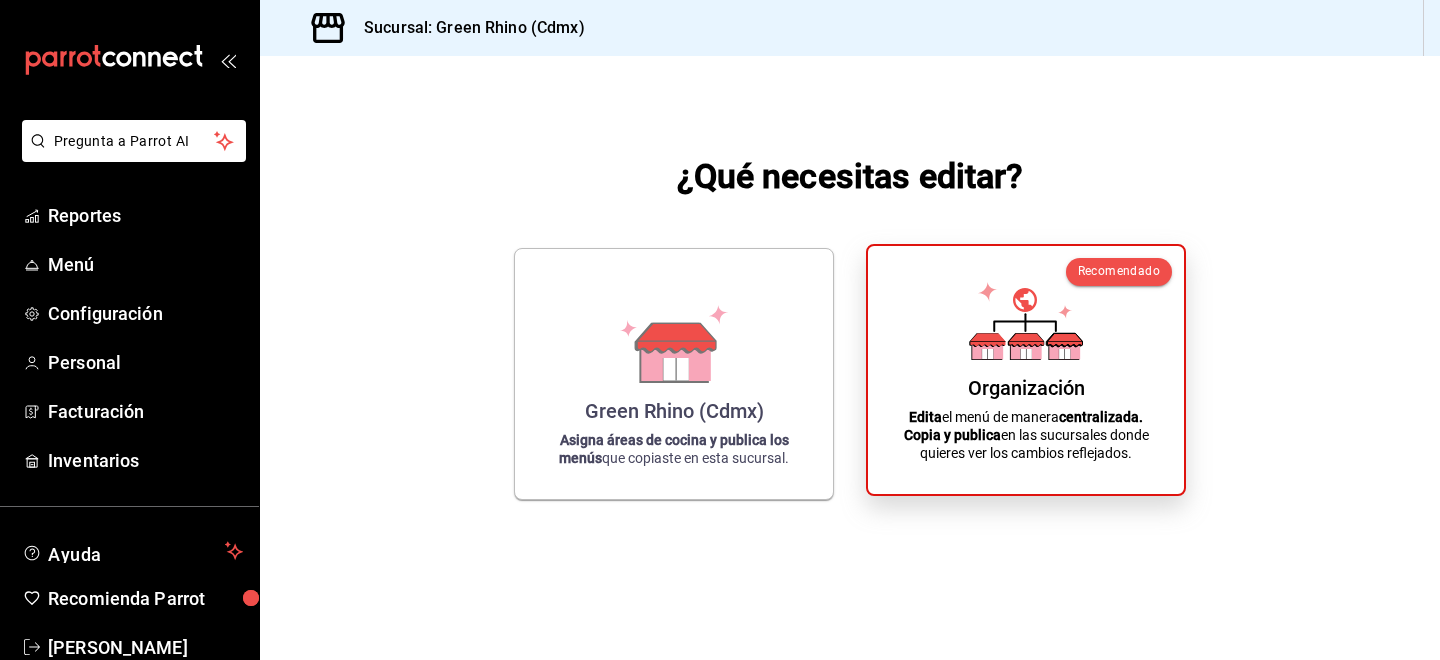 click 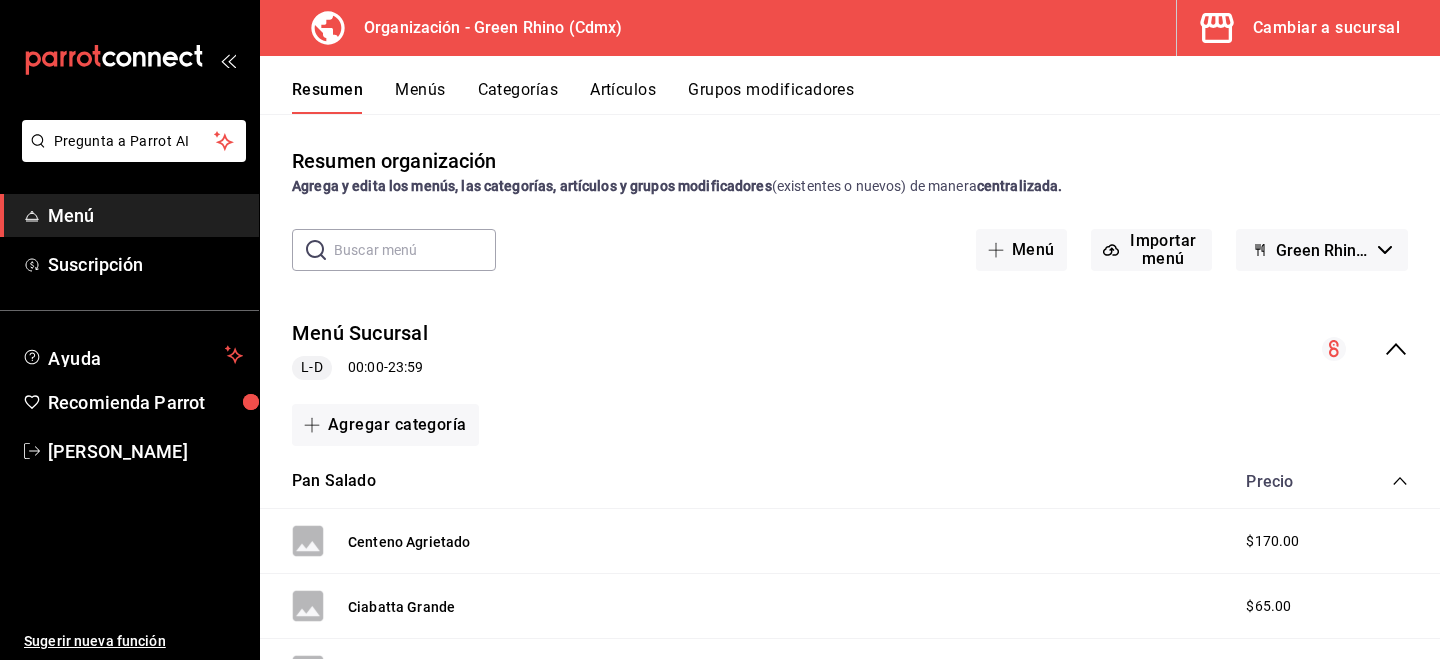 click on "Categorías" at bounding box center [518, 97] 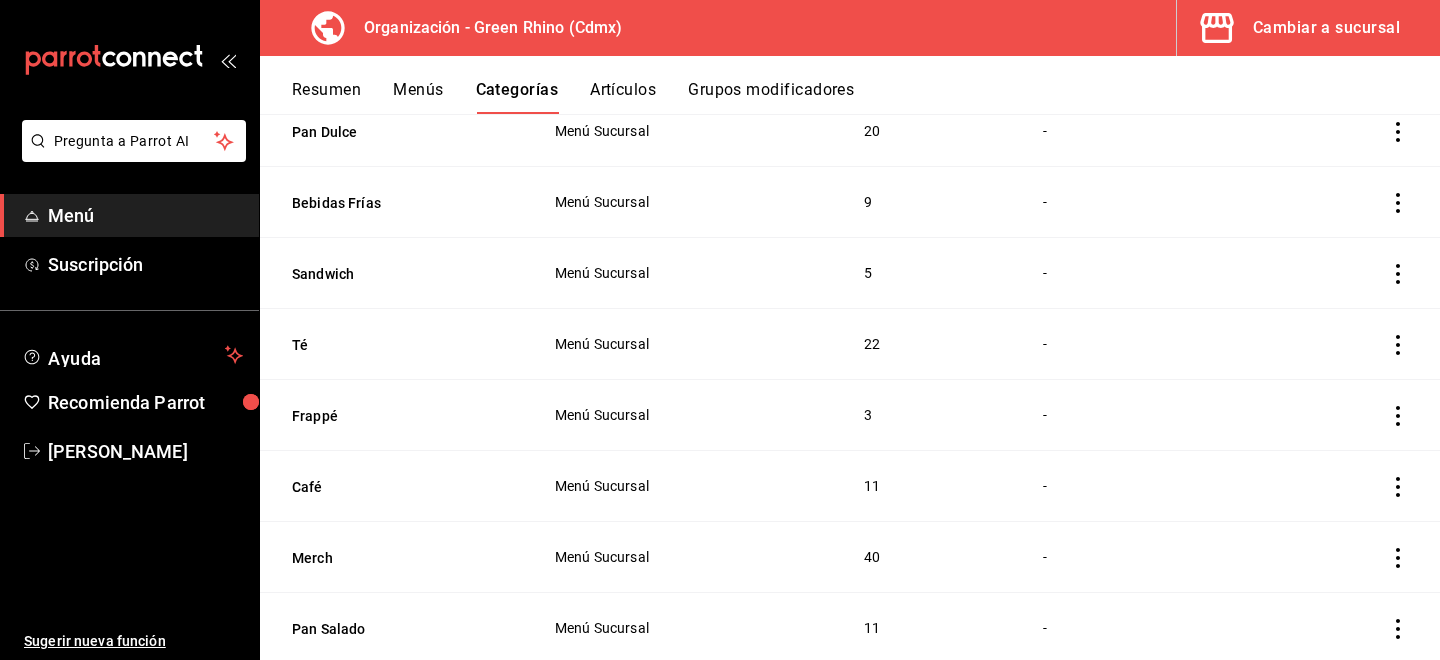 scroll, scrollTop: 255, scrollLeft: 0, axis: vertical 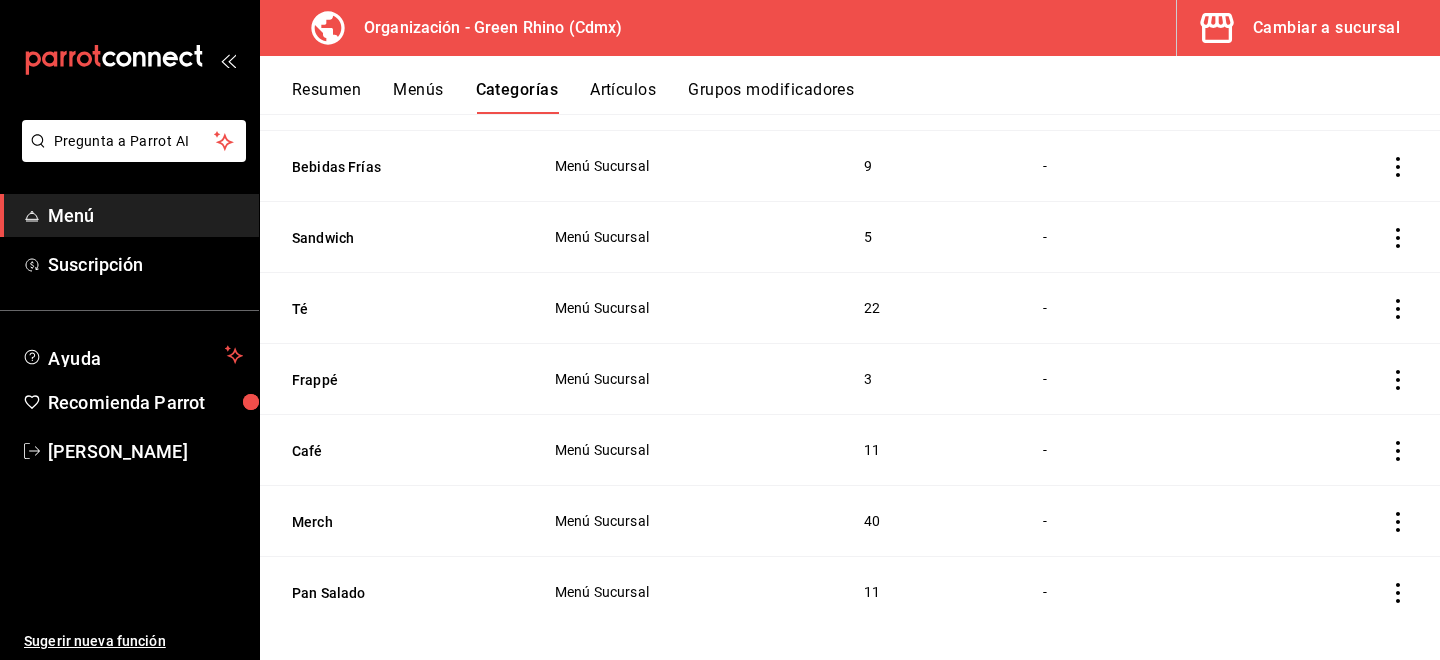 click 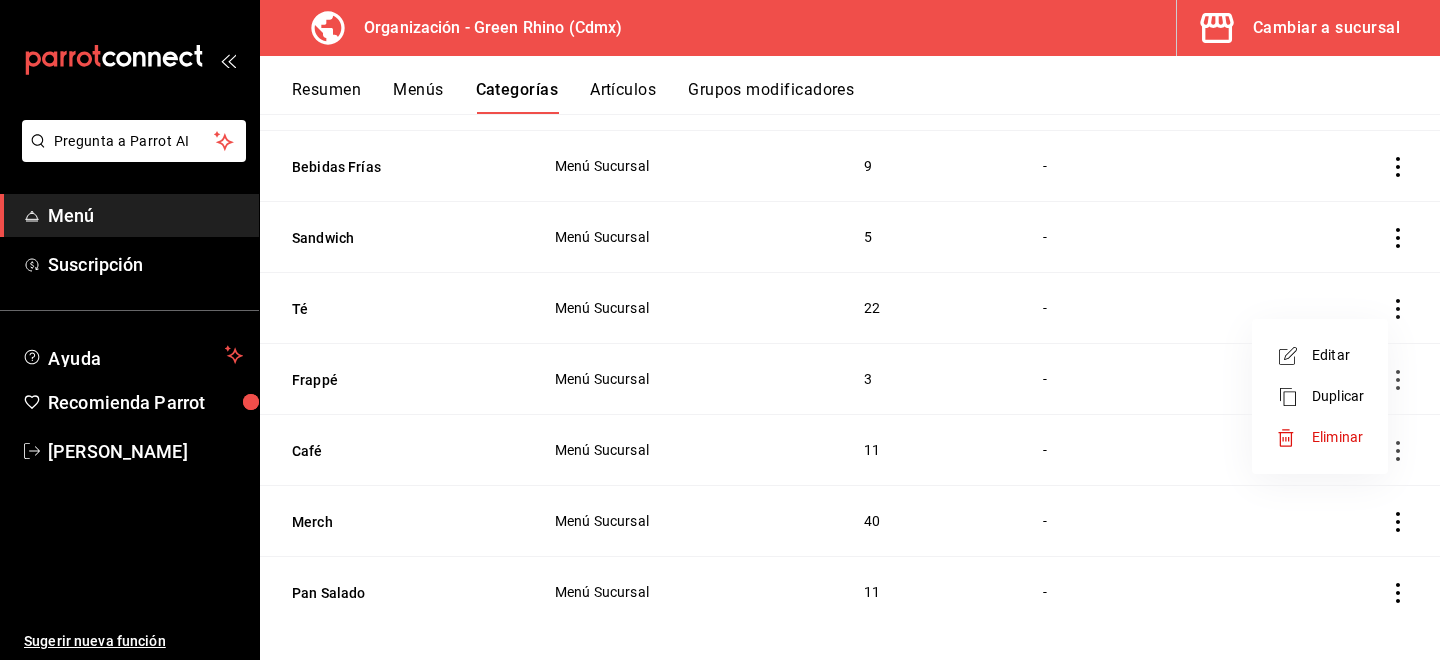 click on "Editar" at bounding box center [1338, 355] 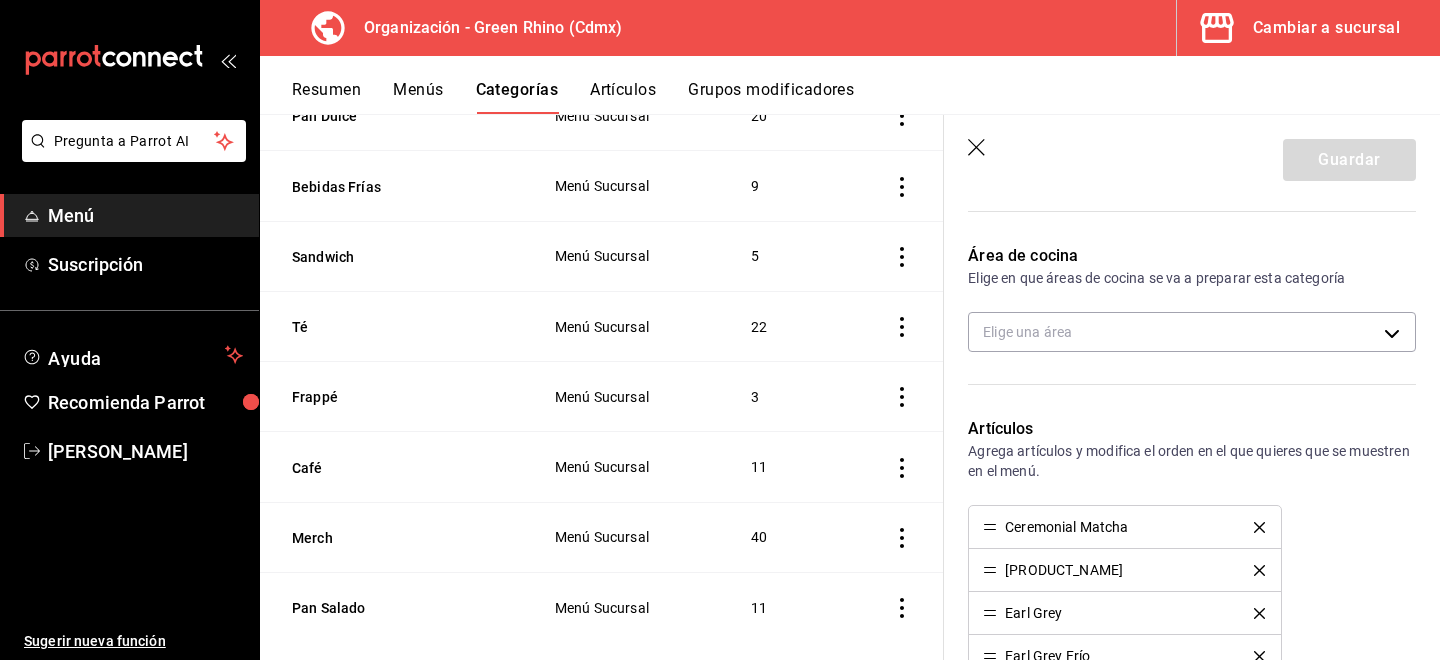 scroll, scrollTop: 289, scrollLeft: 0, axis: vertical 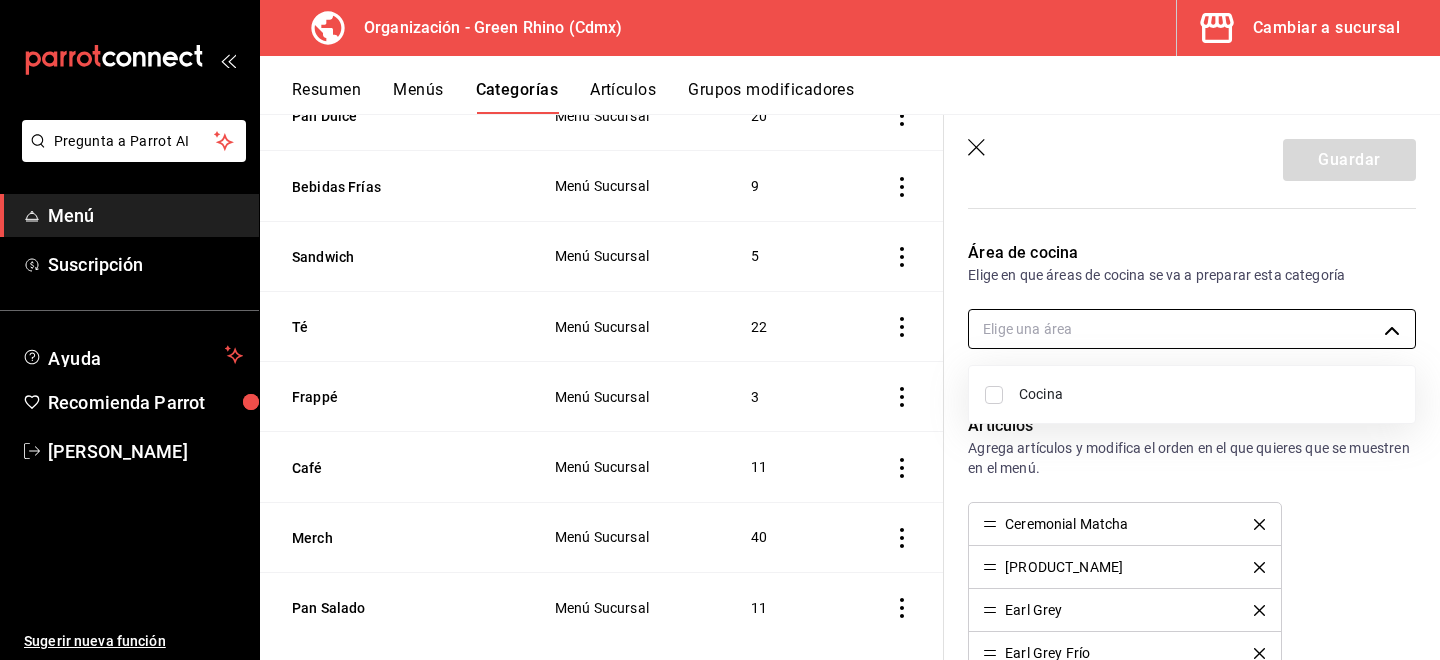 click on "Pregunta a Parrot AI Menú   Suscripción   Ayuda Recomienda Parrot   Ion Vazquez   Sugerir nueva función   Organización - Green Rhino (Cdmx) Cambiar a sucursal Resumen Menús Categorías Artículos Grupos modificadores Categorías organización Personaliza  las categorías de tu menú.  Agrupa  los artículos según su  tipo o preparación y asigna áreas de cocina. ​ ​ Green Rhino - Borrador Nombre Menús Artículos Pan Dulce Menú Sucursal 20 Bebidas Frías Menú Sucursal 9 Sandwich Menú Sucursal 5 Té Menú Sucursal 22 Frappé Menú Sucursal 3 Café Menú Sucursal 11 Merch Menú Sucursal 40 Pan Salado Menú Sucursal 11 Guardar Editar categoría ¿Cómo se va a llamar? Té 2 /30 ¿Cómo se va a llamar? Elige tu menú Tu categoría se va a incluir en los menús elegidos Menú Sucursal Área de cocina Elige en que áreas de cocina se va a preparar esta categoría Elige una área Artículos Agrega artículos y modifica el orden en el que quieres que se muestren en el menú. Ceremonial Matcha Earl Grey" at bounding box center (720, 330) 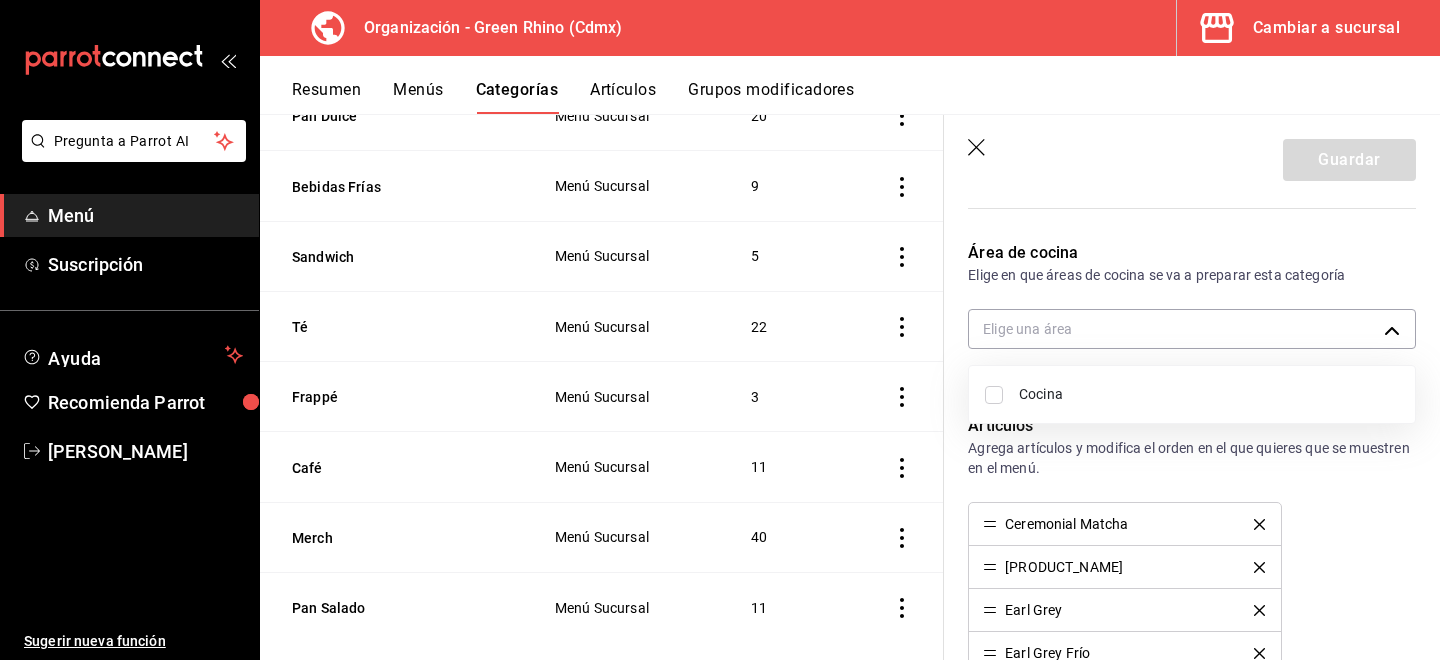 click at bounding box center (720, 330) 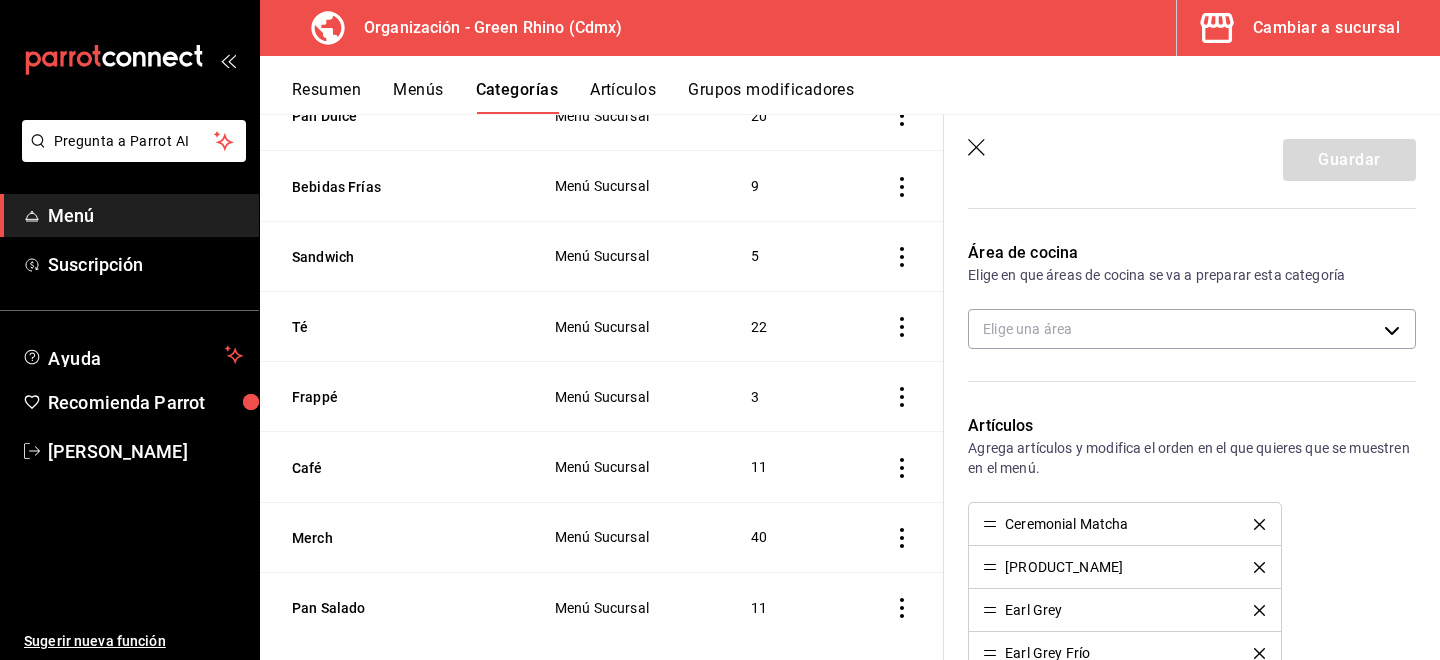 click on "Cambiar a sucursal" at bounding box center (1326, 28) 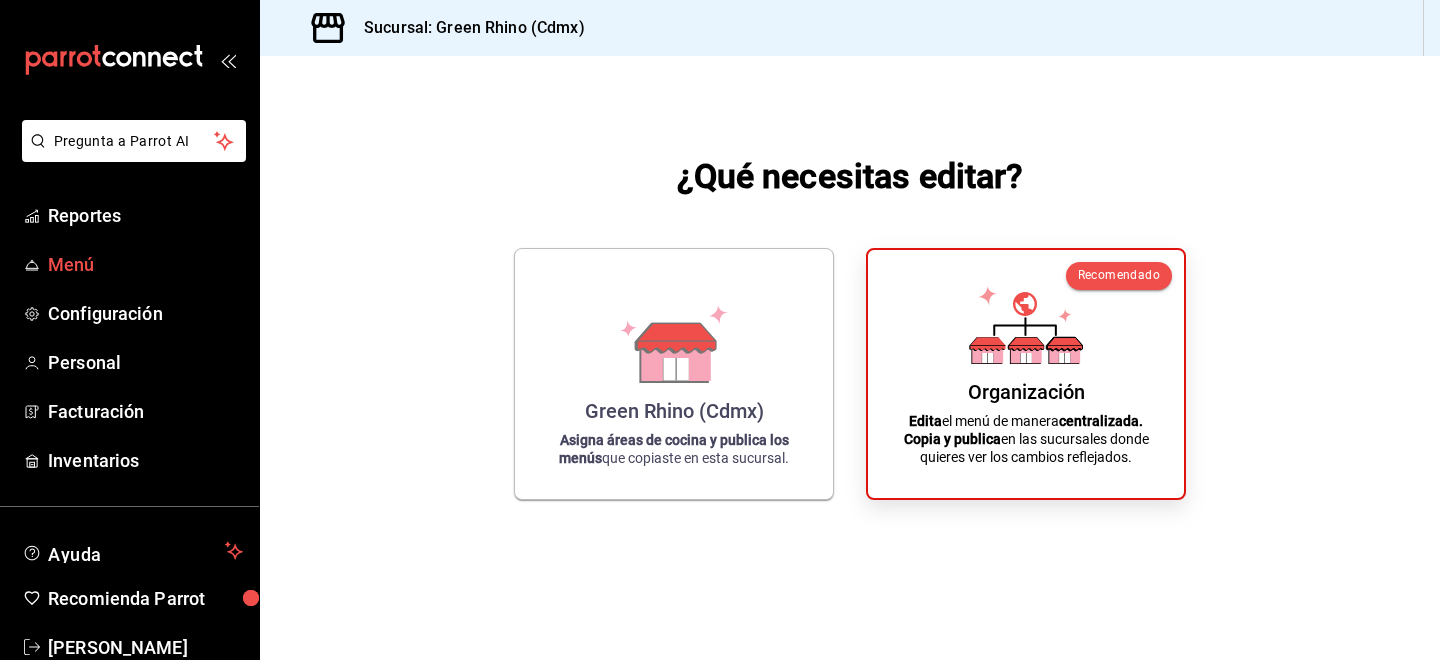 click on "Menú" at bounding box center (129, 264) 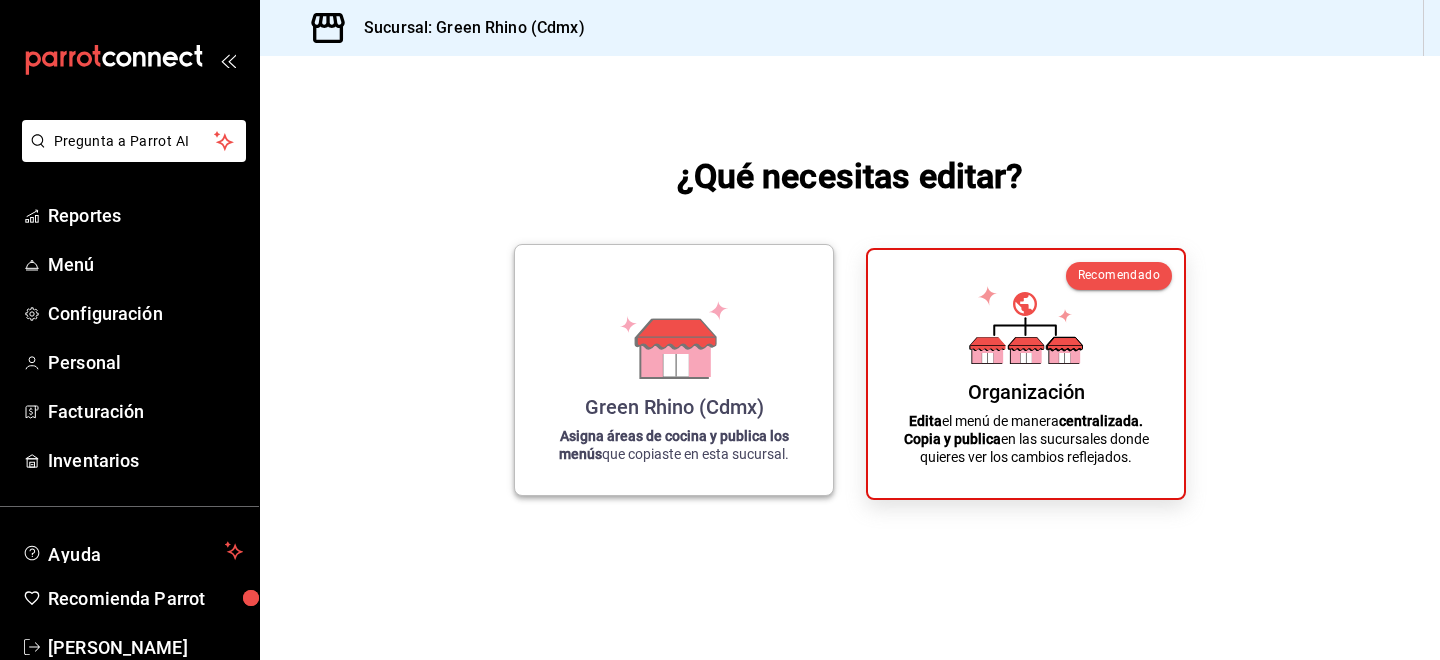 click 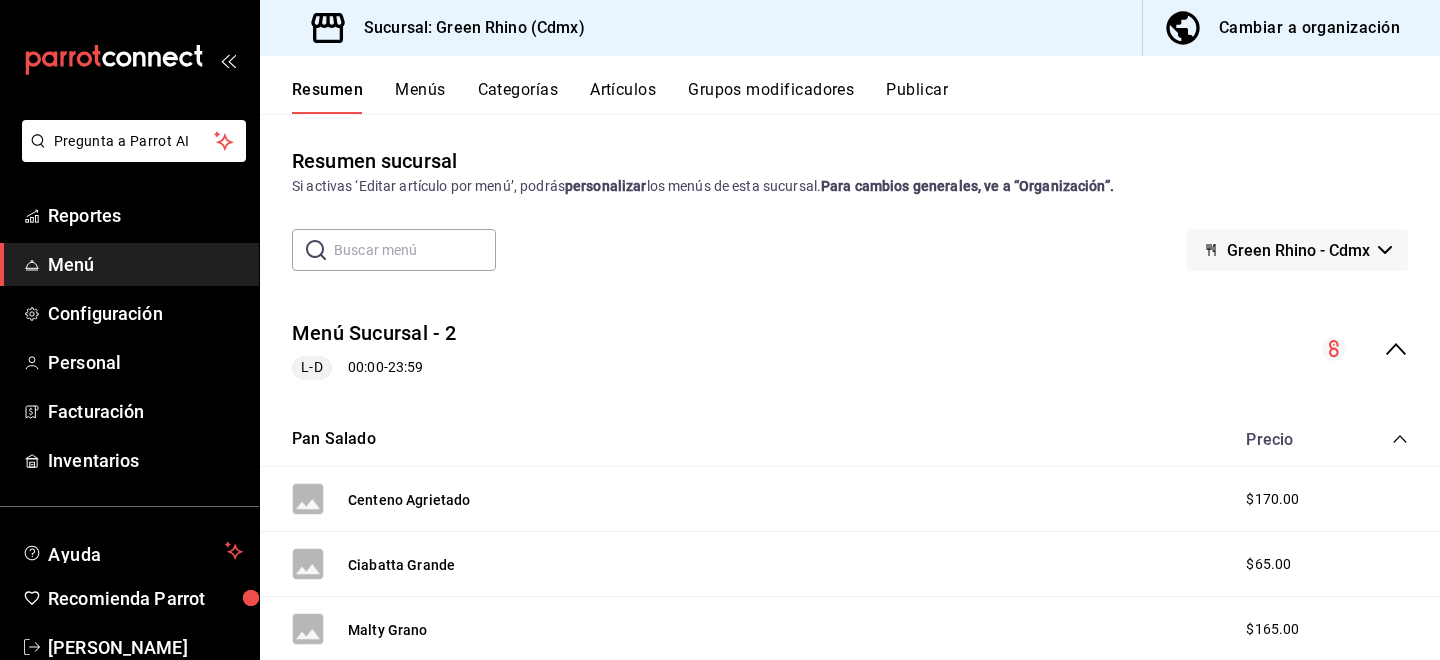 click on "Categorías" at bounding box center (518, 97) 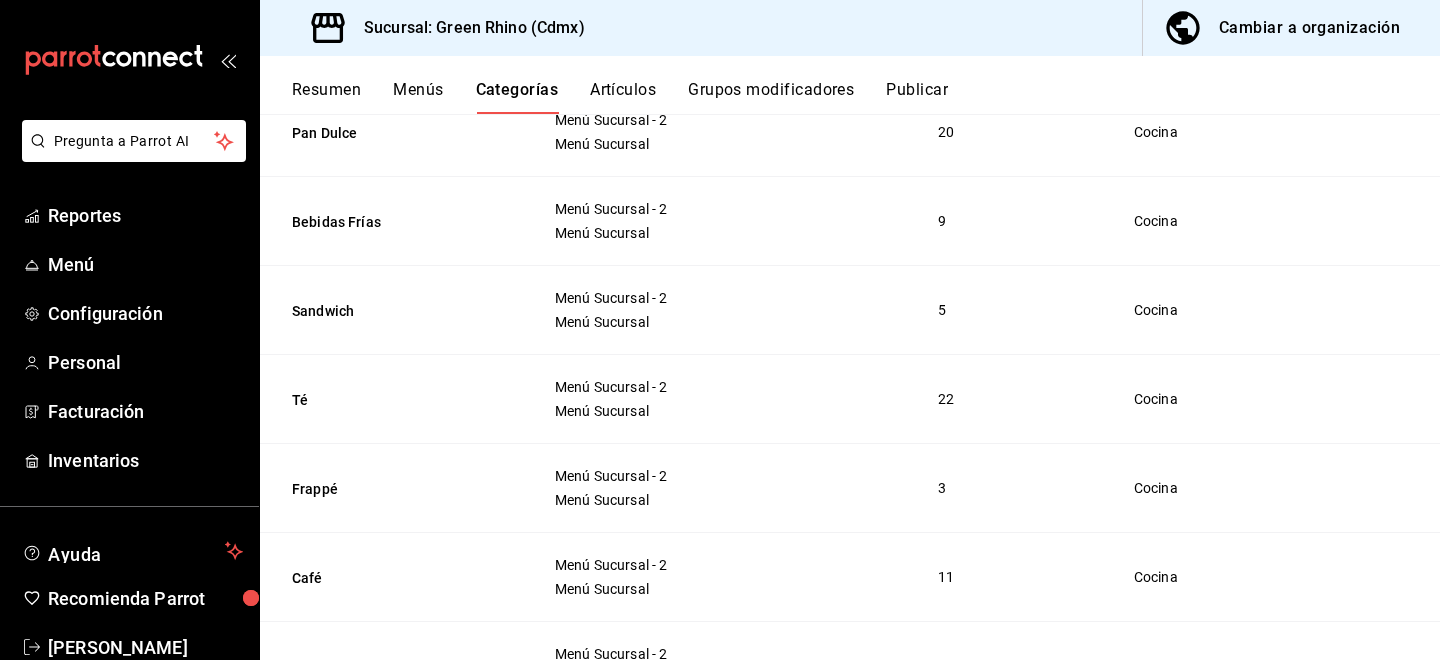 scroll, scrollTop: 415, scrollLeft: 0, axis: vertical 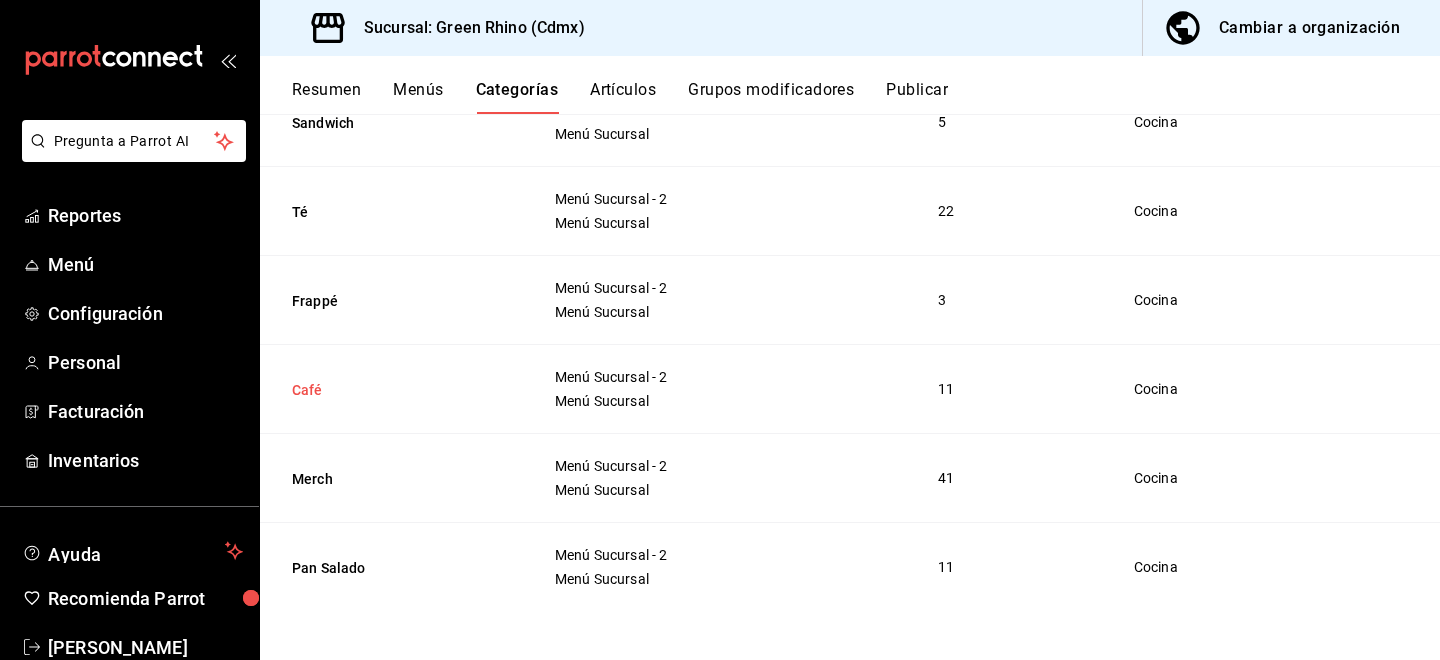 click on "Café" at bounding box center (392, 390) 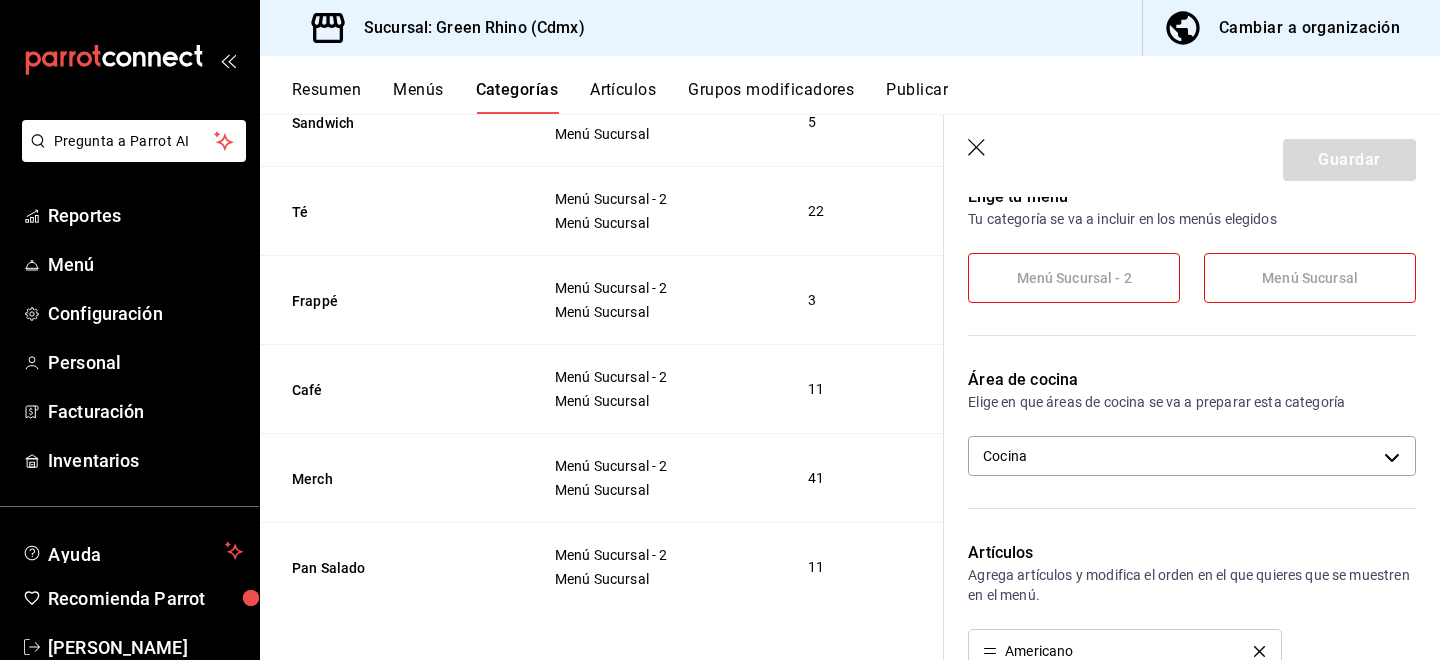 scroll, scrollTop: 271, scrollLeft: 0, axis: vertical 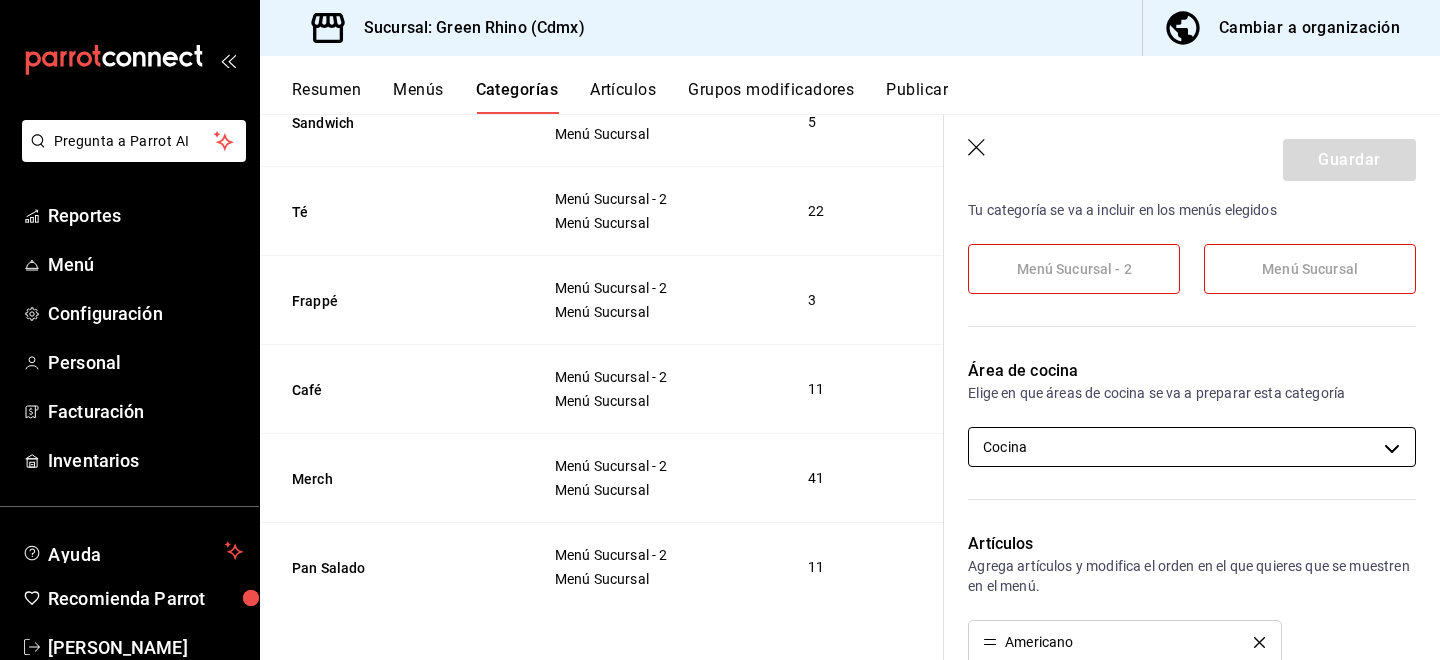 click on "Pregunta a Parrot AI Reportes   Menú   Configuración   Personal   Facturación   Inventarios   Ayuda Recomienda Parrot   Ion Vazquez   Sugerir nueva función   Sucursal: Green Rhino (Cdmx) Cambiar a organización Resumen Menús Categorías Artículos Grupos modificadores Publicar Categoría sucursal Asigna o edita el área de cocina  de esta sucursal.  Para cambios generales, ve a “Organización”. ​ ​ Green Rhino - Cdmx Nombre Menús Artículos Pan Dulce Menú Sucursal - 2 Menú Sucursal 20 Bebidas Frías Menú Sucursal - 2 Menú Sucursal 9 Sandwich Menú Sucursal - 2 Menú Sucursal 5 Té Menú Sucursal - 2 Menú Sucursal 22 Frappé Menú Sucursal - 2 Menú Sucursal 3 Café Menú Sucursal - 2 Menú Sucursal 11 Merch Menú Sucursal - 2 Menú Sucursal 41 Pan Salado Menú Sucursal - 2 Menú Sucursal 11 Guardar Editar categoría Para editar todo el menú, dirígete a ‘Organización’  y realiza los cambios necesarios. ¿Cómo se va a llamar? Café 4 /30 ¿Cómo se va a llamar? Elige tu menú Cocina /" at bounding box center (720, 330) 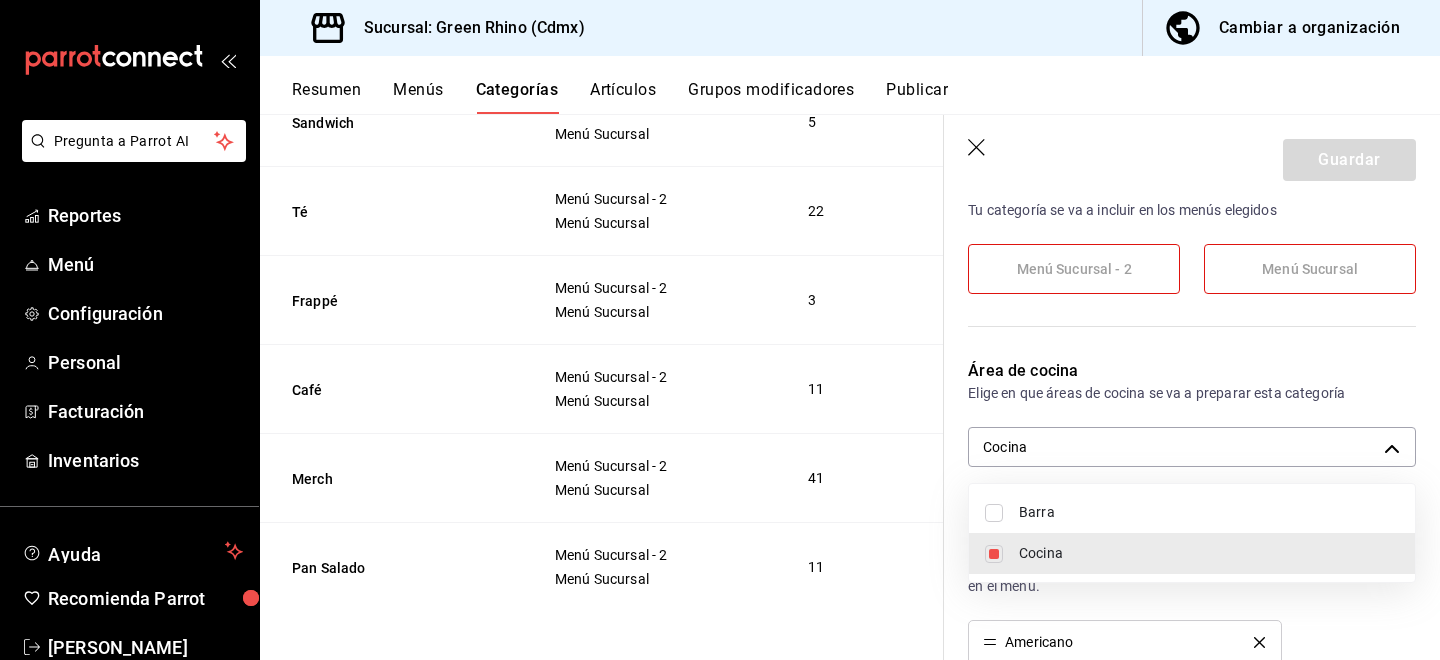 click on "Barra" at bounding box center [1192, 512] 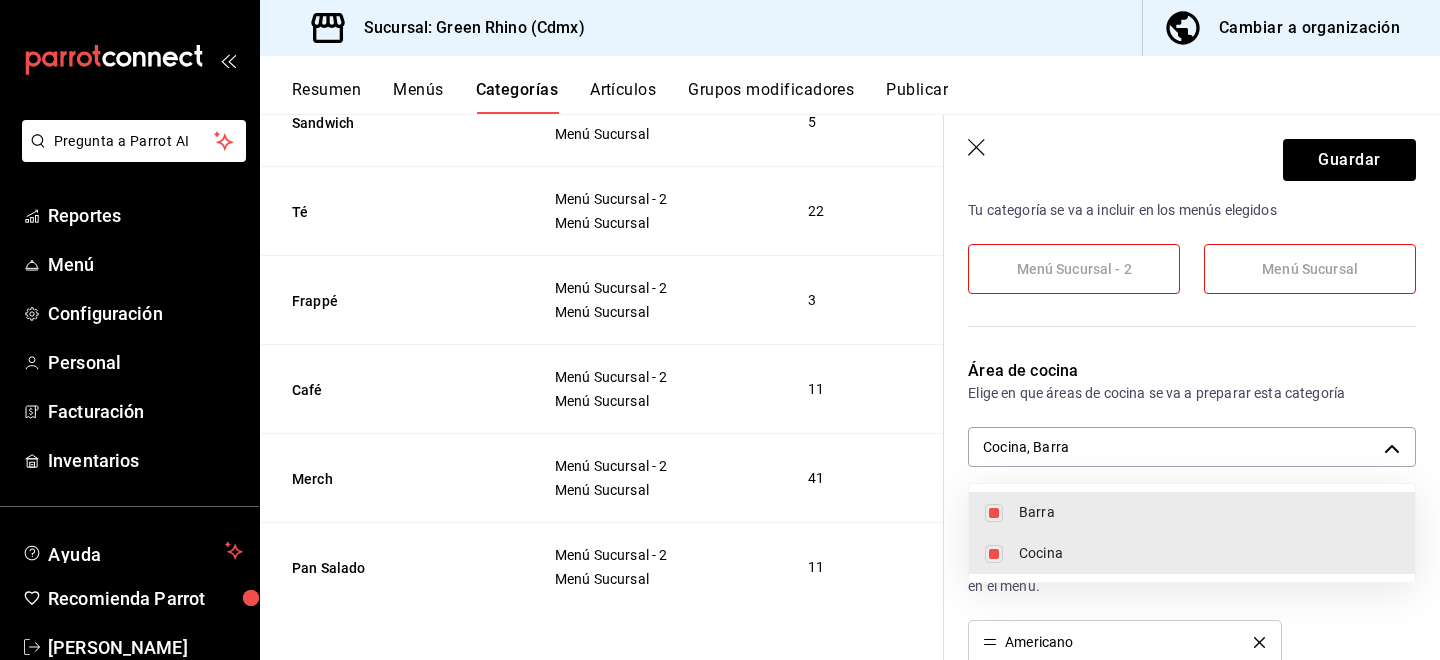 click at bounding box center (994, 554) 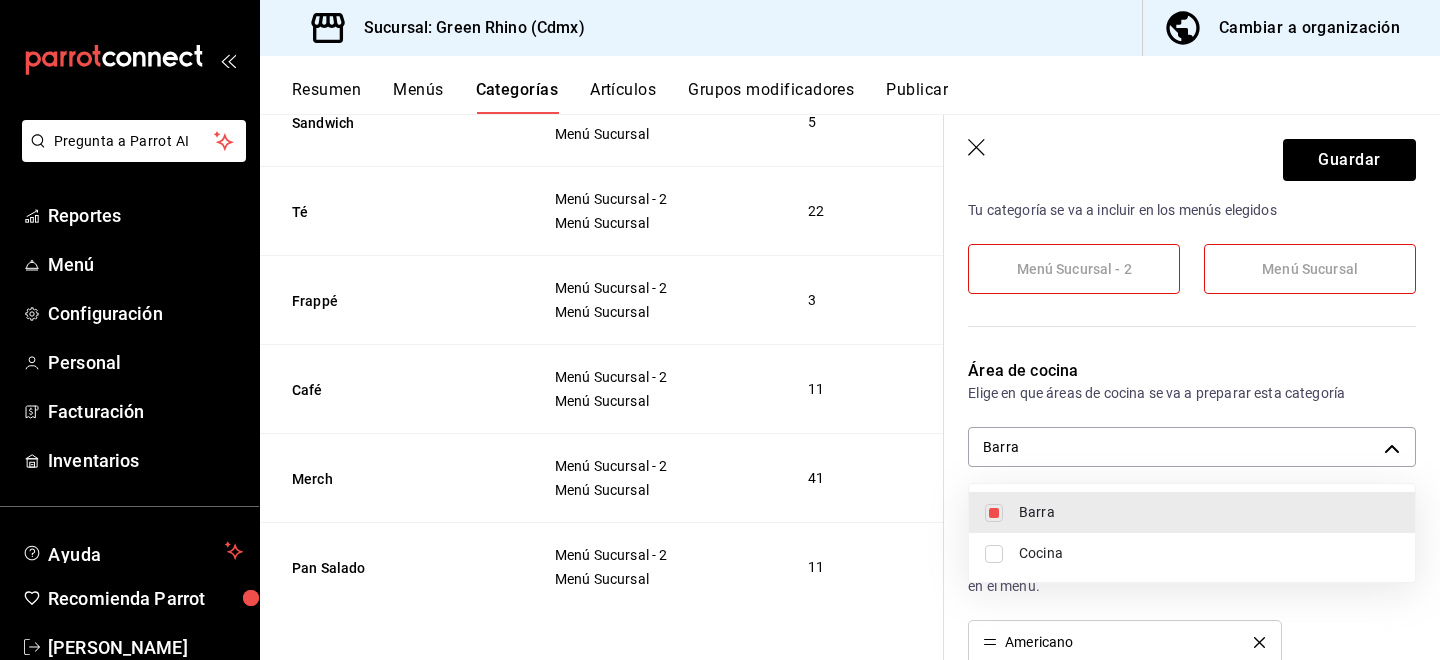click at bounding box center (720, 330) 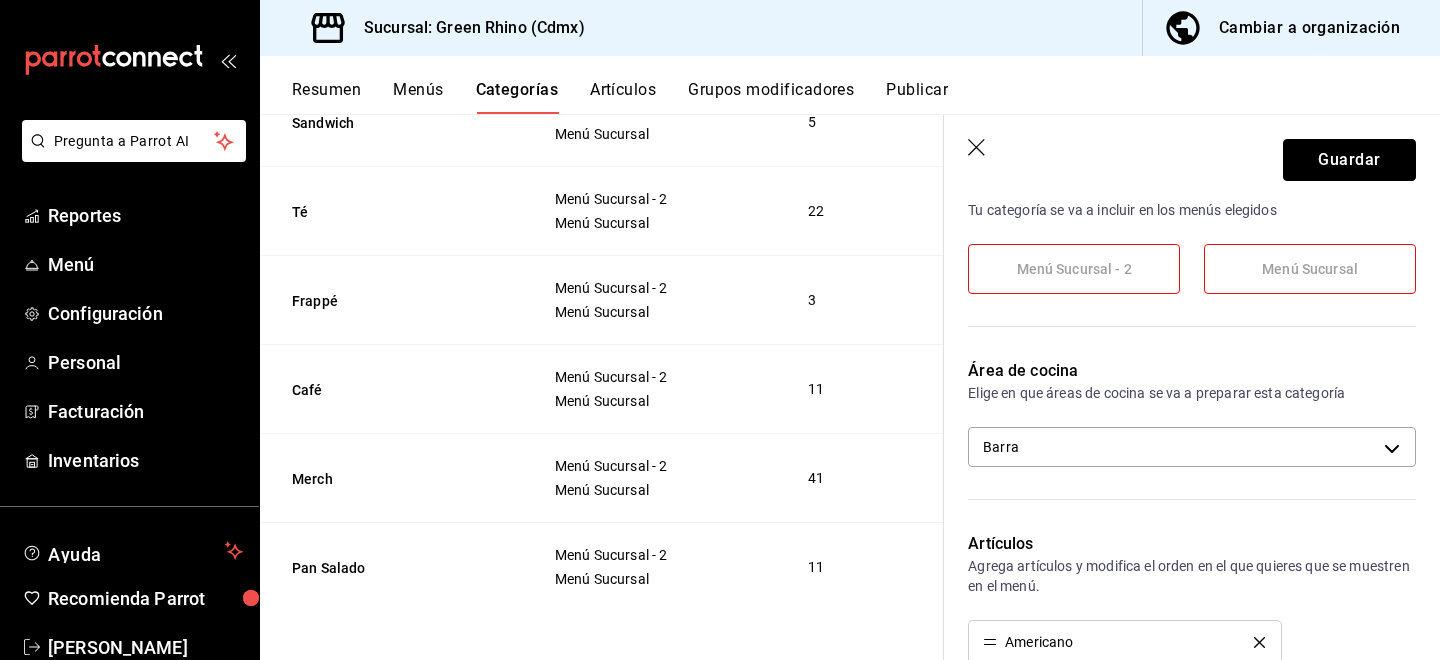click on "Guardar" at bounding box center (1349, 160) 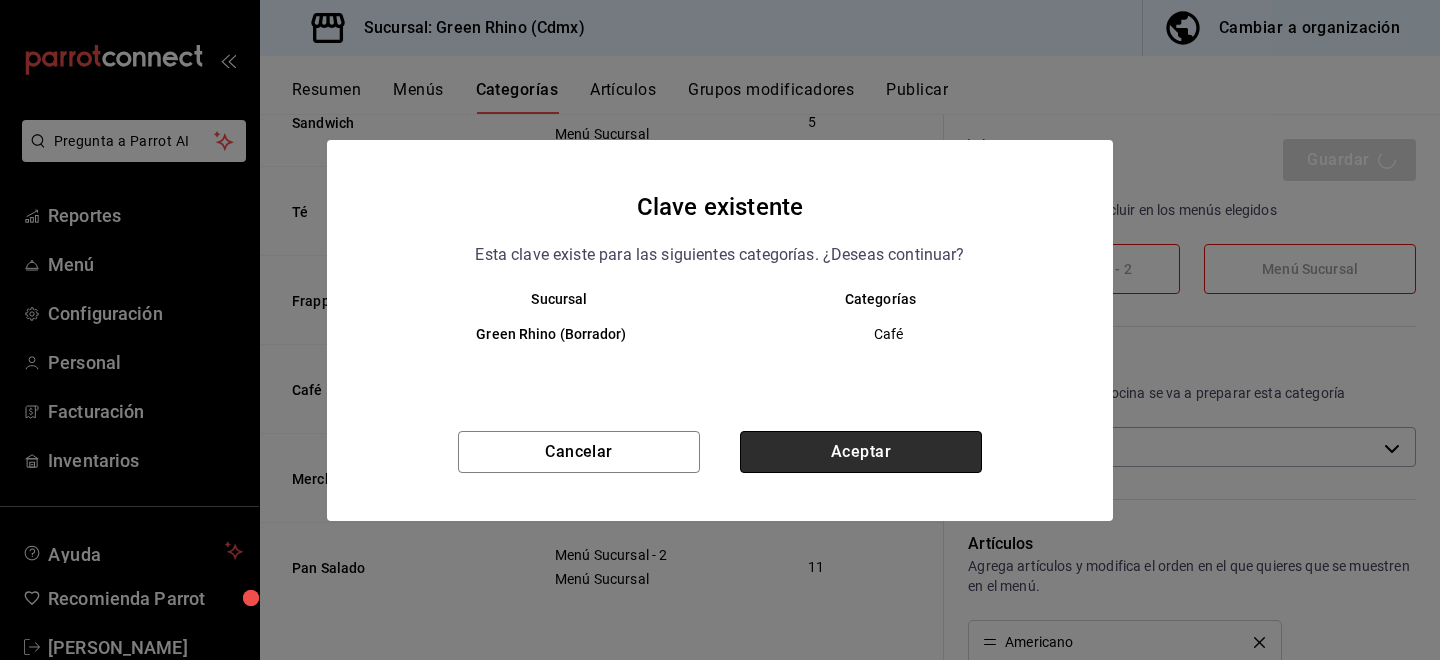 click on "Aceptar" at bounding box center [861, 452] 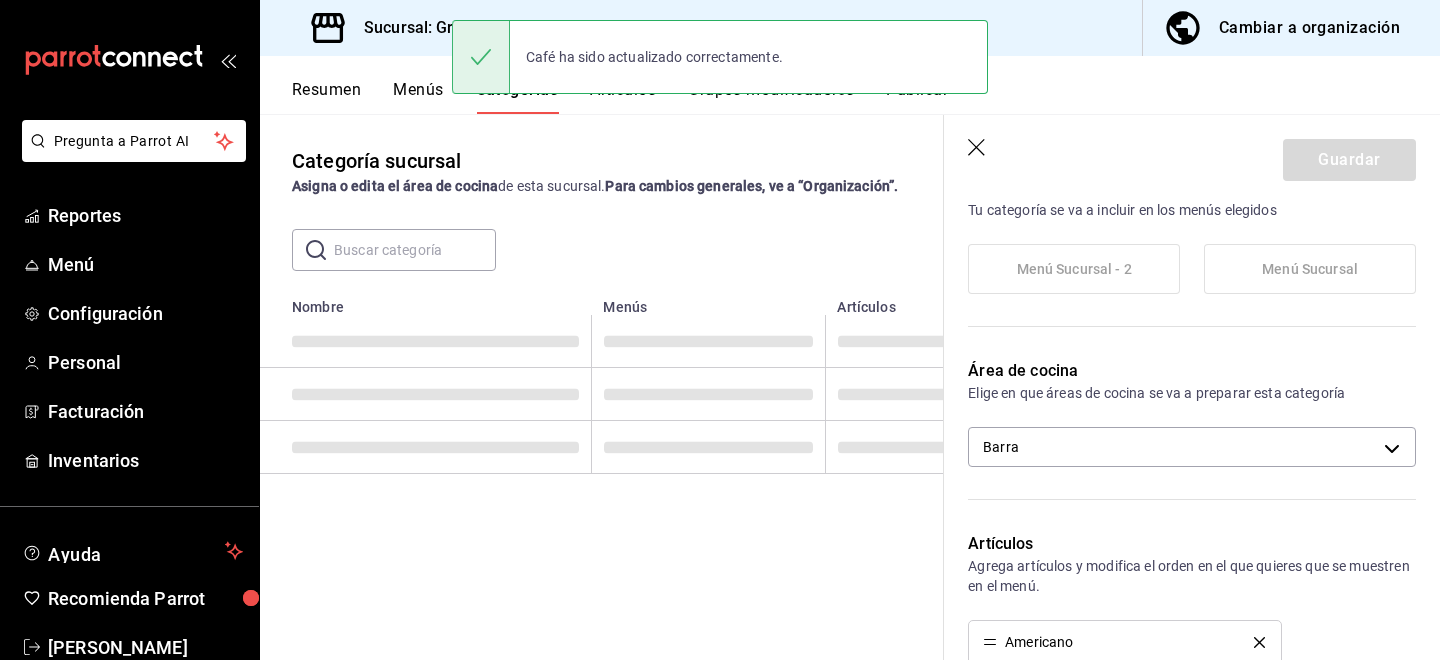 scroll, scrollTop: 0, scrollLeft: 0, axis: both 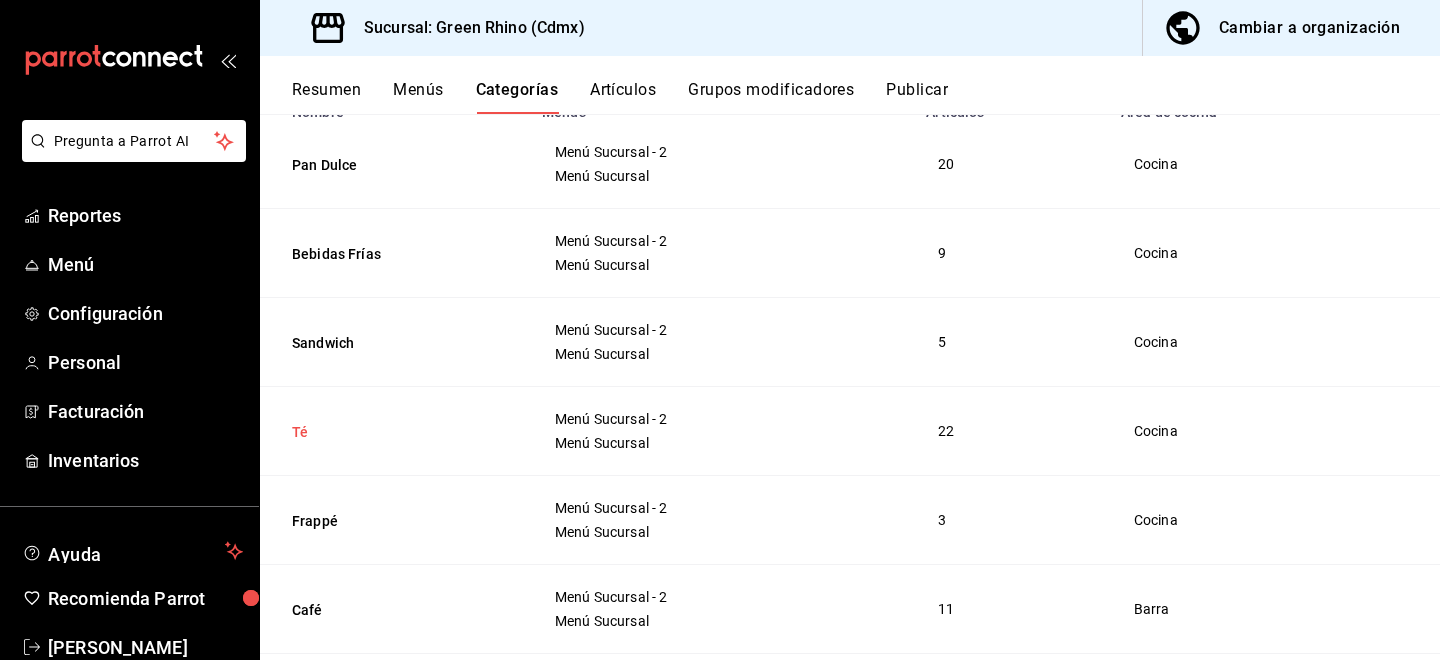 click on "Té" at bounding box center (392, 432) 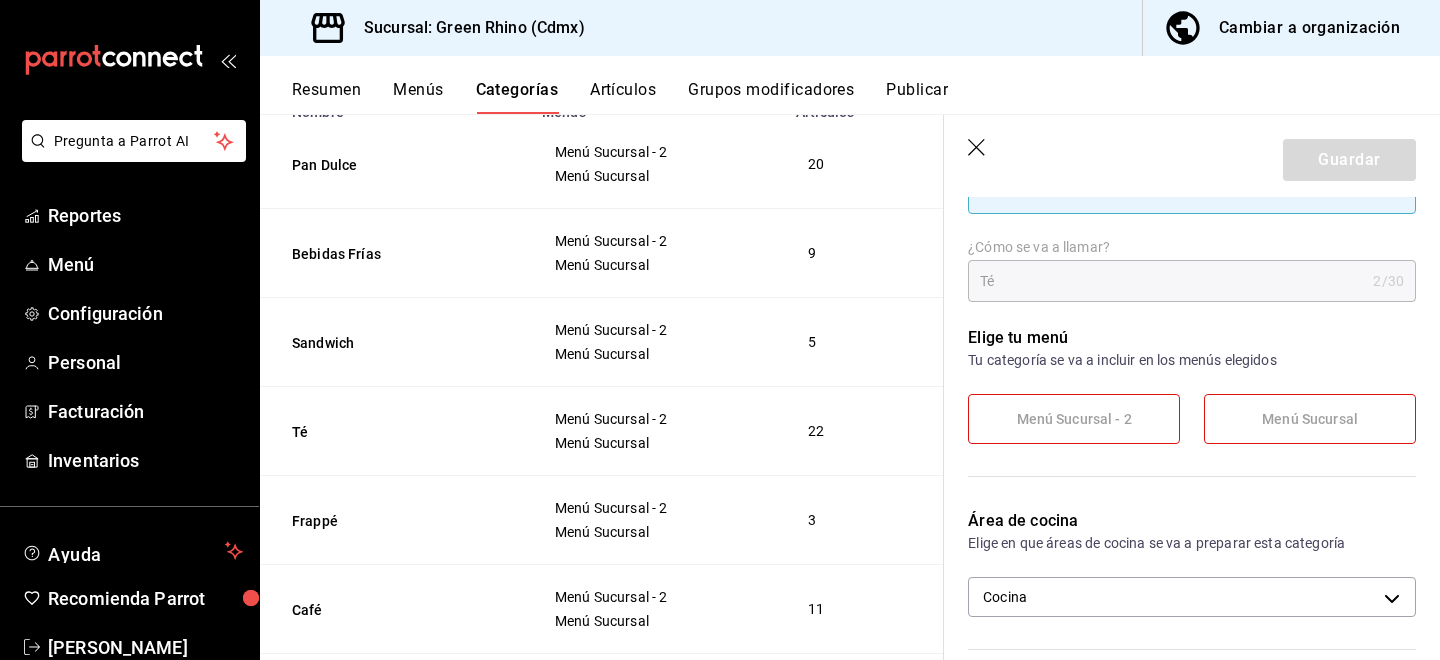 scroll, scrollTop: 131, scrollLeft: 0, axis: vertical 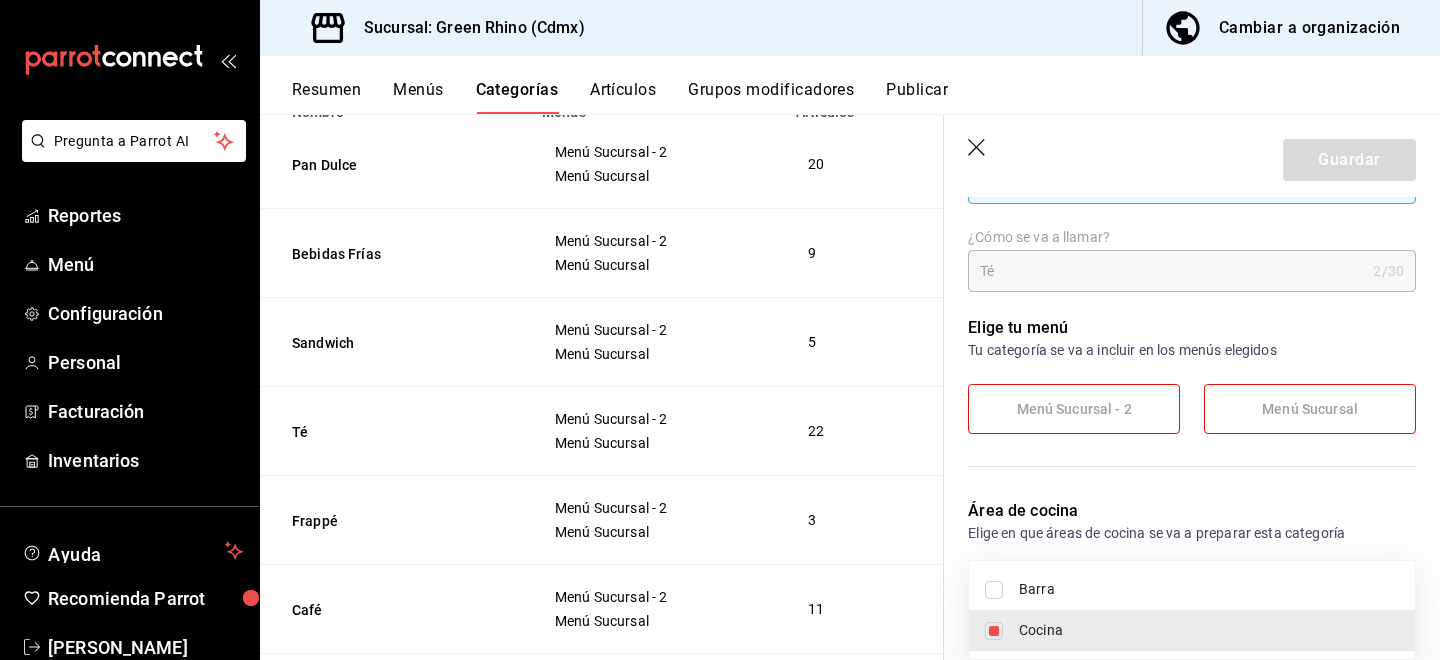 click on "Pregunta a Parrot AI Reportes   Menú   Configuración   Personal   Facturación   Inventarios   Ayuda Recomienda Parrot   Ion Vazquez   Sugerir nueva función   Sucursal: Green Rhino (Cdmx) Cambiar a organización Resumen Menús Categorías Artículos Grupos modificadores Publicar Categoría sucursal Asigna o edita el área de cocina  de esta sucursal.  Para cambios generales, ve a “Organización”. ​ ​ Green Rhino - Cdmx Nombre Menús Artículos Pan Dulce Menú Sucursal - 2 Menú Sucursal 20 Bebidas Frías Menú Sucursal - 2 Menú Sucursal 9 Sandwich Menú Sucursal - 2 Menú Sucursal 5 Té Menú Sucursal - 2 Menú Sucursal 22 Frappé Menú Sucursal - 2 Menú Sucursal 3 Café Menú Sucursal - 2 Menú Sucursal 11 Merch Menú Sucursal - 2 Menú Sucursal 41 Pan Salado Menú Sucursal - 2 Menú Sucursal 11 Guardar Editar categoría Para editar todo el menú, dirígete a ‘Organización’  y realiza los cambios necesarios. ¿Cómo se va a llamar? Té 2 /30 ¿Cómo se va a llamar? Elige tu menú Cocina CA-" at bounding box center (720, 330) 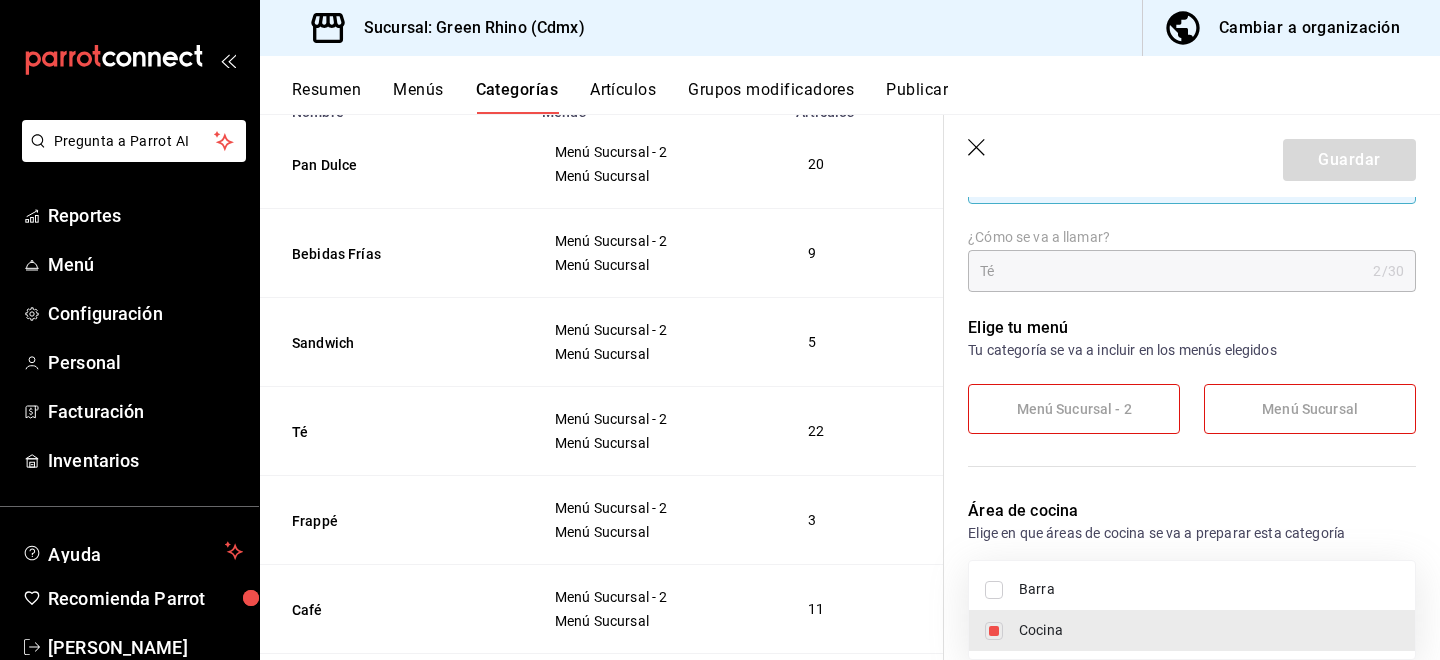 click on "Barra" at bounding box center [1192, 589] 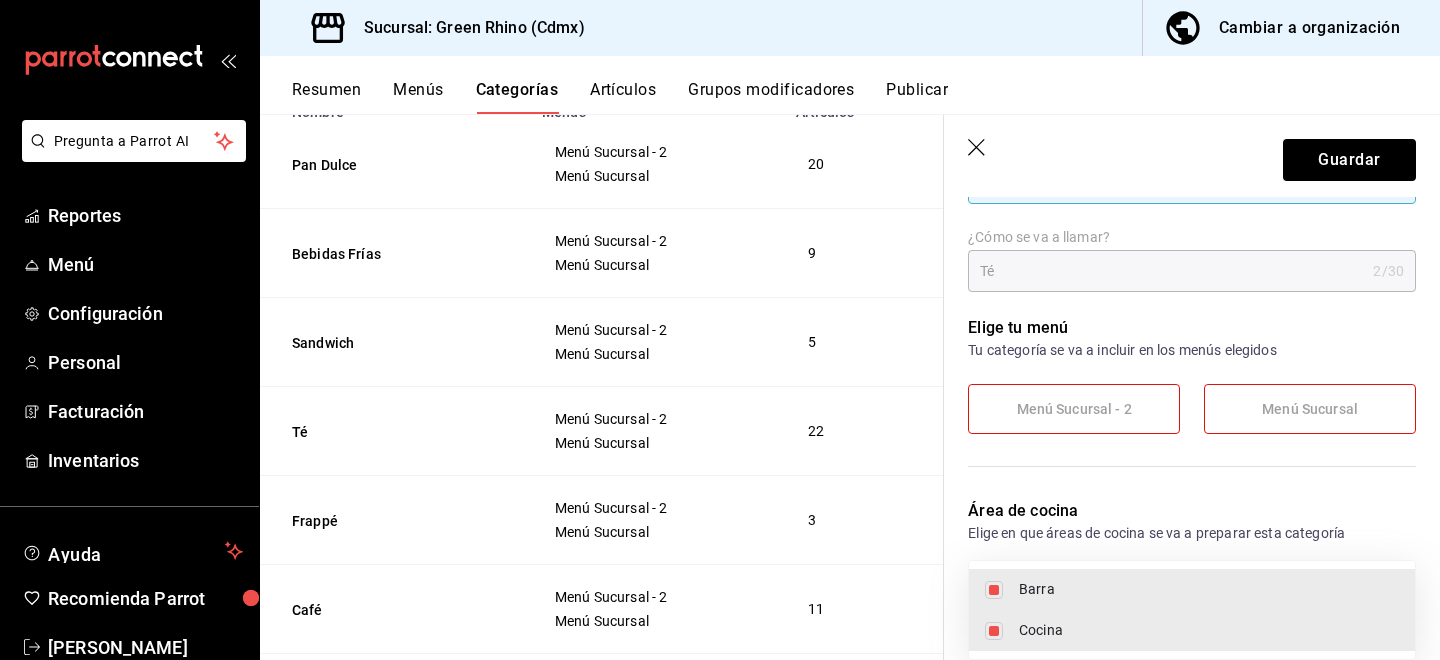 click at bounding box center (994, 631) 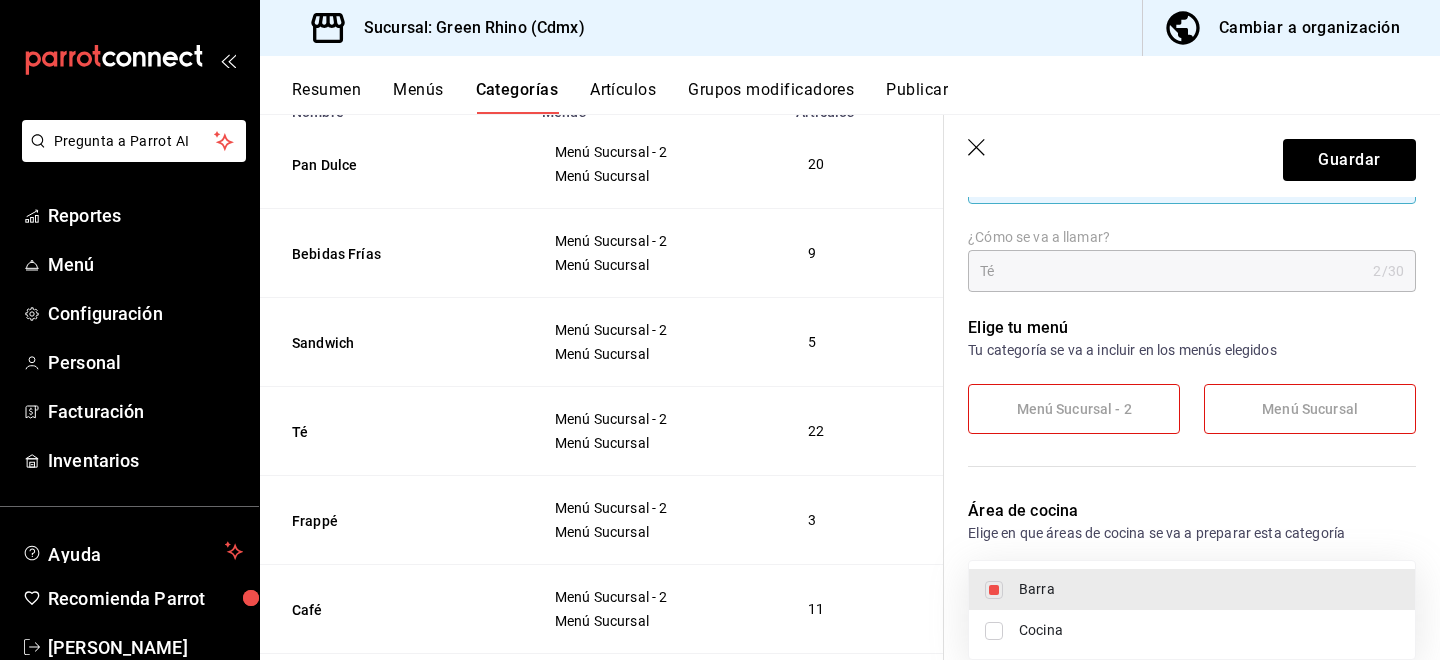 click at bounding box center [720, 330] 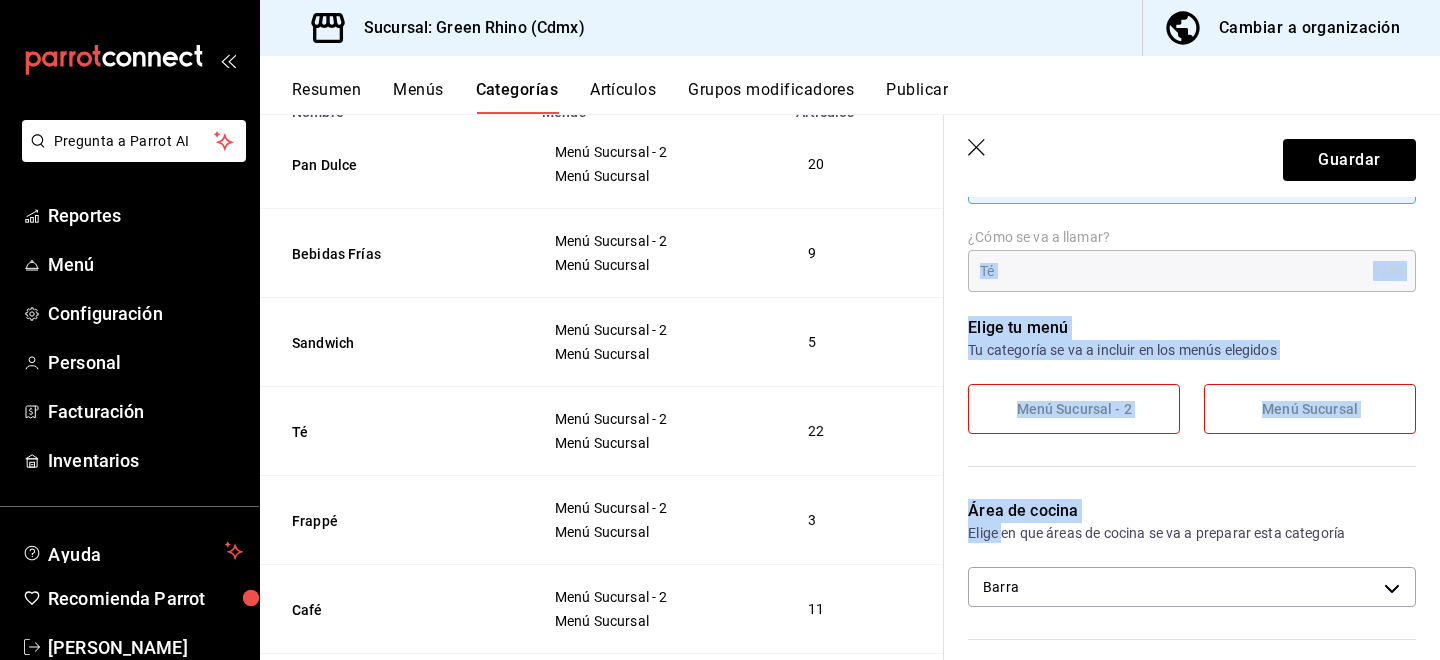 drag, startPoint x: 1005, startPoint y: 527, endPoint x: 1218, endPoint y: 169, distance: 416.57294 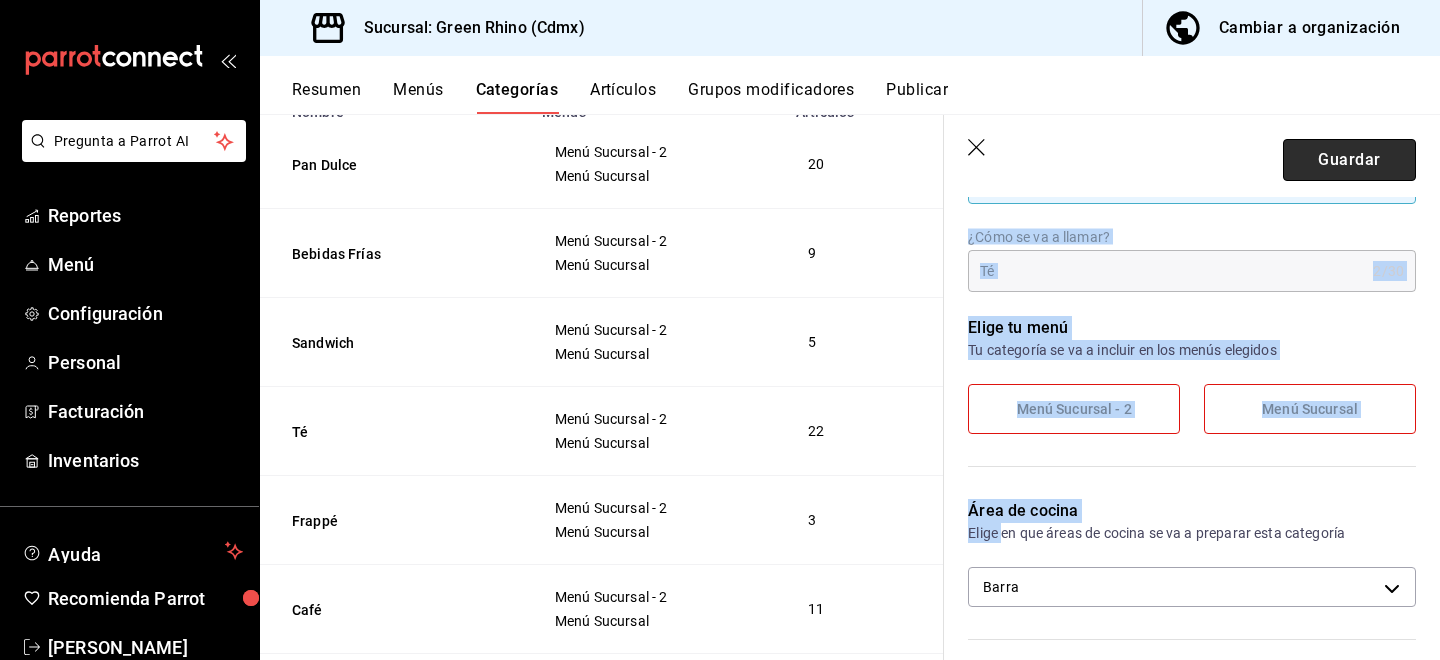 click on "Guardar" at bounding box center (1349, 160) 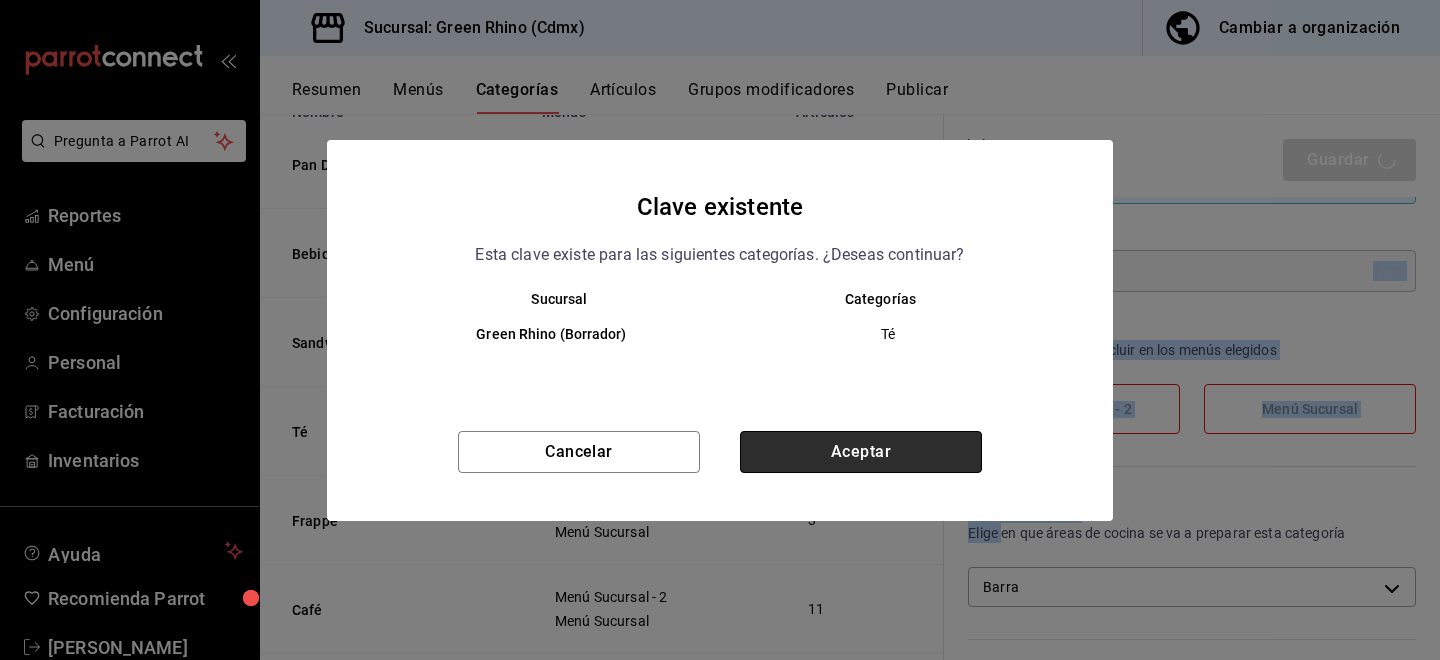 click on "Aceptar" at bounding box center [861, 452] 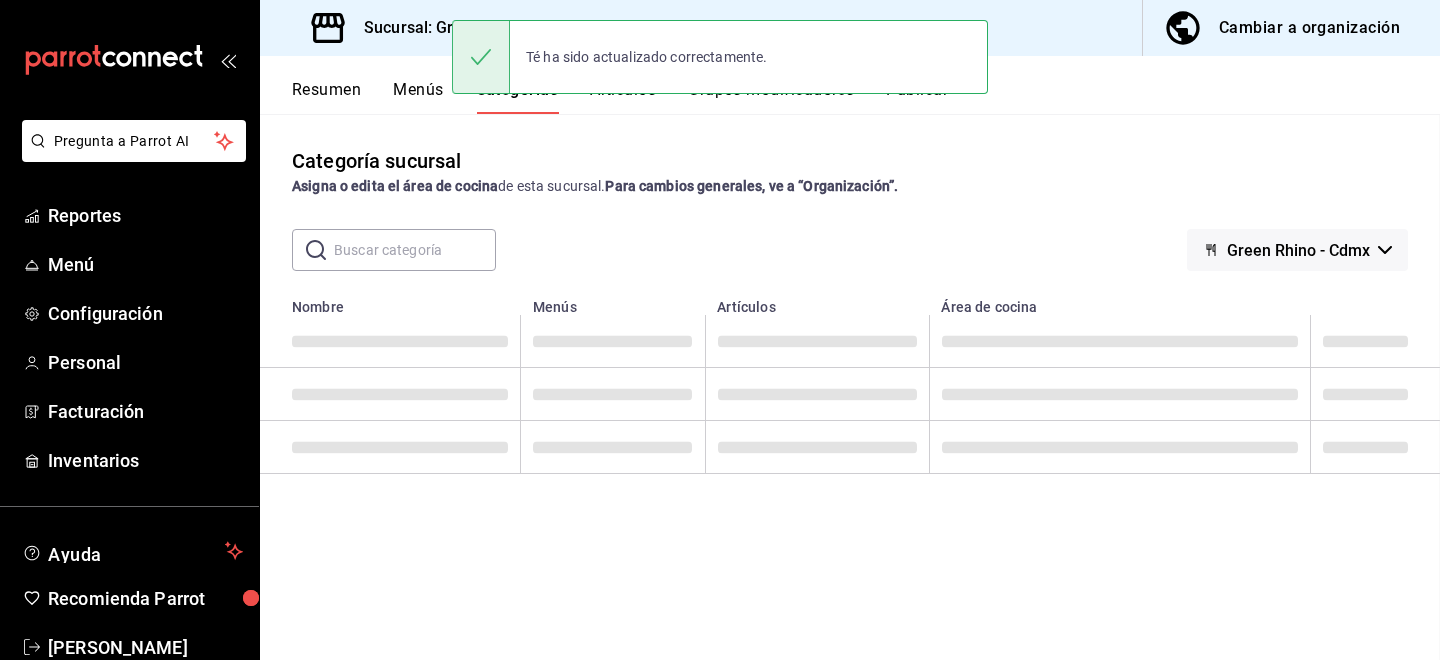 scroll, scrollTop: 0, scrollLeft: 0, axis: both 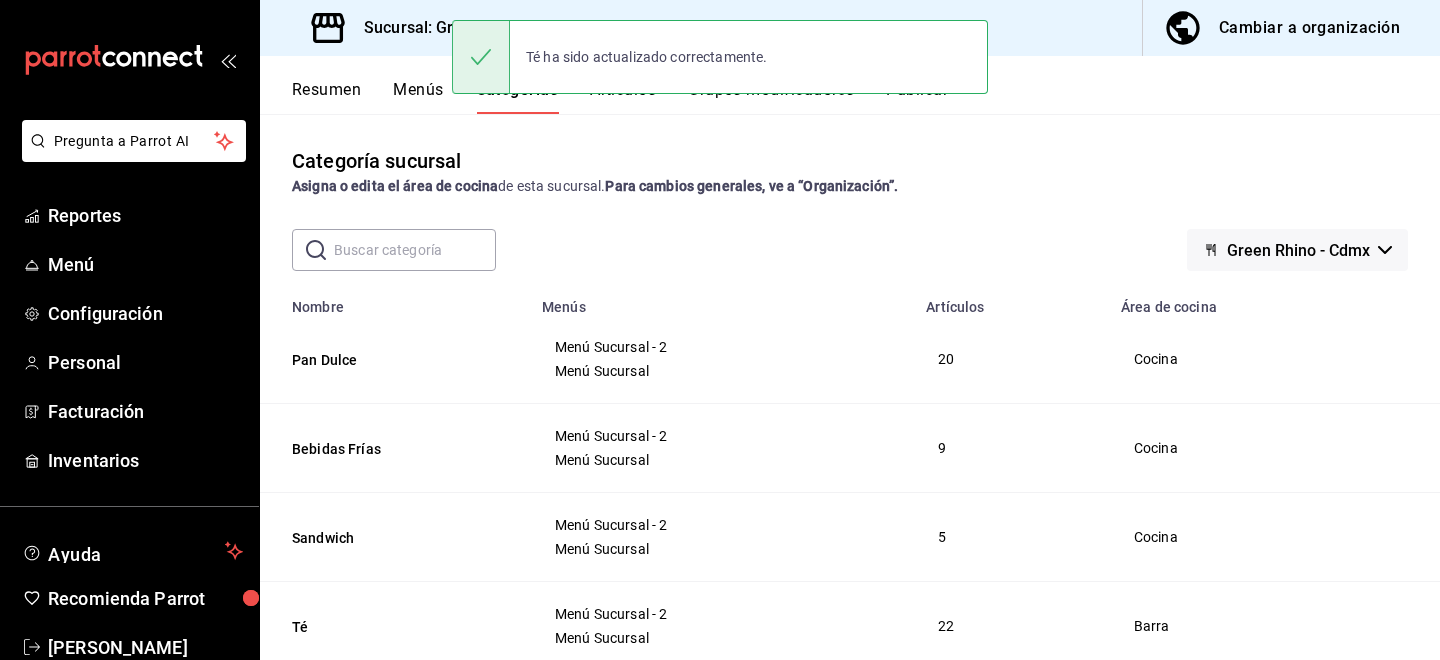click on "Menú Sucursal - 2 Menú Sucursal" at bounding box center (722, 448) 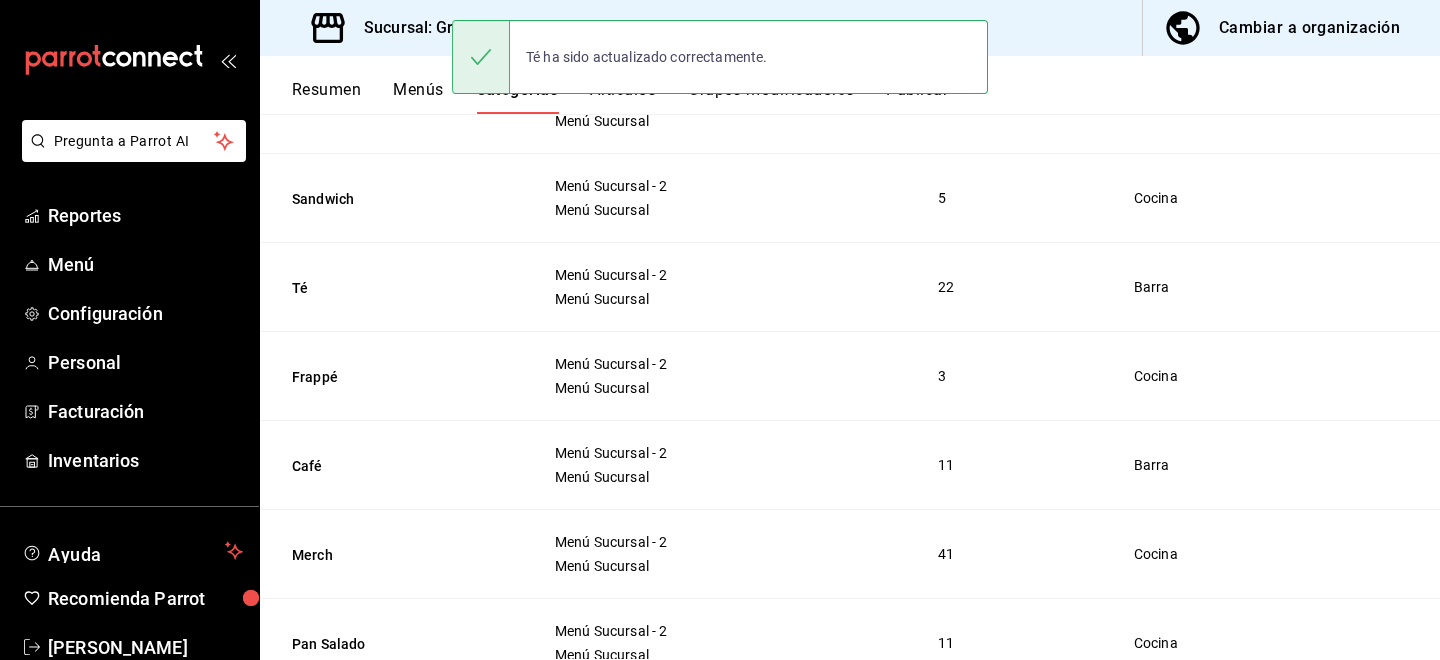 scroll, scrollTop: 351, scrollLeft: 0, axis: vertical 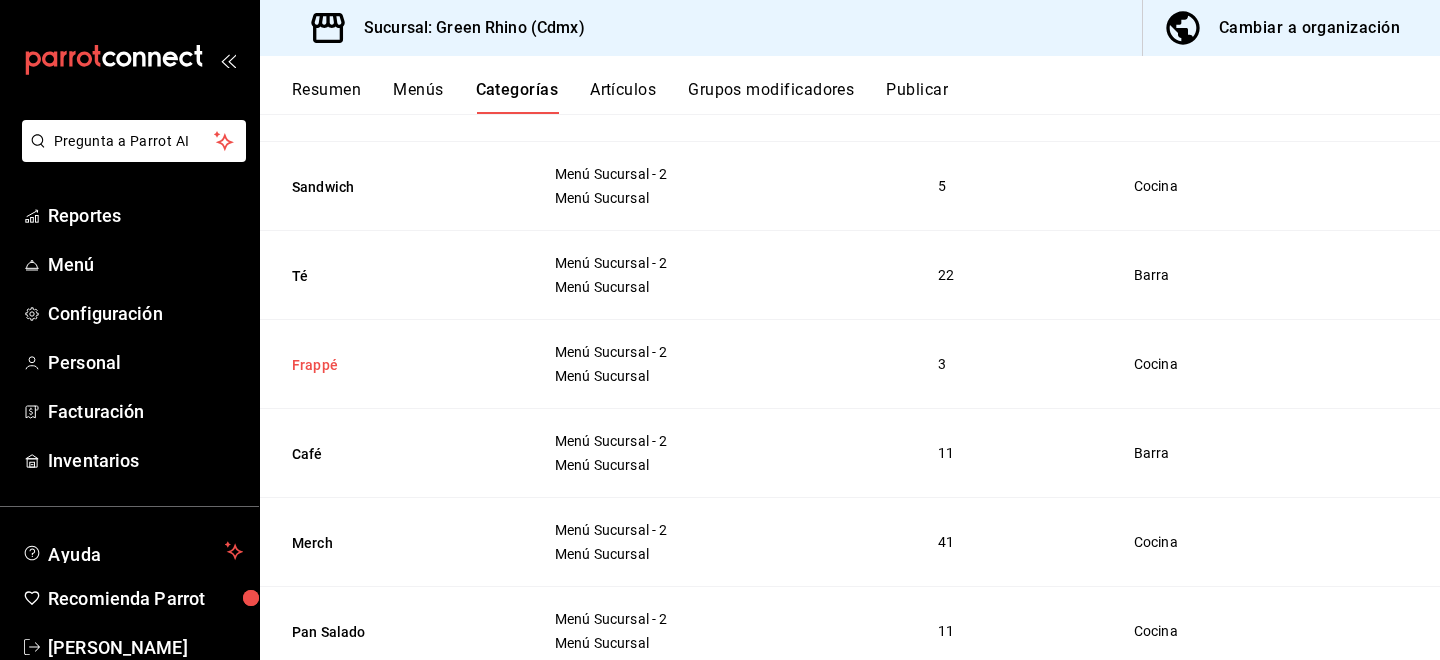 click on "Frappé" at bounding box center [392, 365] 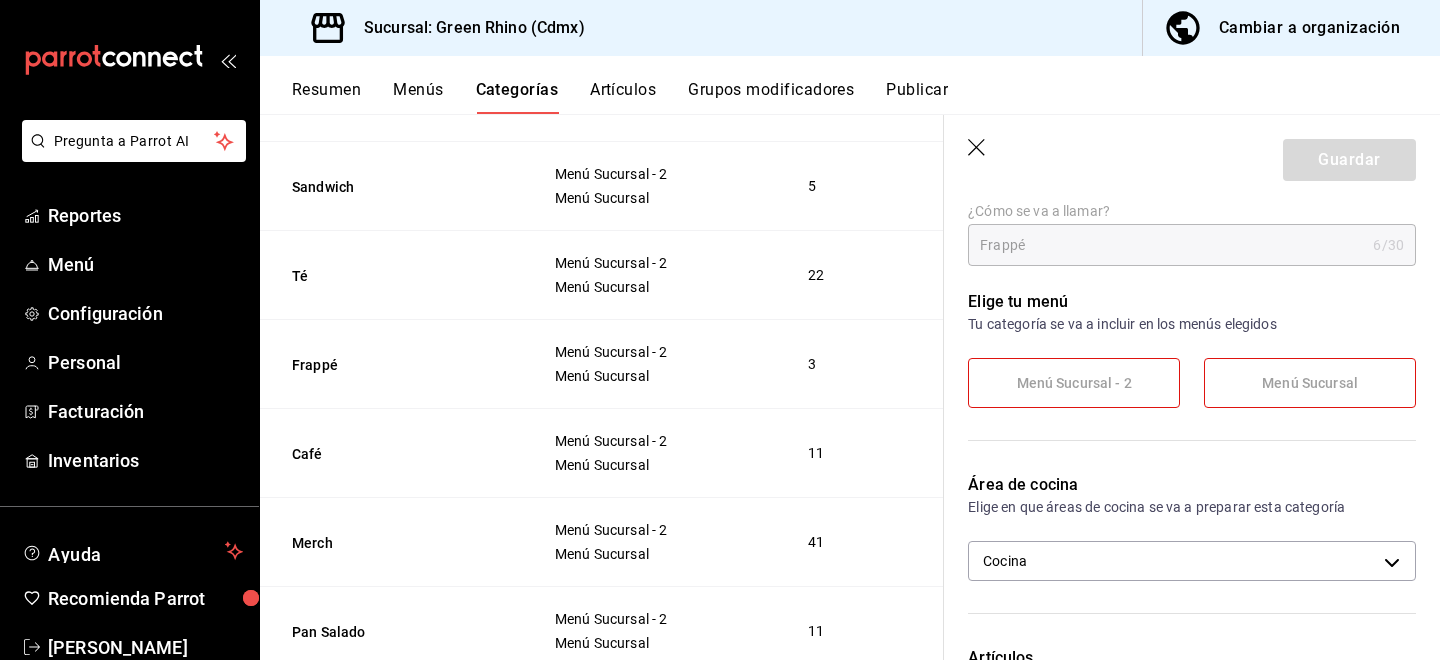 scroll, scrollTop: 208, scrollLeft: 0, axis: vertical 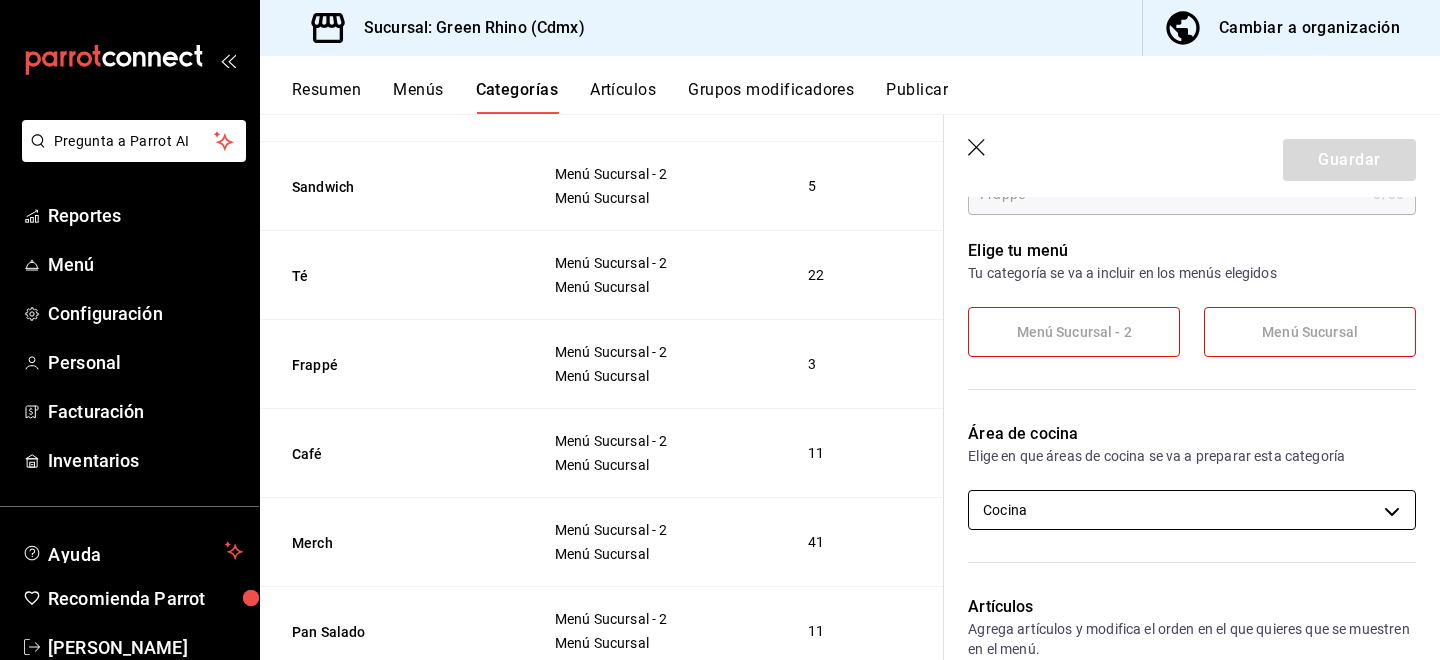 click on "Pregunta a Parrot AI Reportes   Menú   Configuración   Personal   Facturación   Inventarios   Ayuda Recomienda Parrot   Ion Vazquez   Sugerir nueva función   Sucursal: Green Rhino (Cdmx) Cambiar a organización Resumen Menús Categorías Artículos Grupos modificadores Publicar Categoría sucursal Asigna o edita el área de cocina  de esta sucursal.  Para cambios generales, ve a “Organización”. ​ ​ Green Rhino - Cdmx Nombre Menús Artículos Pan Dulce Menú Sucursal - 2 Menú Sucursal 20 Bebidas Frías Menú Sucursal - 2 Menú Sucursal 9 Sandwich Menú Sucursal - 2 Menú Sucursal 5 Té Menú Sucursal - 2 Menú Sucursal 22 Frappé Menú Sucursal - 2 Menú Sucursal 3 Café Menú Sucursal - 2 Menú Sucursal 11 Merch Menú Sucursal - 2 Menú Sucursal 41 Pan Salado Menú Sucursal - 2 Menú Sucursal 11 Guardar Editar categoría Para editar todo el menú, dirígete a ‘Organización’  y realiza los cambios necesarios. ¿Cómo se va a llamar? Frappé 6 /30 ¿Cómo se va a llamar? Elige tu menú Cocina" at bounding box center (720, 330) 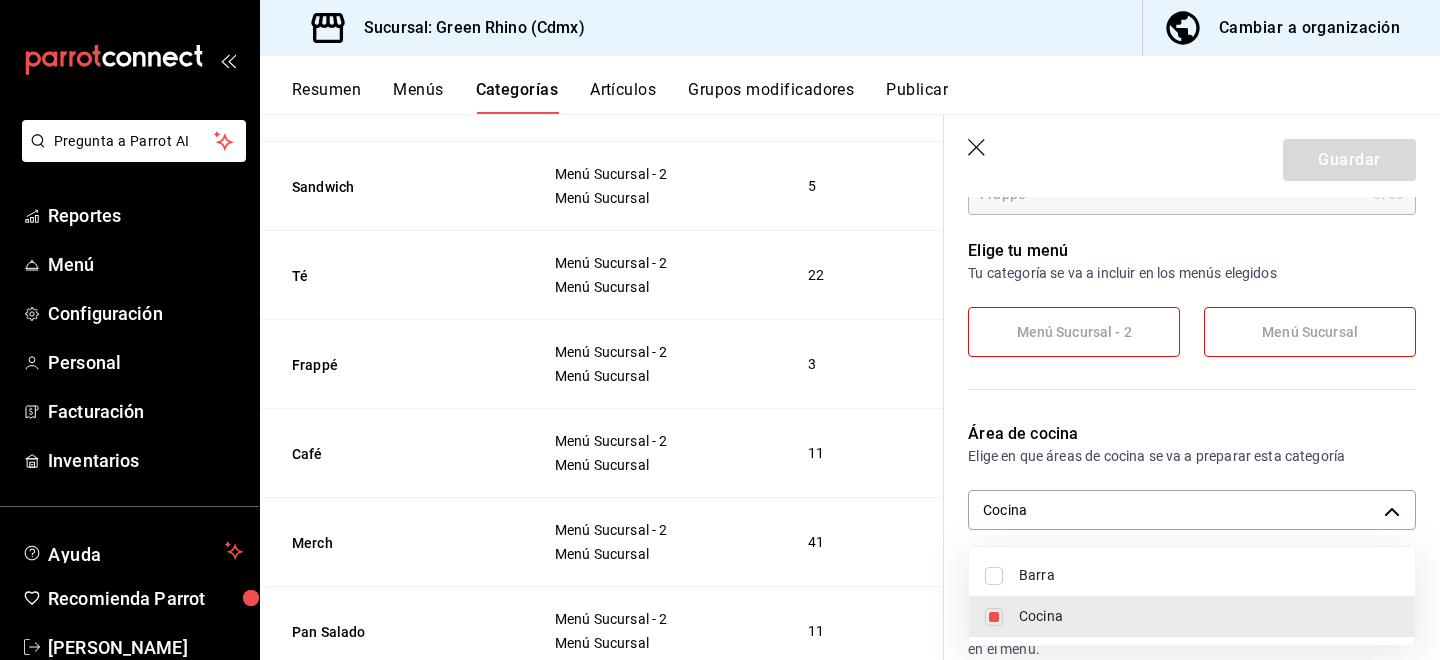 click at bounding box center (994, 576) 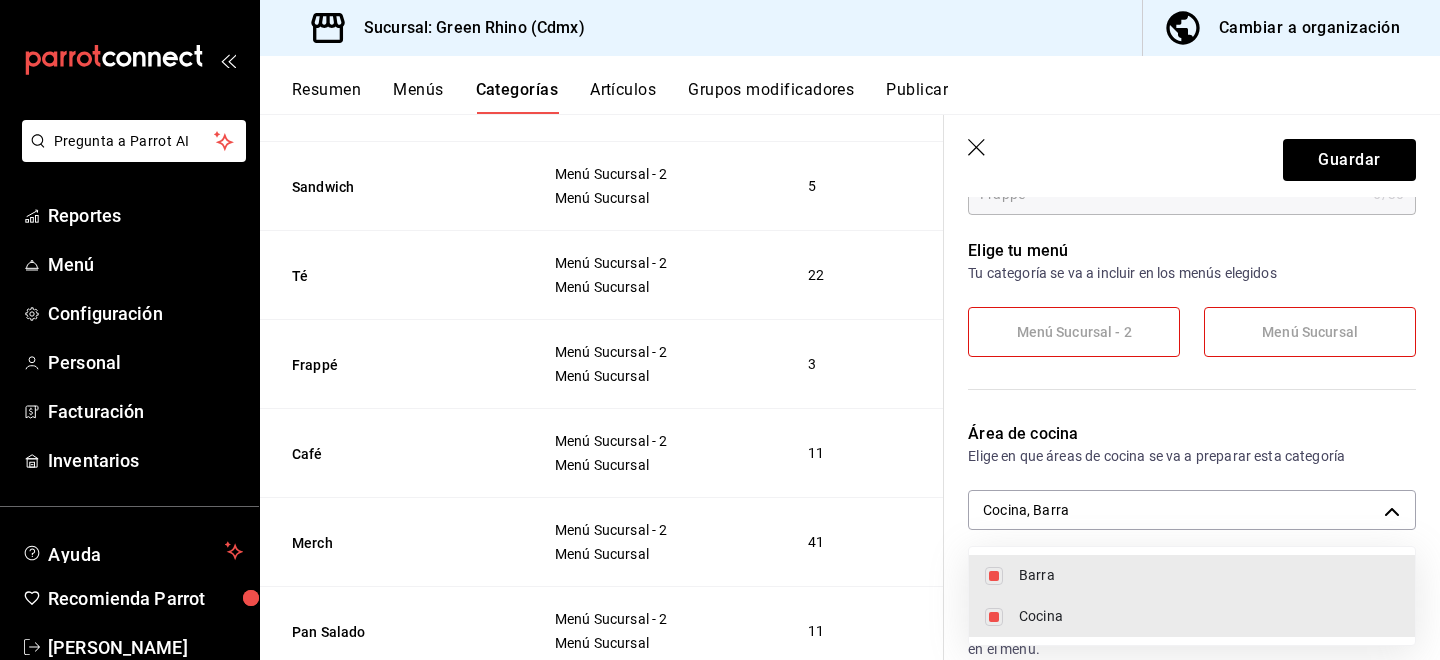 click at bounding box center (994, 617) 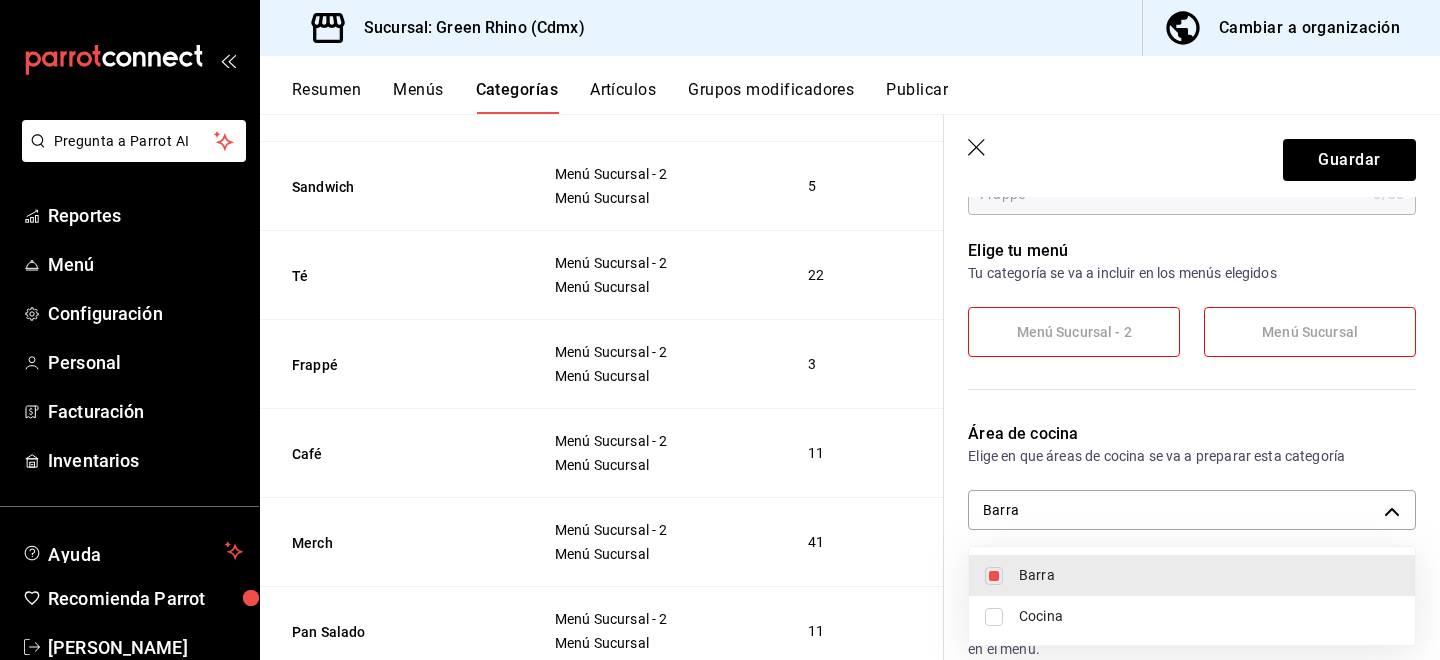 click at bounding box center (720, 330) 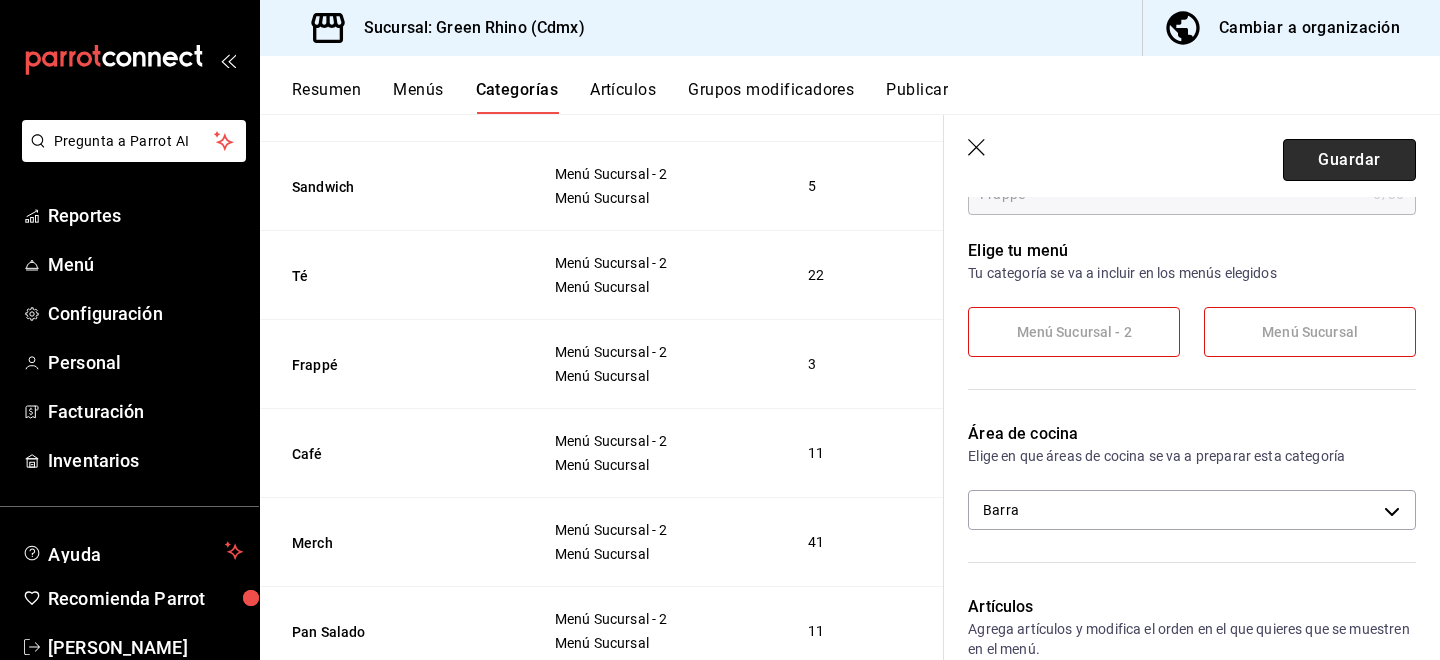 click on "Guardar" at bounding box center (1349, 160) 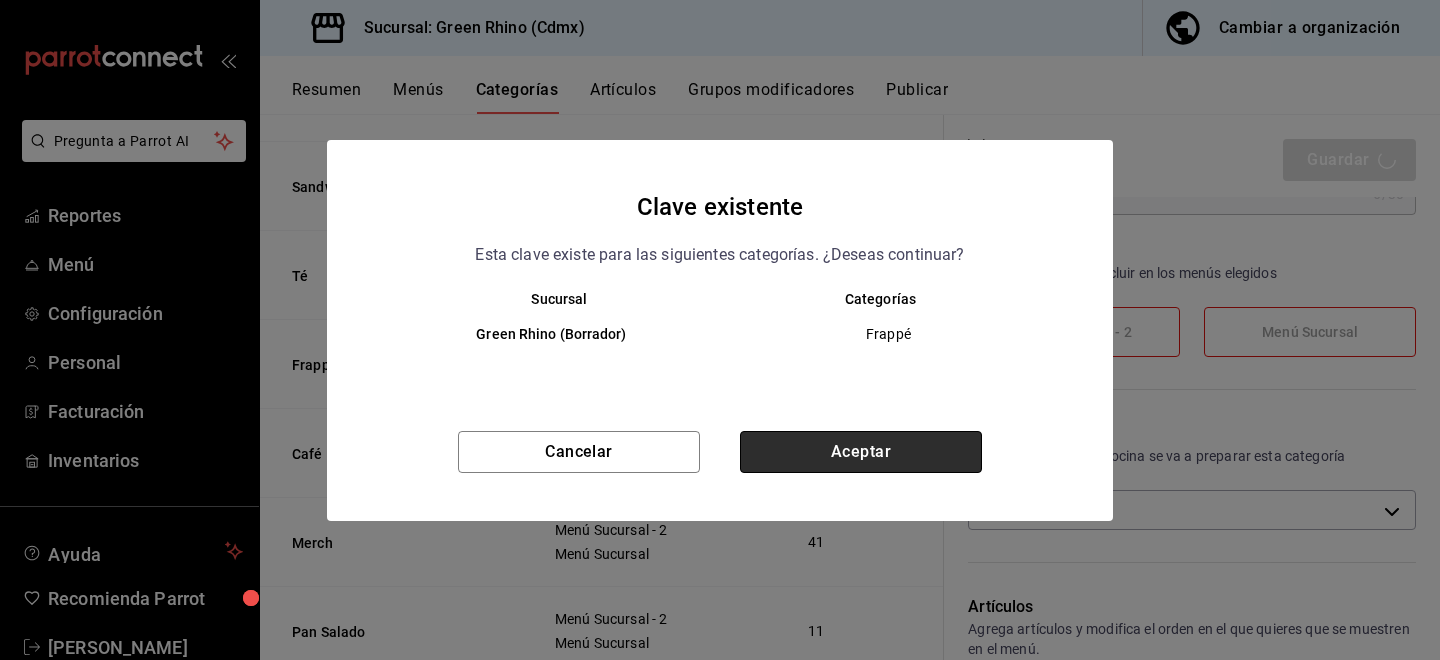 click on "Aceptar" at bounding box center [861, 452] 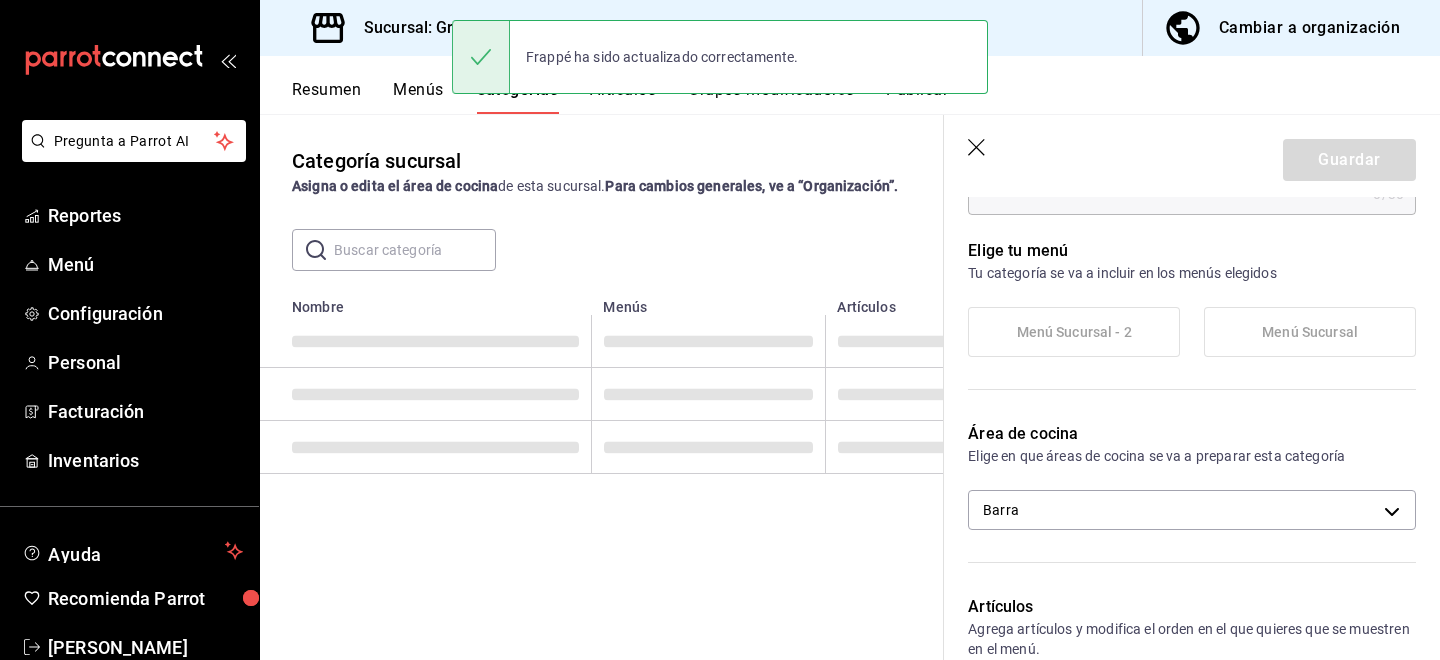 scroll, scrollTop: 0, scrollLeft: 0, axis: both 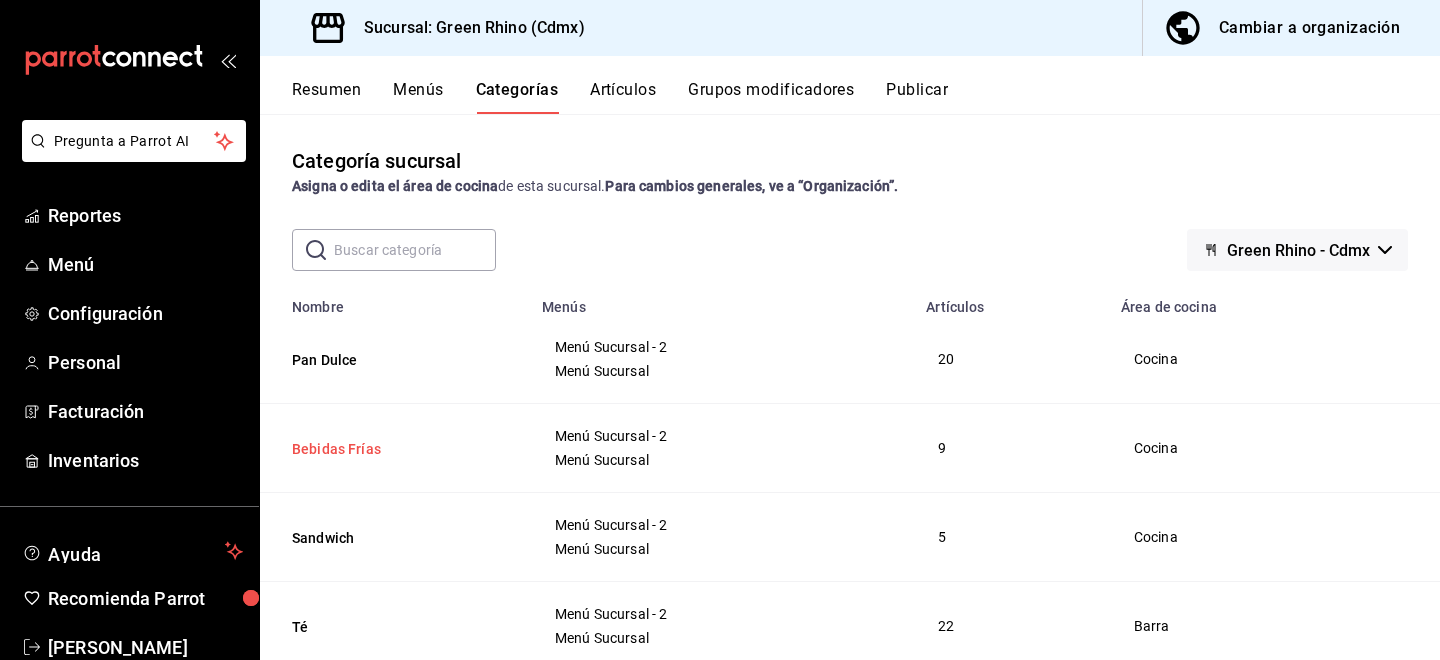 click on "Bebidas Frías" at bounding box center (392, 449) 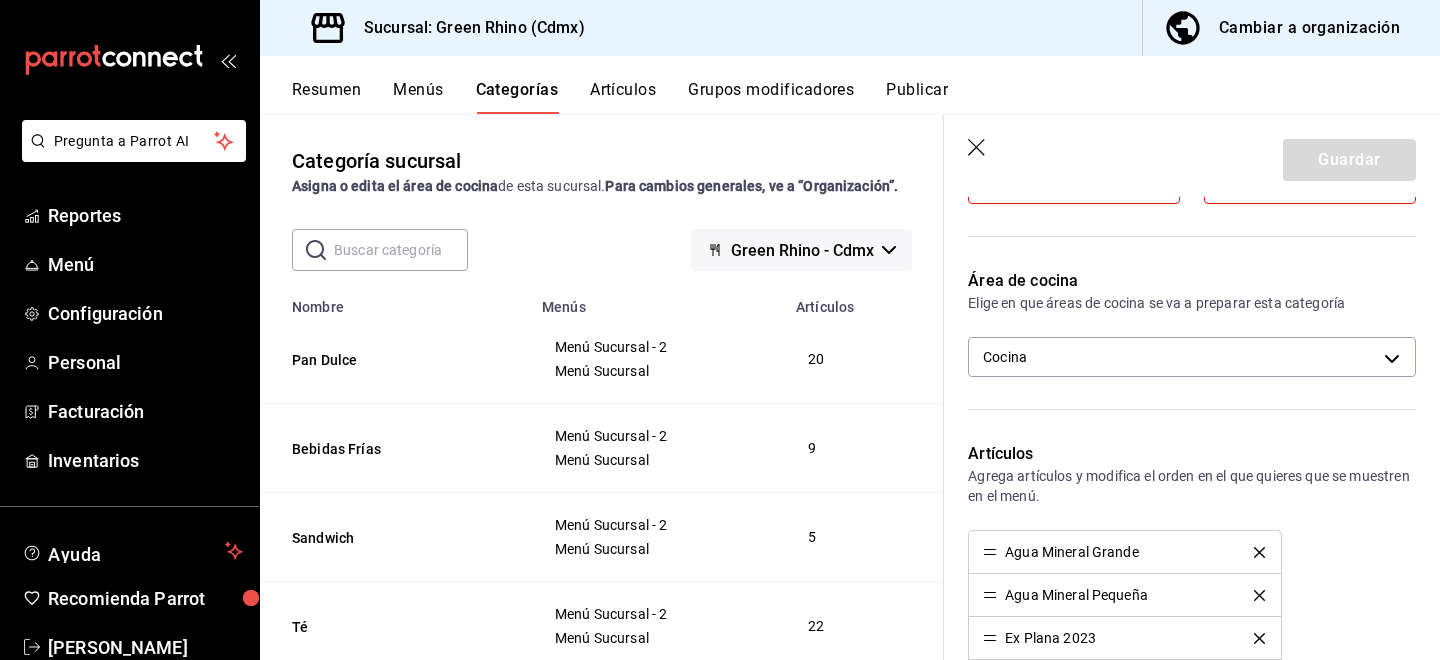 scroll, scrollTop: 411, scrollLeft: 0, axis: vertical 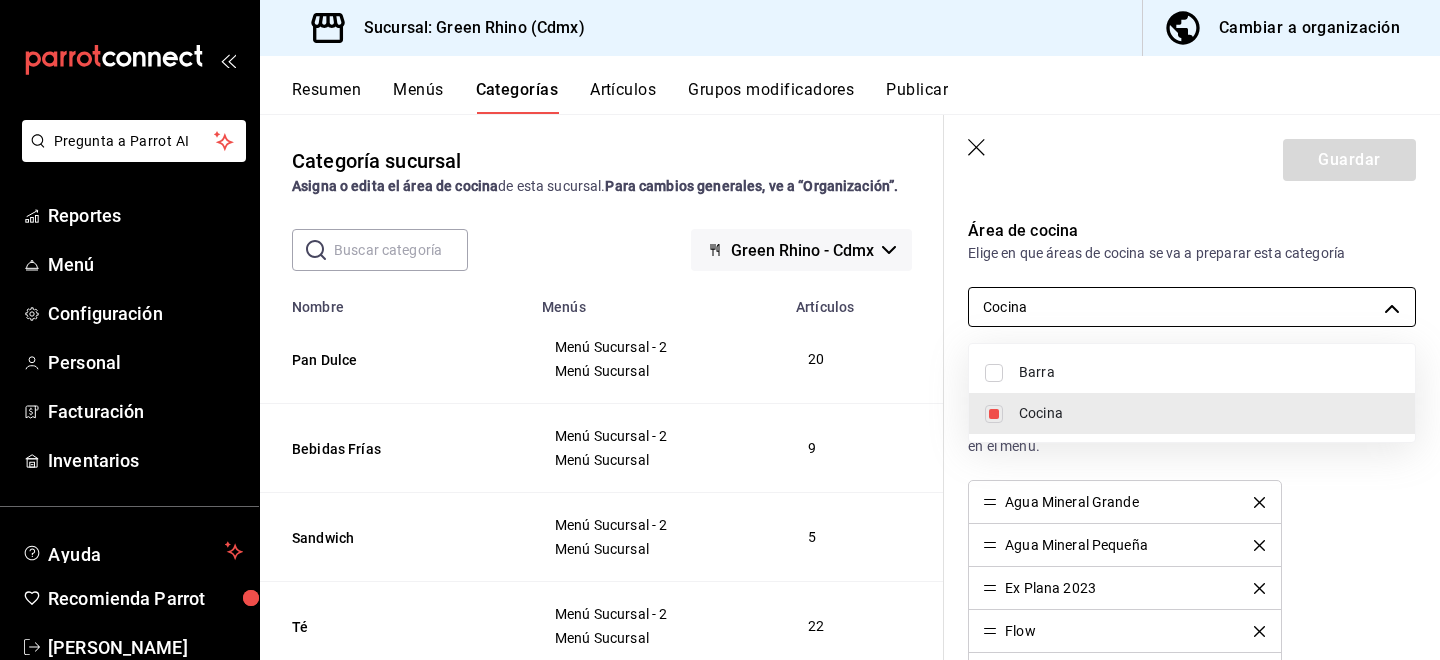 click on "Pregunta a Parrot AI Reportes   Menú   Configuración   Personal   Facturación   Inventarios   Ayuda Recomienda Parrot   Ion Vazquez   Sugerir nueva función   Sucursal: Green Rhino (Cdmx) Cambiar a organización Resumen Menús Categorías Artículos Grupos modificadores Publicar Categoría sucursal Asigna o edita el área de cocina  de esta sucursal.  Para cambios generales, ve a “Organización”. ​ ​ Green Rhino - Cdmx Nombre Menús Artículos Pan Dulce Menú Sucursal - 2 Menú Sucursal 20 Bebidas Frías Menú Sucursal - 2 Menú Sucursal 9 Sandwich Menú Sucursal - 2 Menú Sucursal 5 Té Menú Sucursal - 2 Menú Sucursal 22 Frappé Menú Sucursal - 2 Menú Sucursal 3 Café Menú Sucursal - 2 Menú Sucursal 11 Merch Menú Sucursal - 2 Menú Sucursal 41 Pan Salado Menú Sucursal - 2 Menú Sucursal 11 Guardar Editar categoría Para editar todo el menú, dirígete a ‘Organización’  y realiza los cambios necesarios. ¿Cómo se va a llamar? Bebidas Frías 13 /30 ¿Cómo se va a llamar? Cocina Flow /" at bounding box center (720, 330) 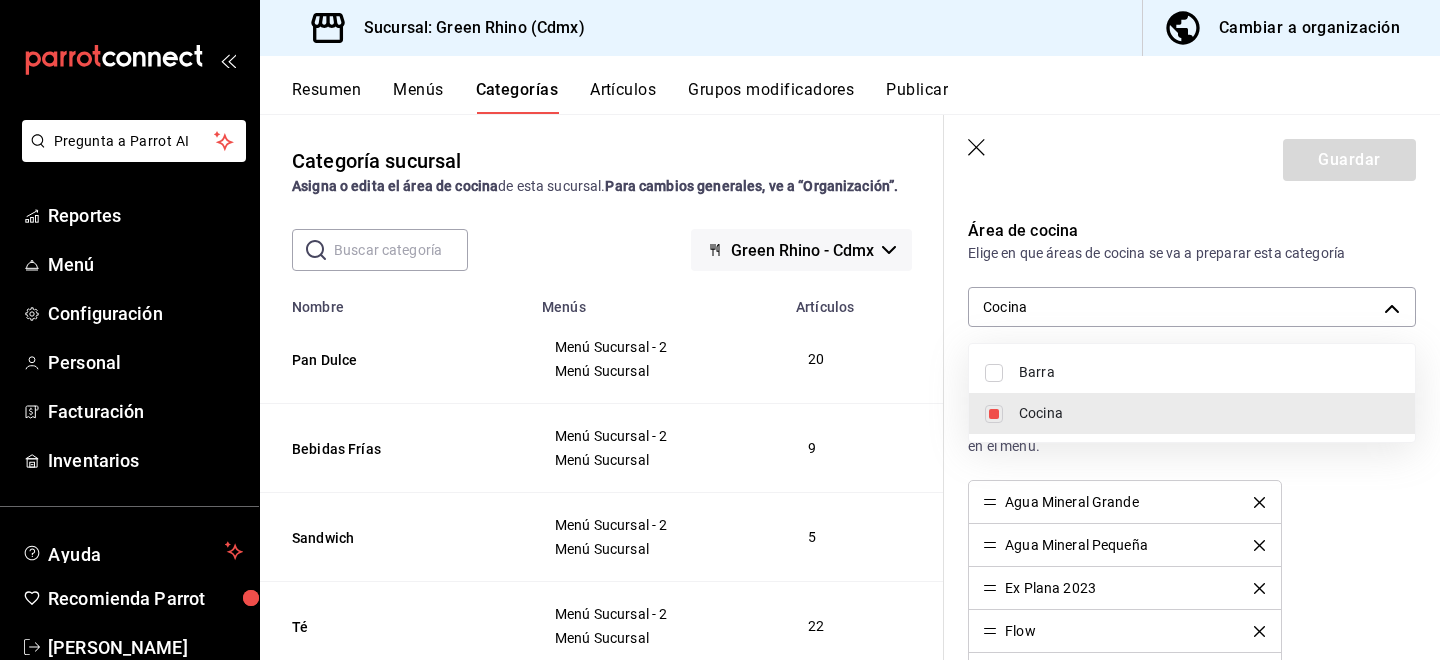 click on "Barra" at bounding box center [1209, 372] 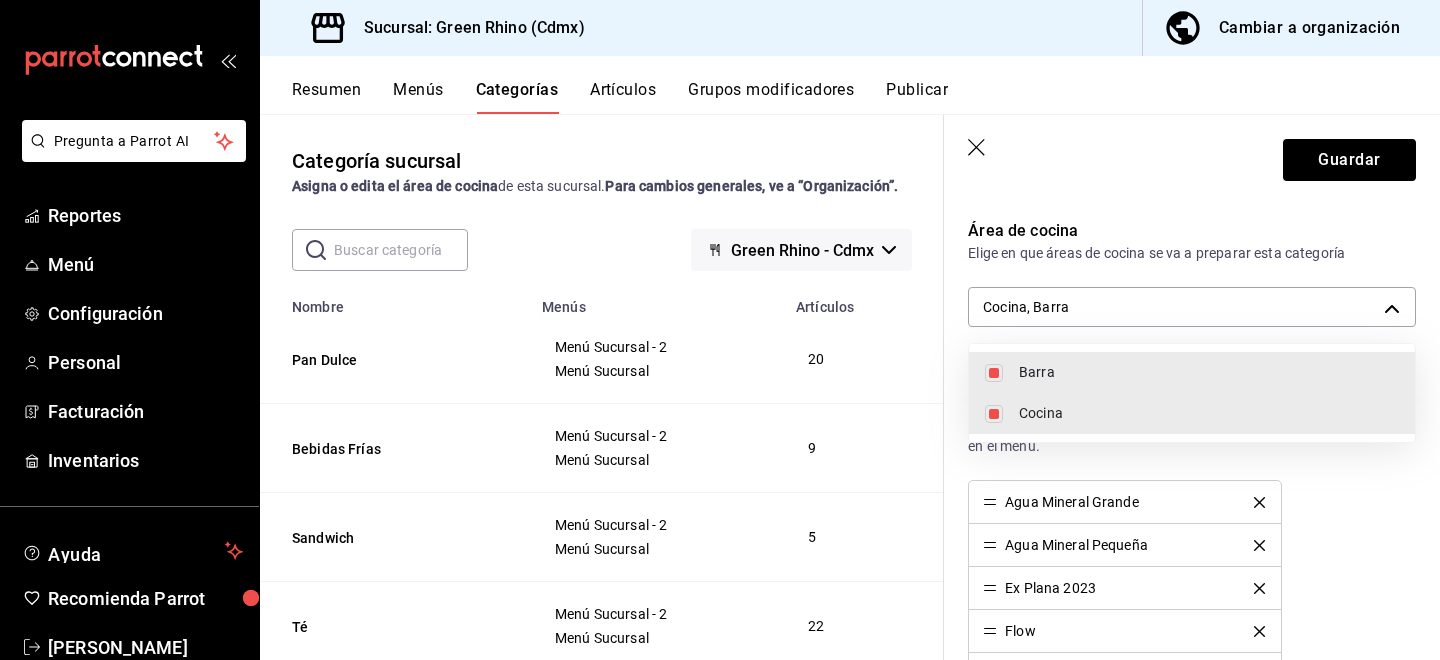 click at bounding box center (994, 414) 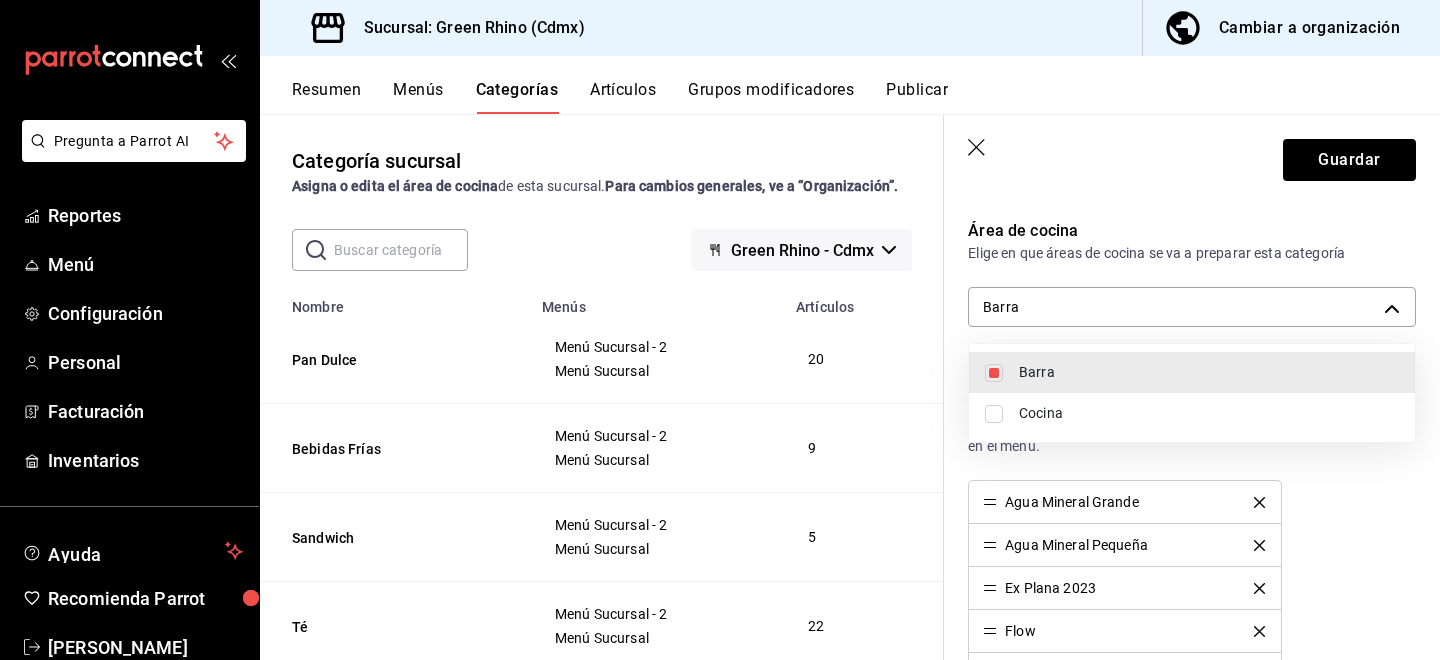 click at bounding box center [720, 330] 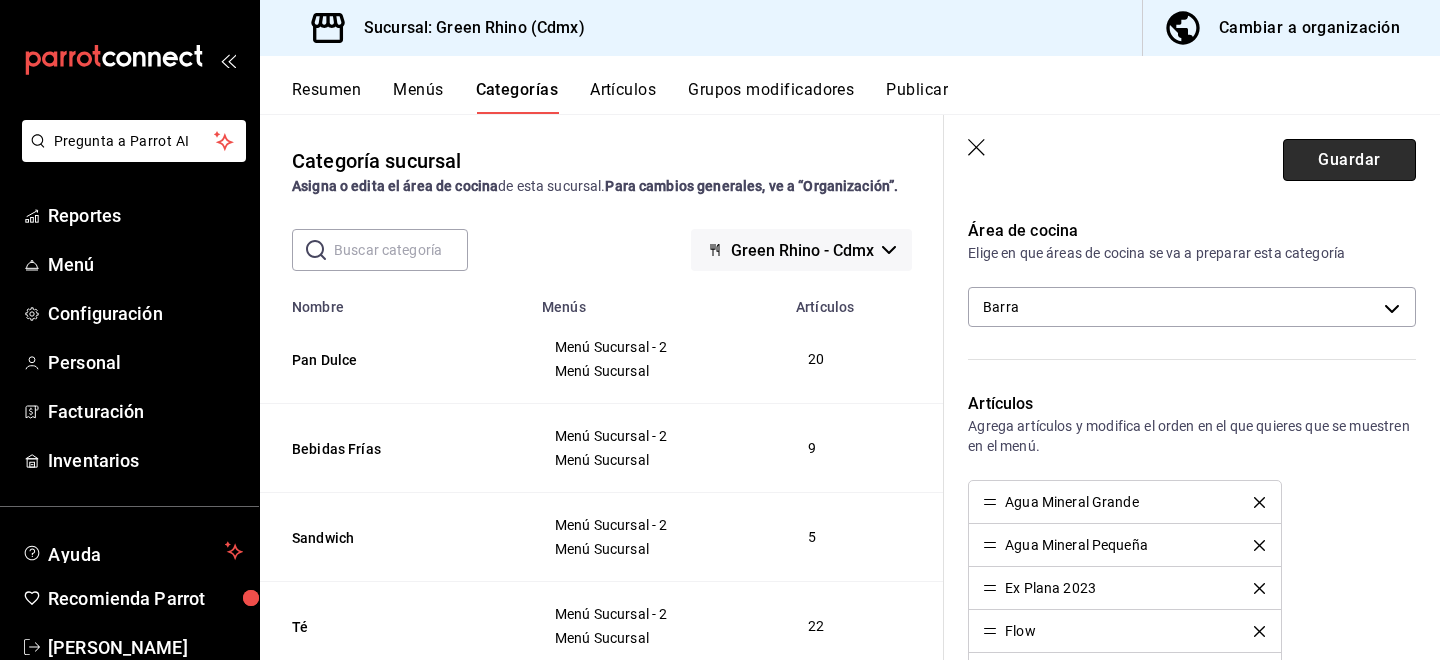 click on "Guardar" at bounding box center [1349, 160] 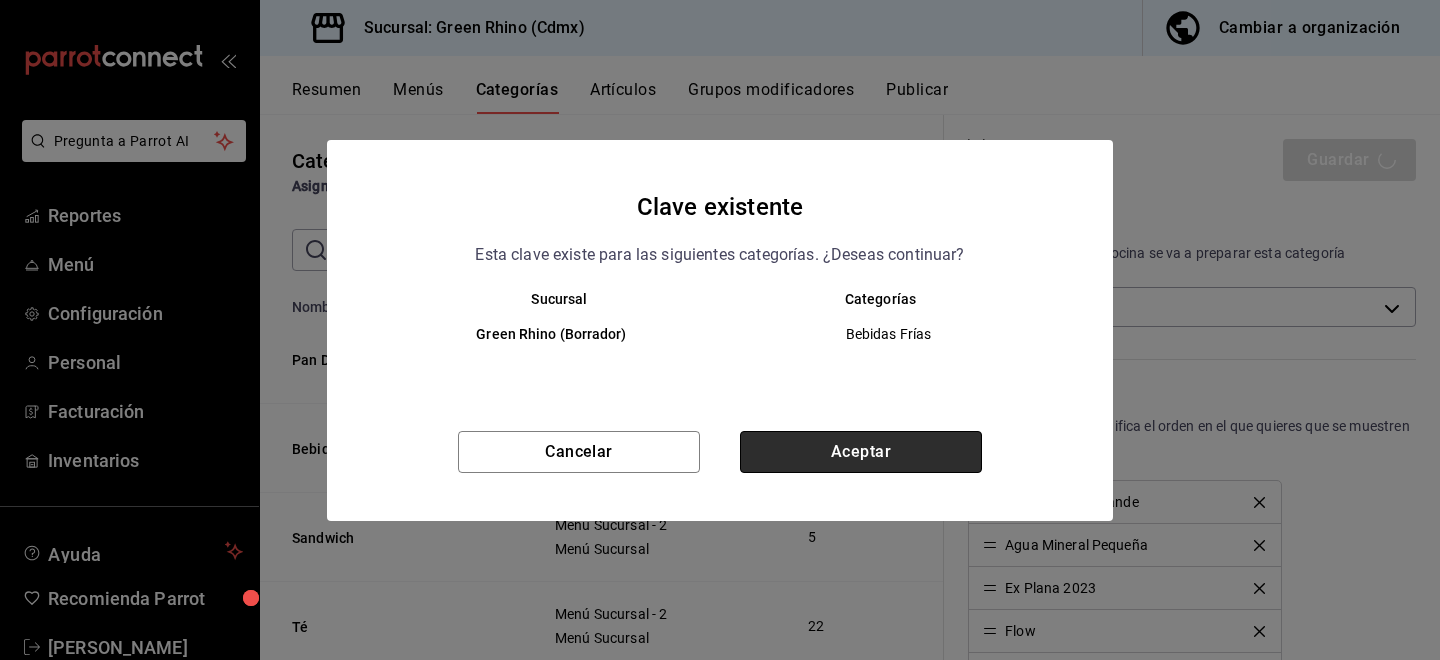 click on "Aceptar" at bounding box center [861, 452] 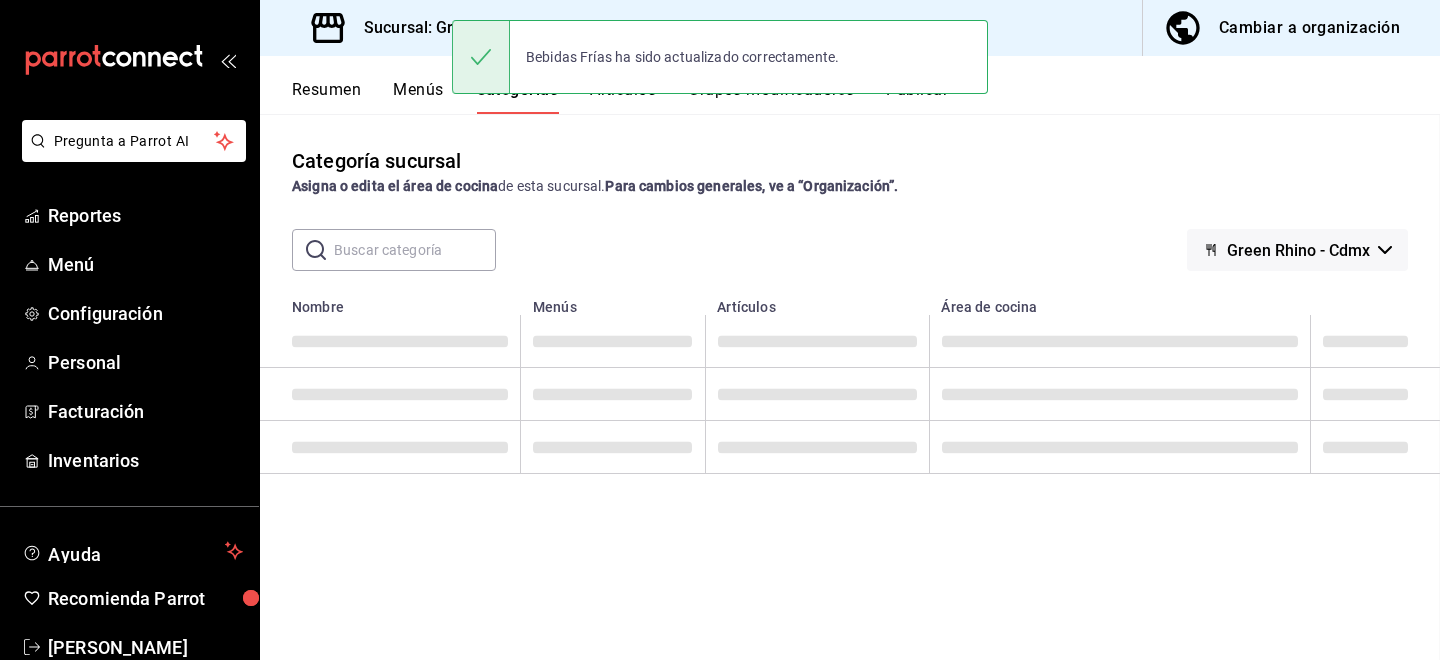 scroll, scrollTop: 0, scrollLeft: 0, axis: both 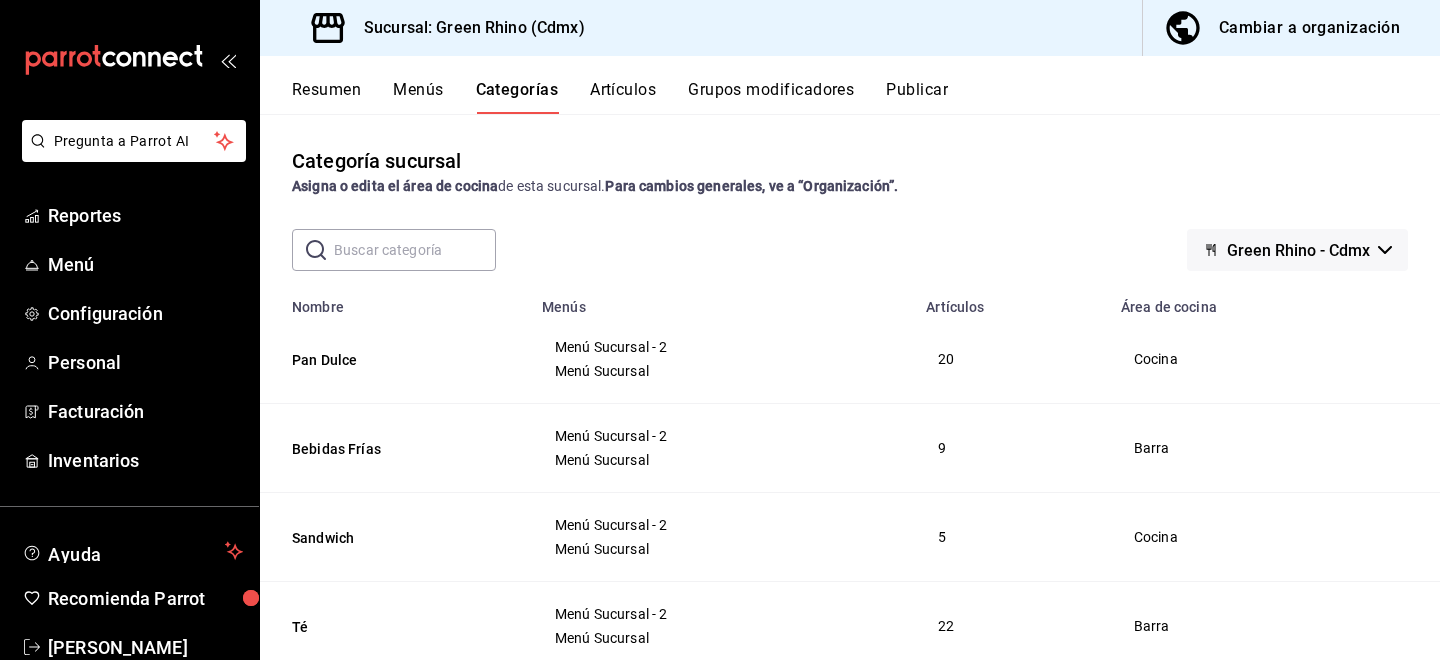 click 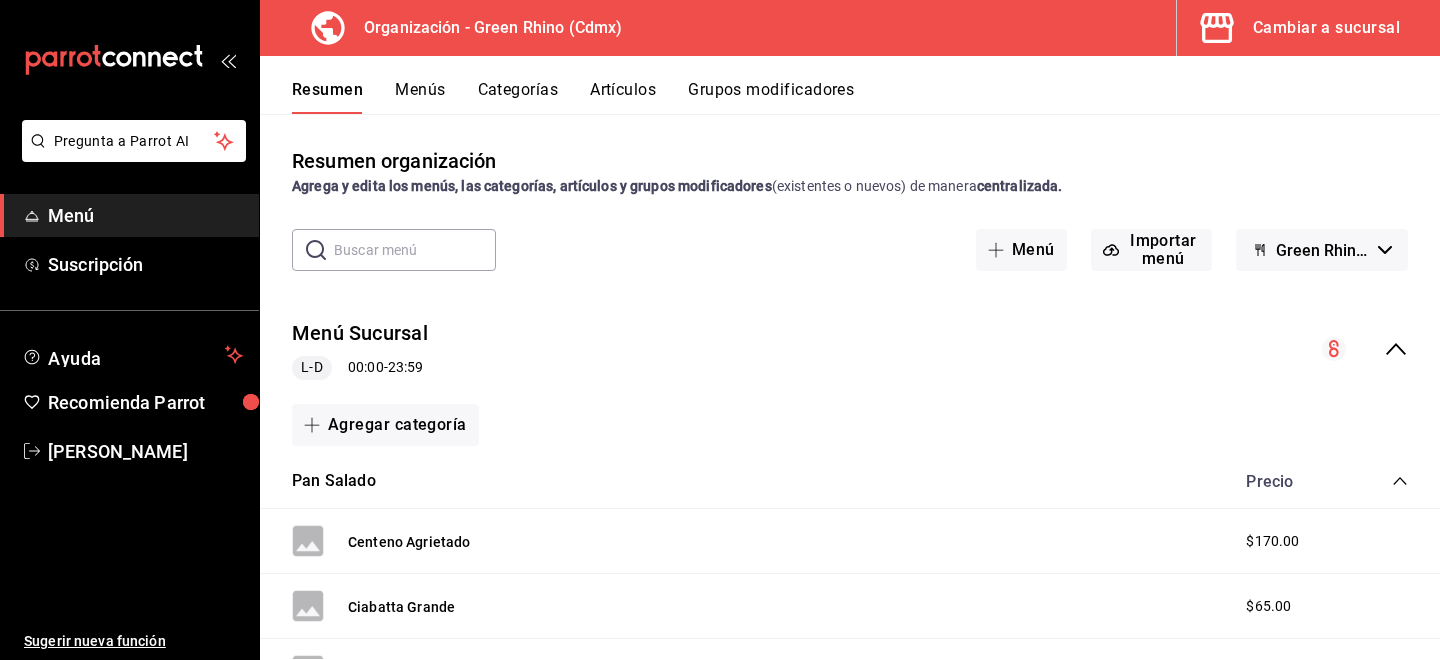 click on "Cambiar a sucursal" at bounding box center [1326, 28] 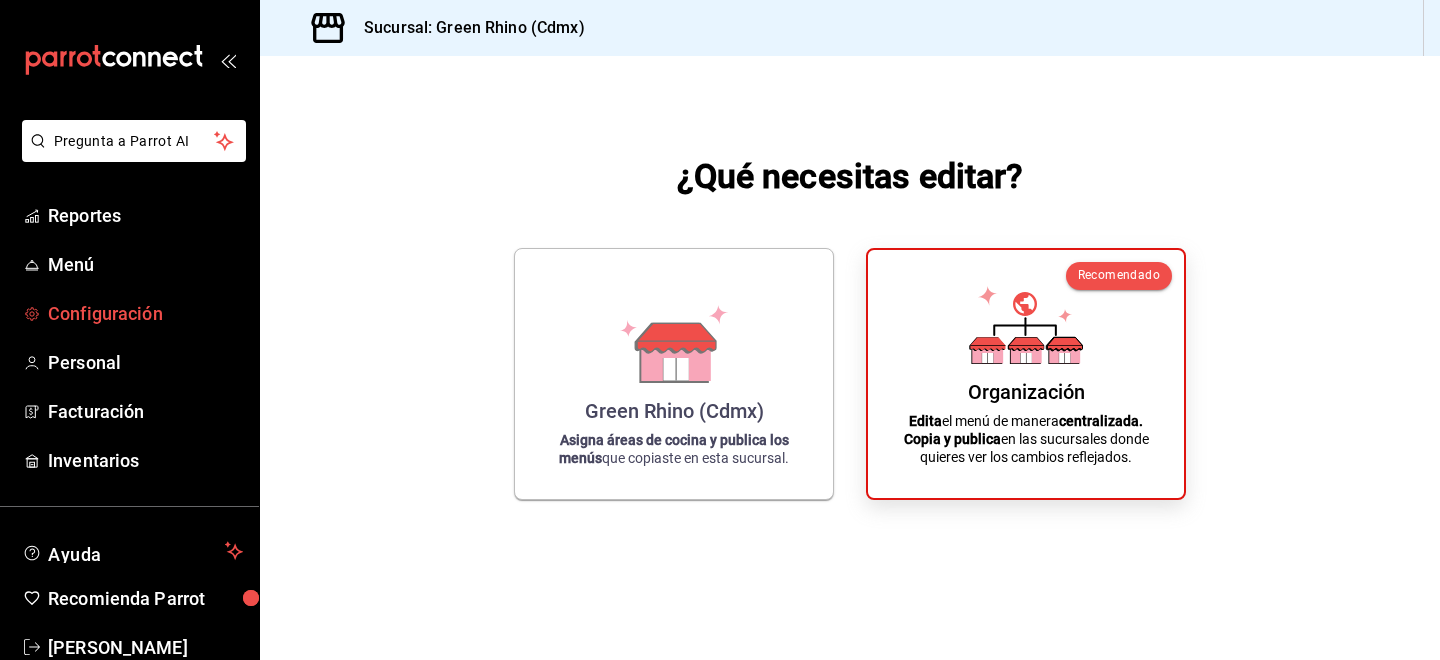 click on "Configuración" at bounding box center (145, 313) 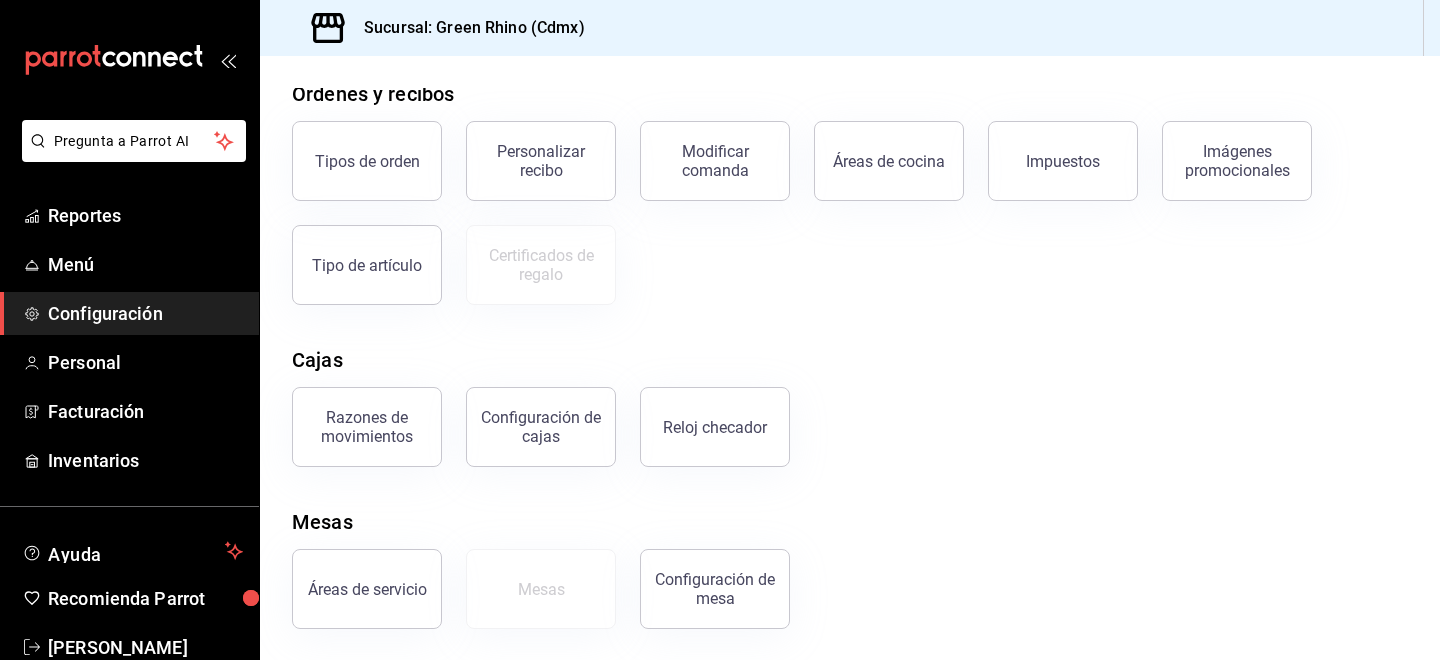 scroll, scrollTop: 354, scrollLeft: 0, axis: vertical 